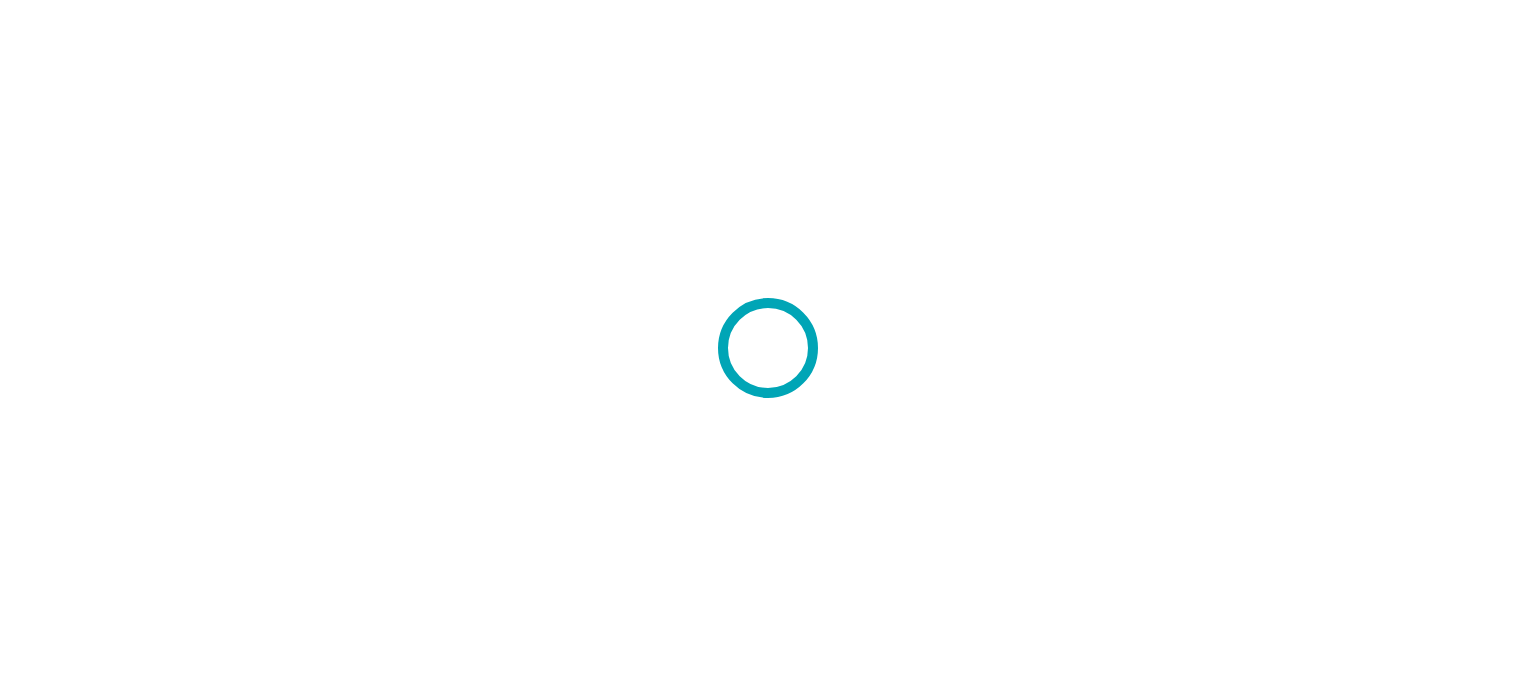 scroll, scrollTop: 0, scrollLeft: 0, axis: both 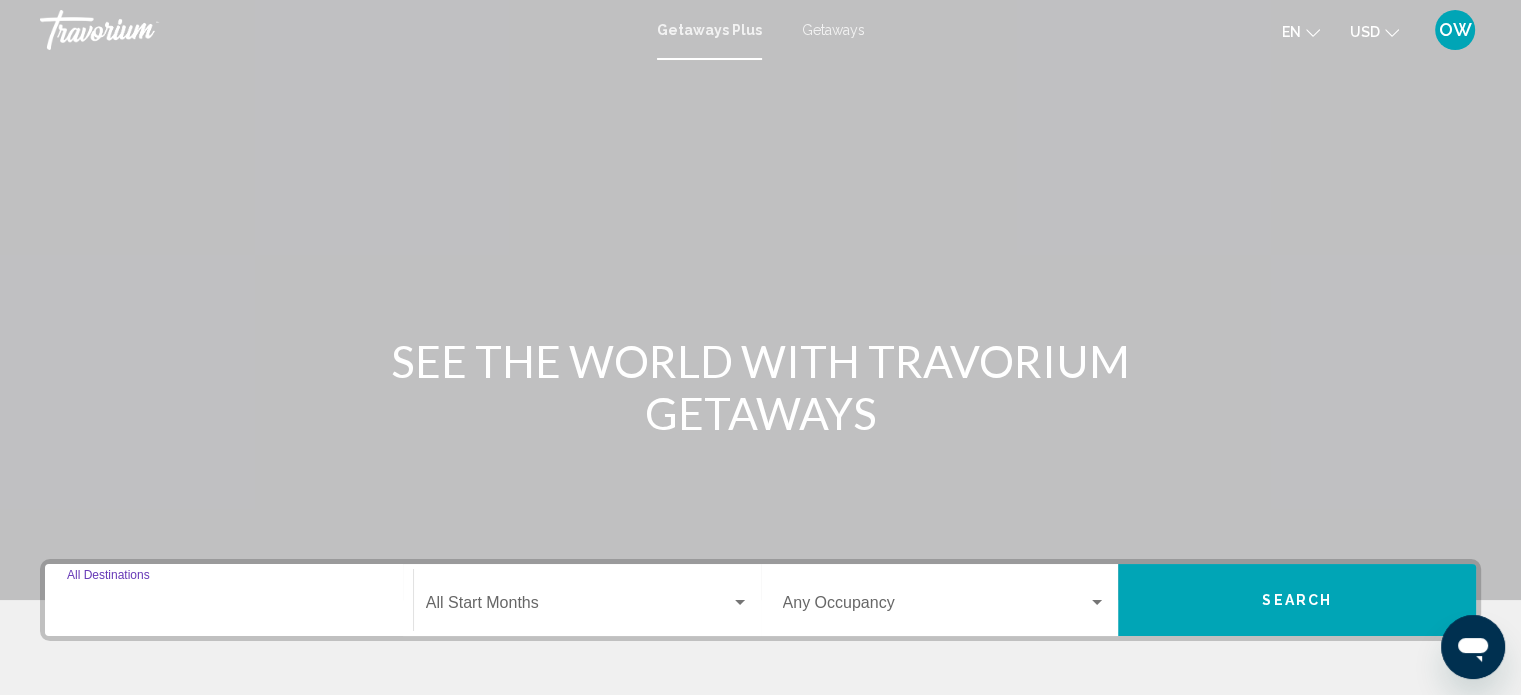 click on "Destination All Destinations" at bounding box center (229, 607) 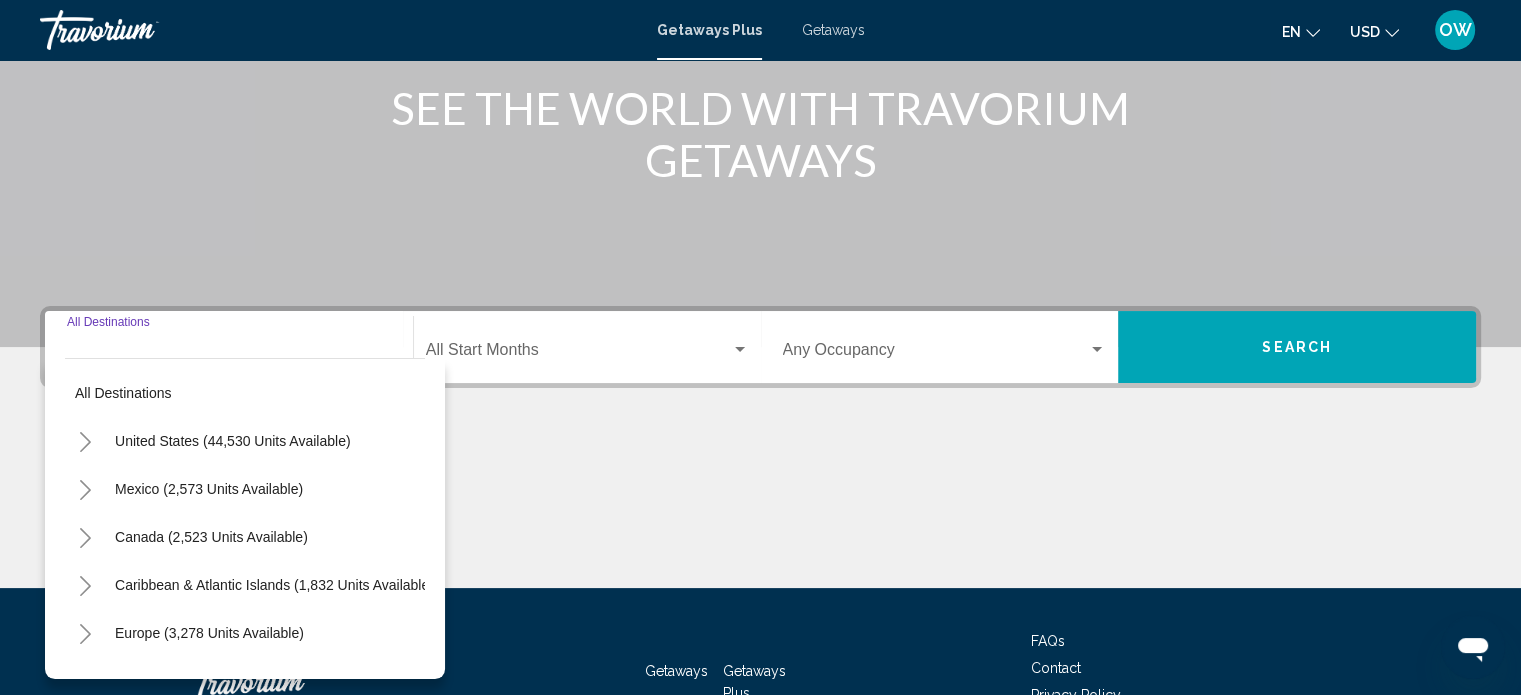 scroll, scrollTop: 390, scrollLeft: 0, axis: vertical 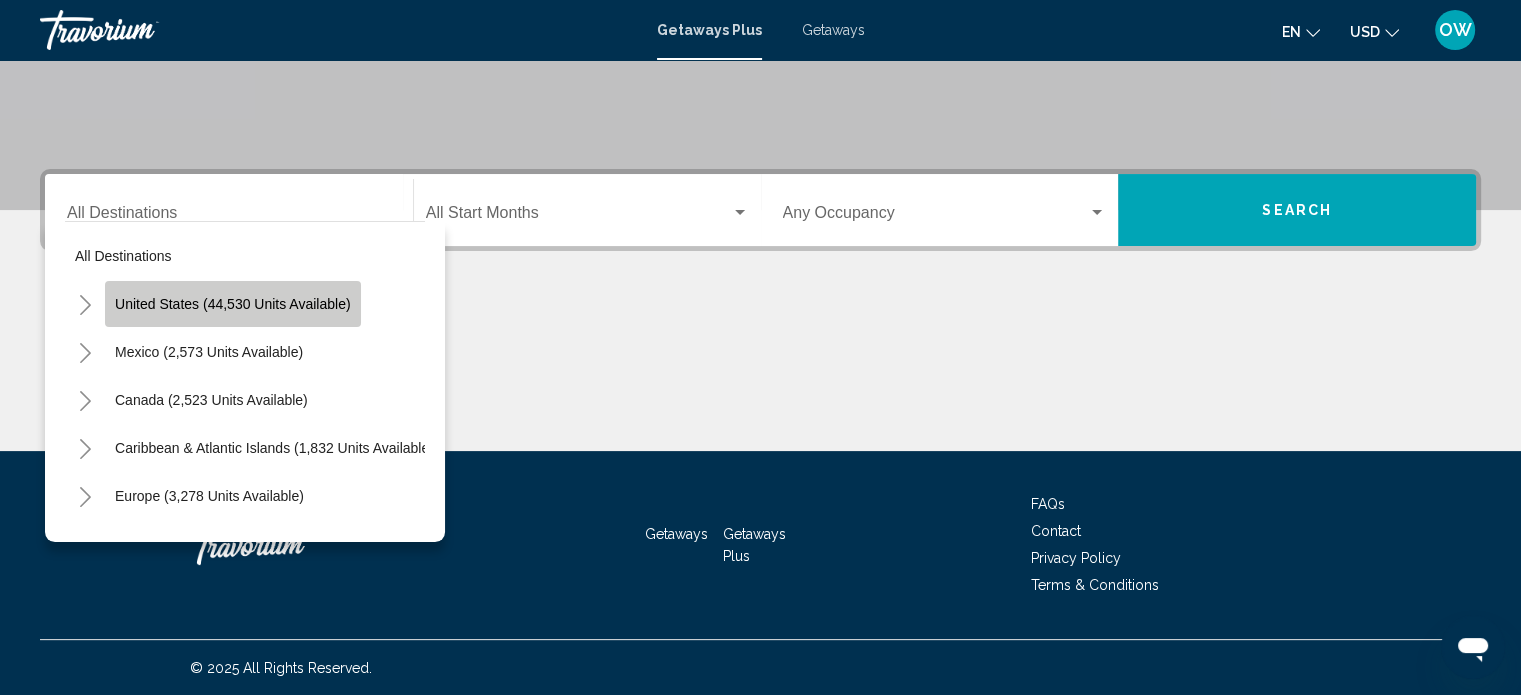 click on "United States (44,530 units available)" 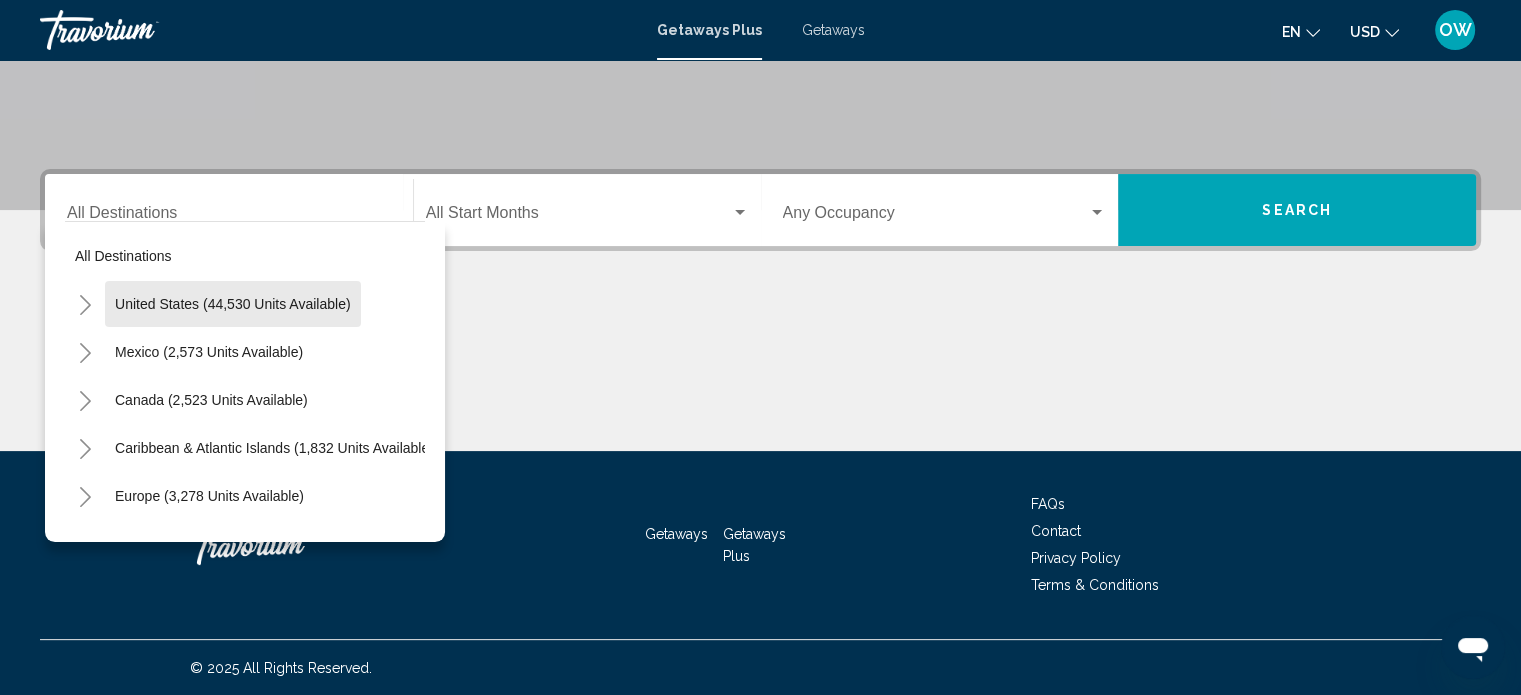 type on "**********" 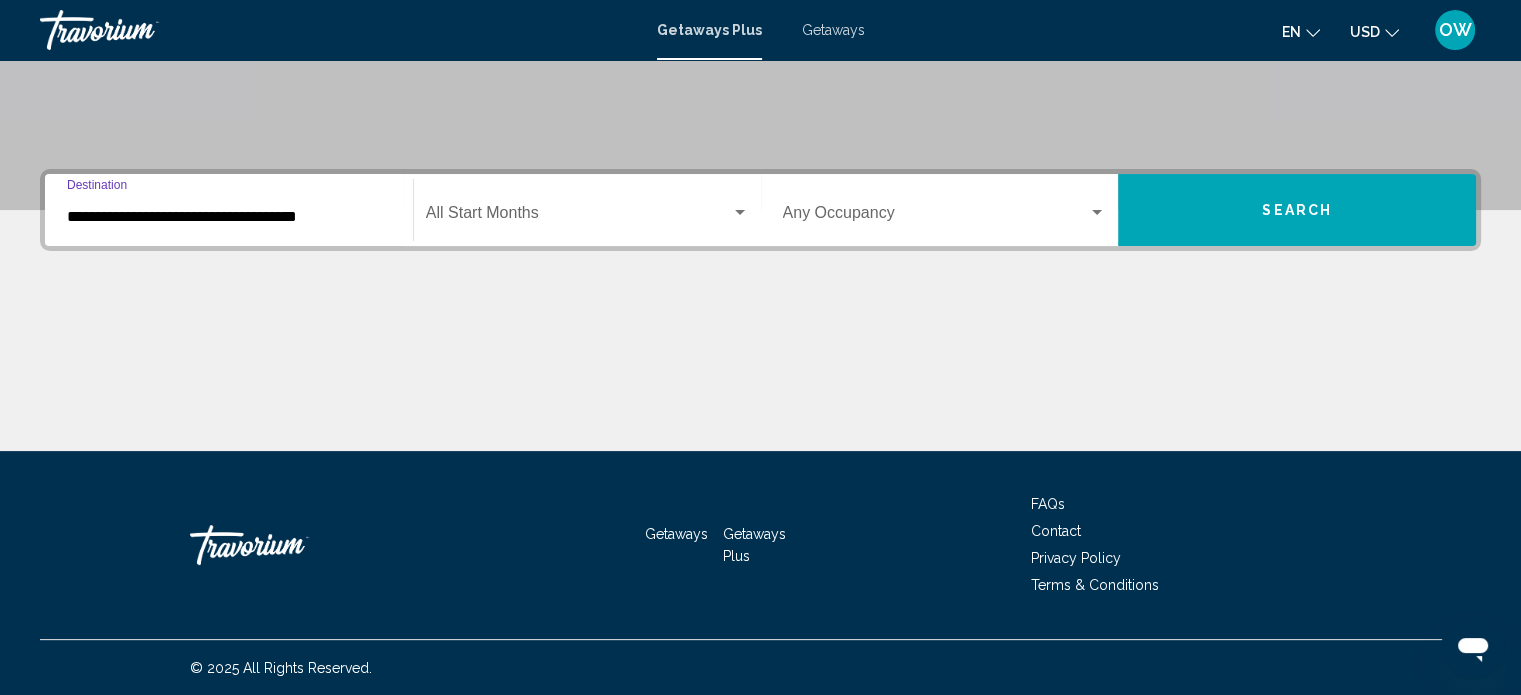 click at bounding box center (740, 213) 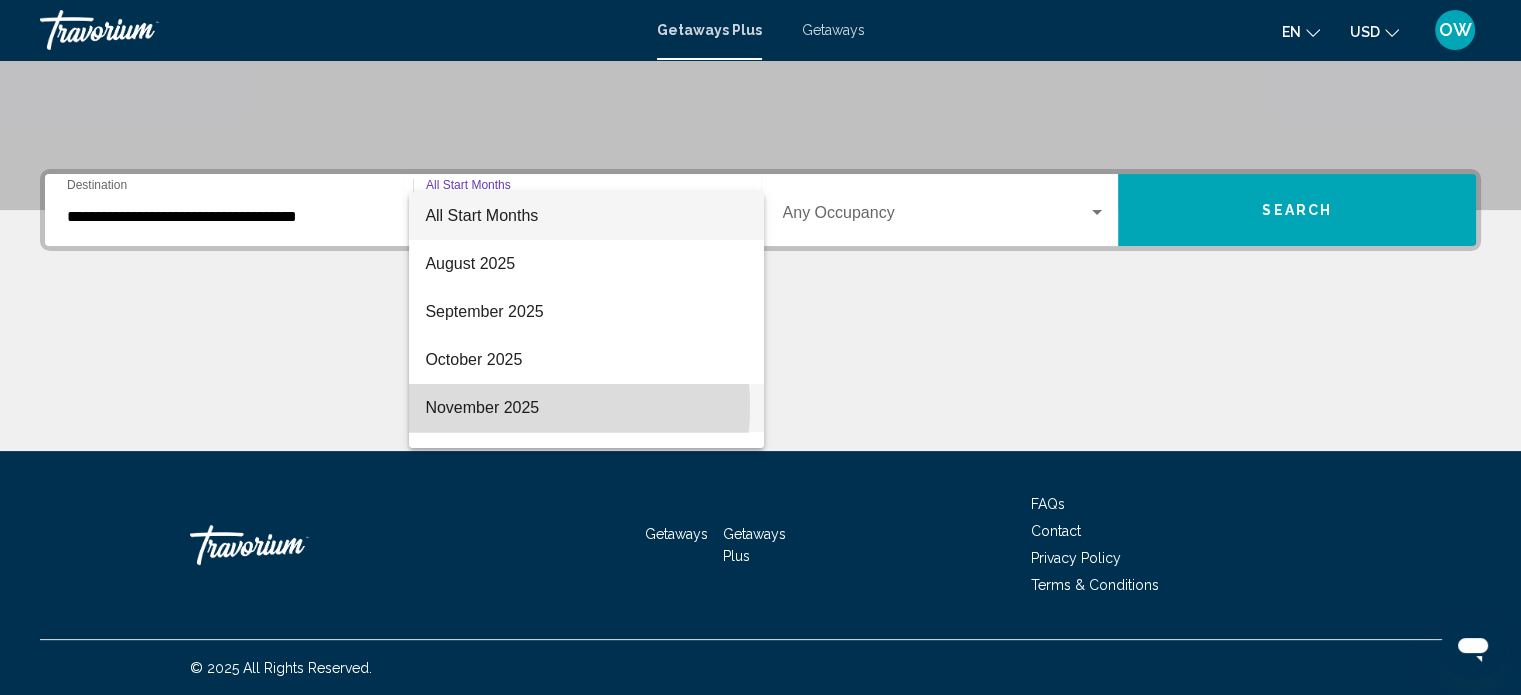 click on "November 2025" at bounding box center (586, 408) 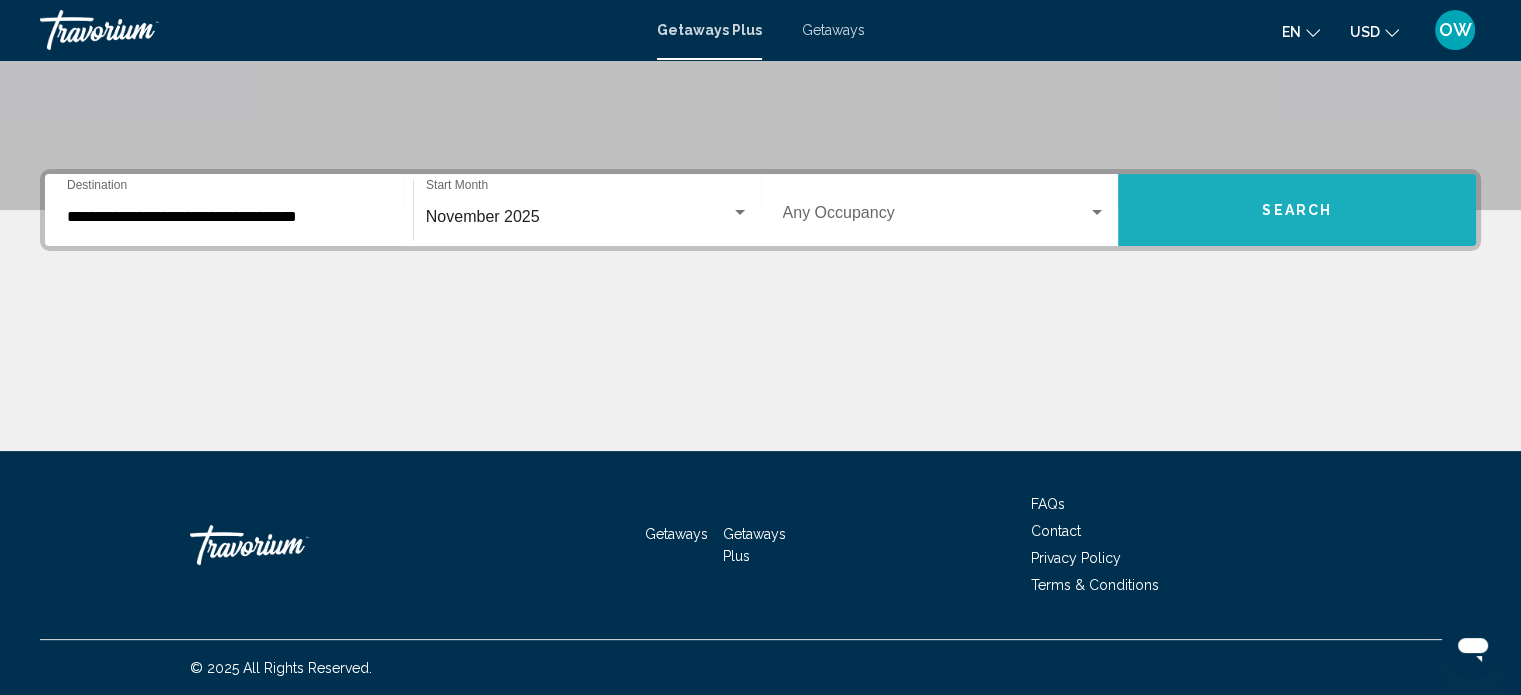 click on "Search" at bounding box center (1297, 210) 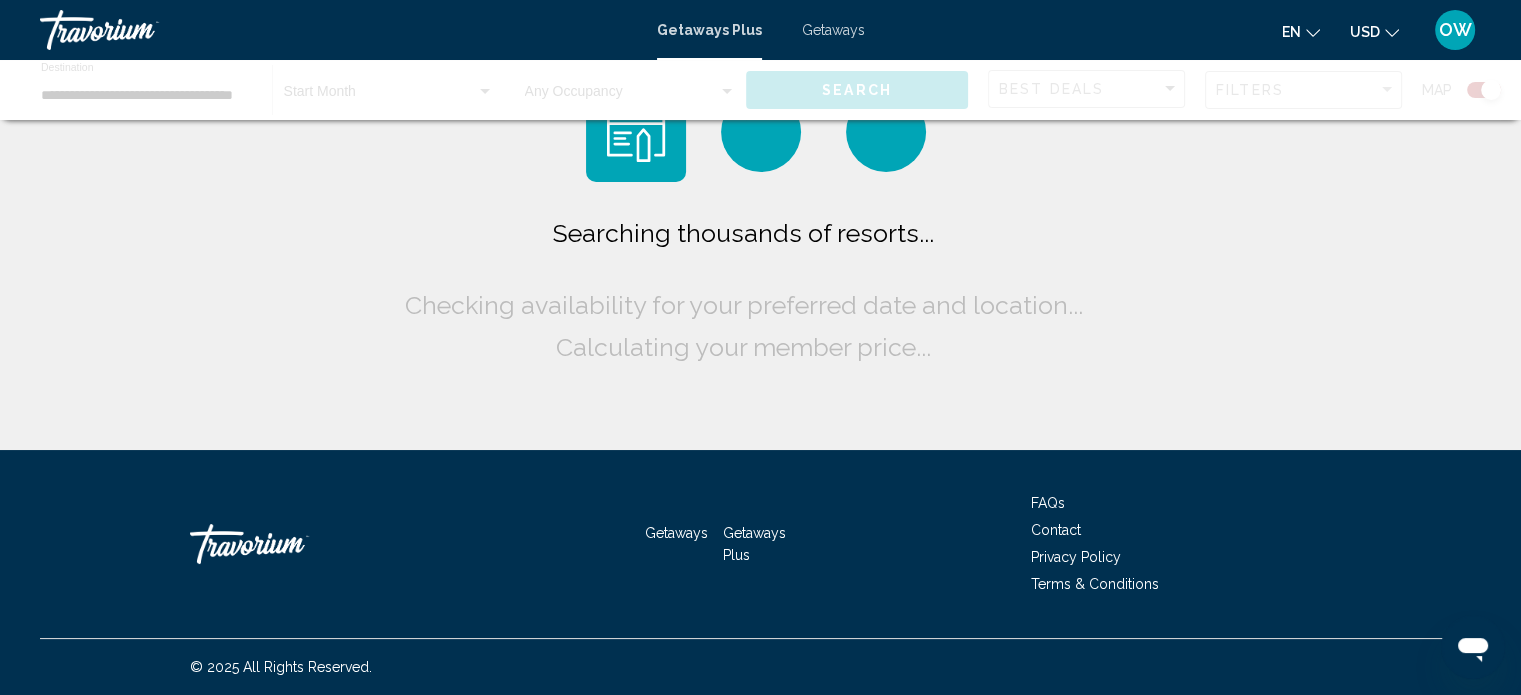 scroll, scrollTop: 0, scrollLeft: 0, axis: both 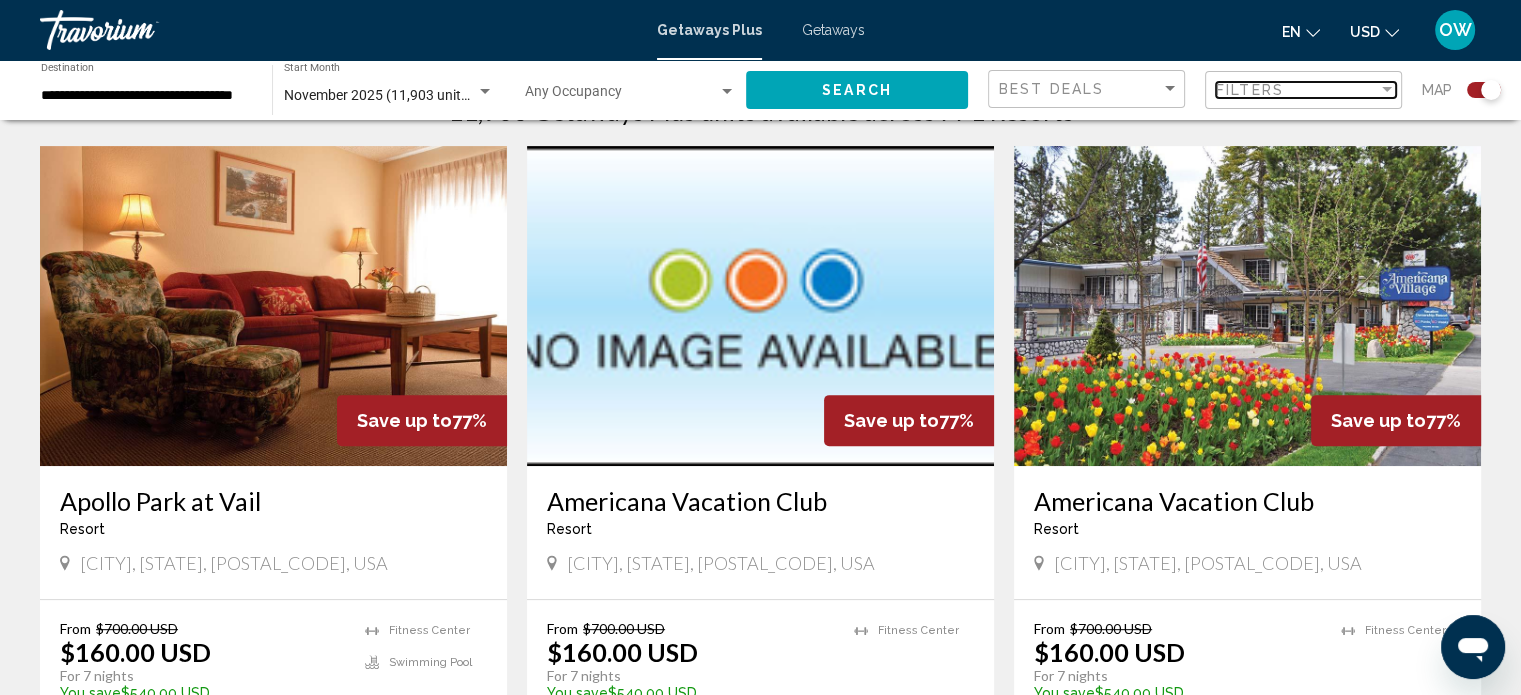 click at bounding box center [1387, 89] 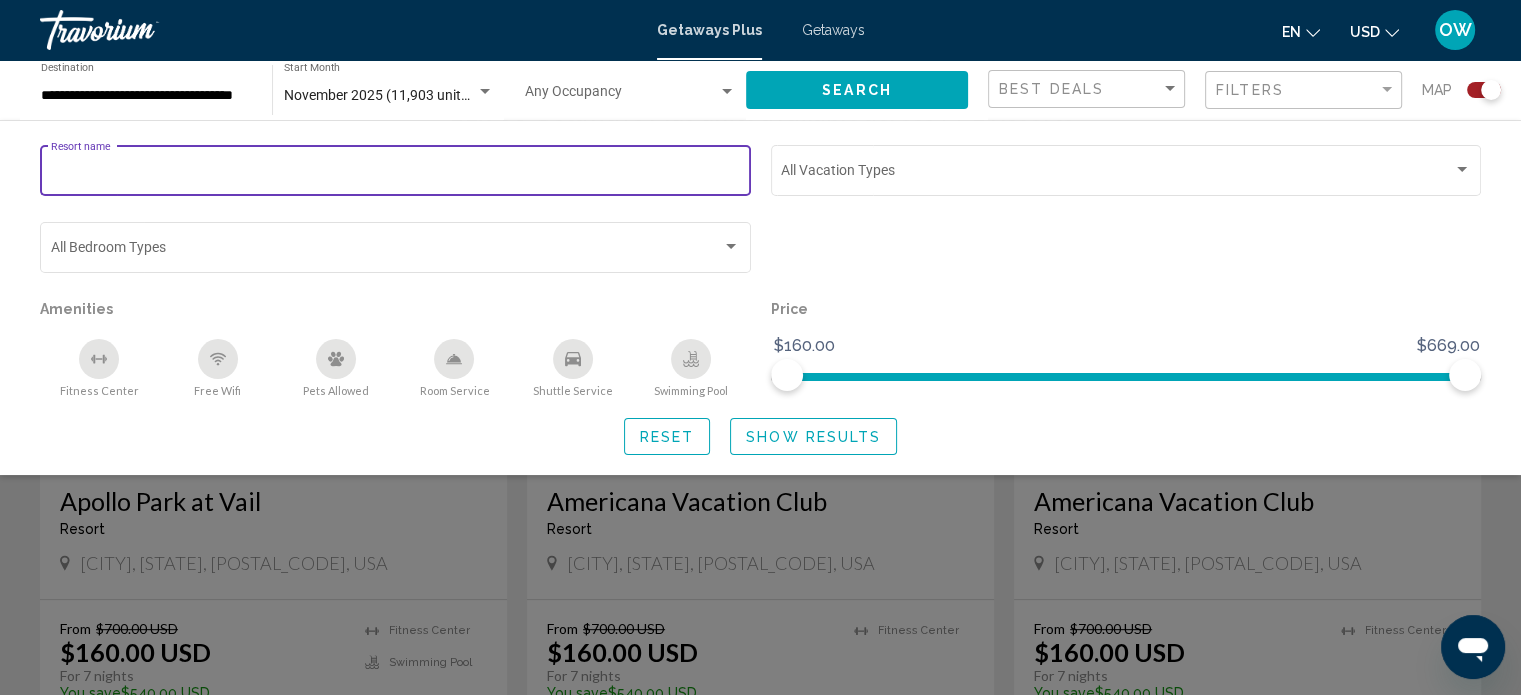 click on "Resort name" at bounding box center [396, 174] 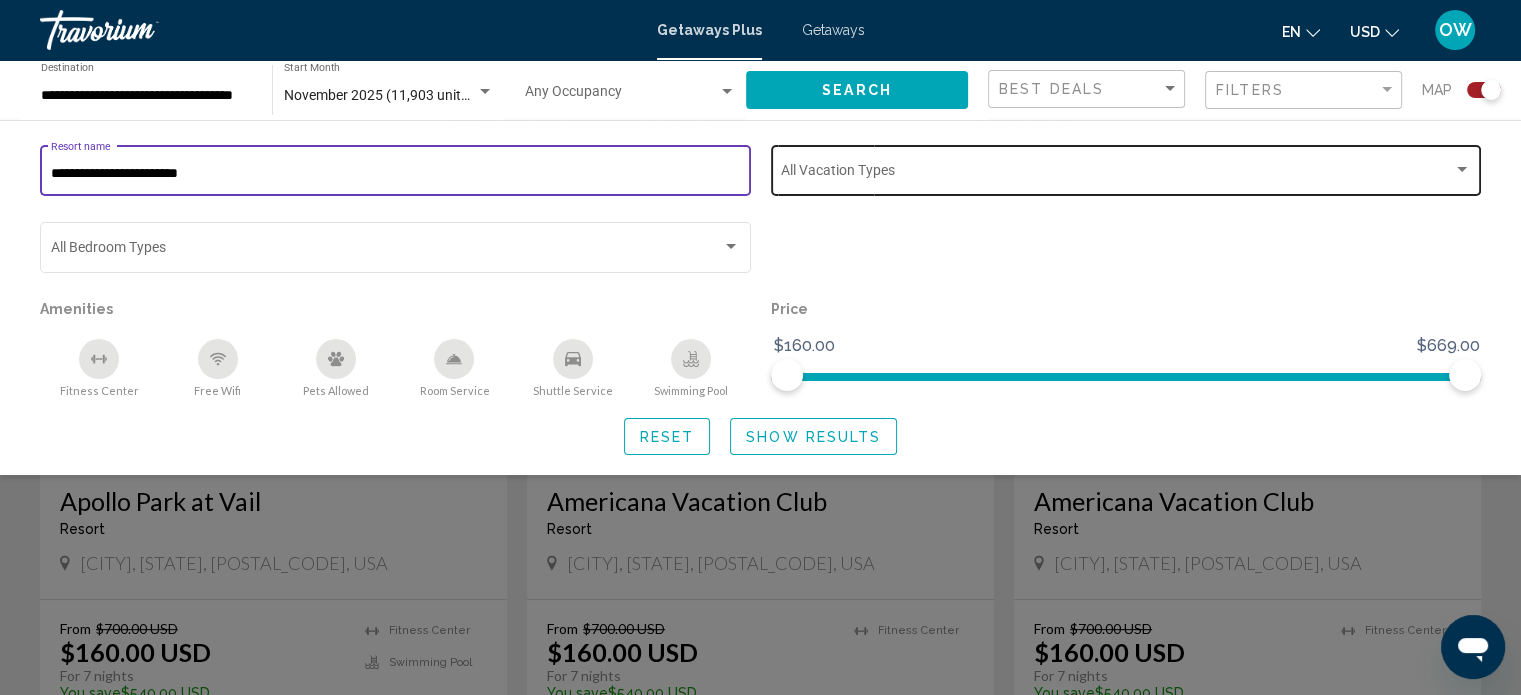 type on "**********" 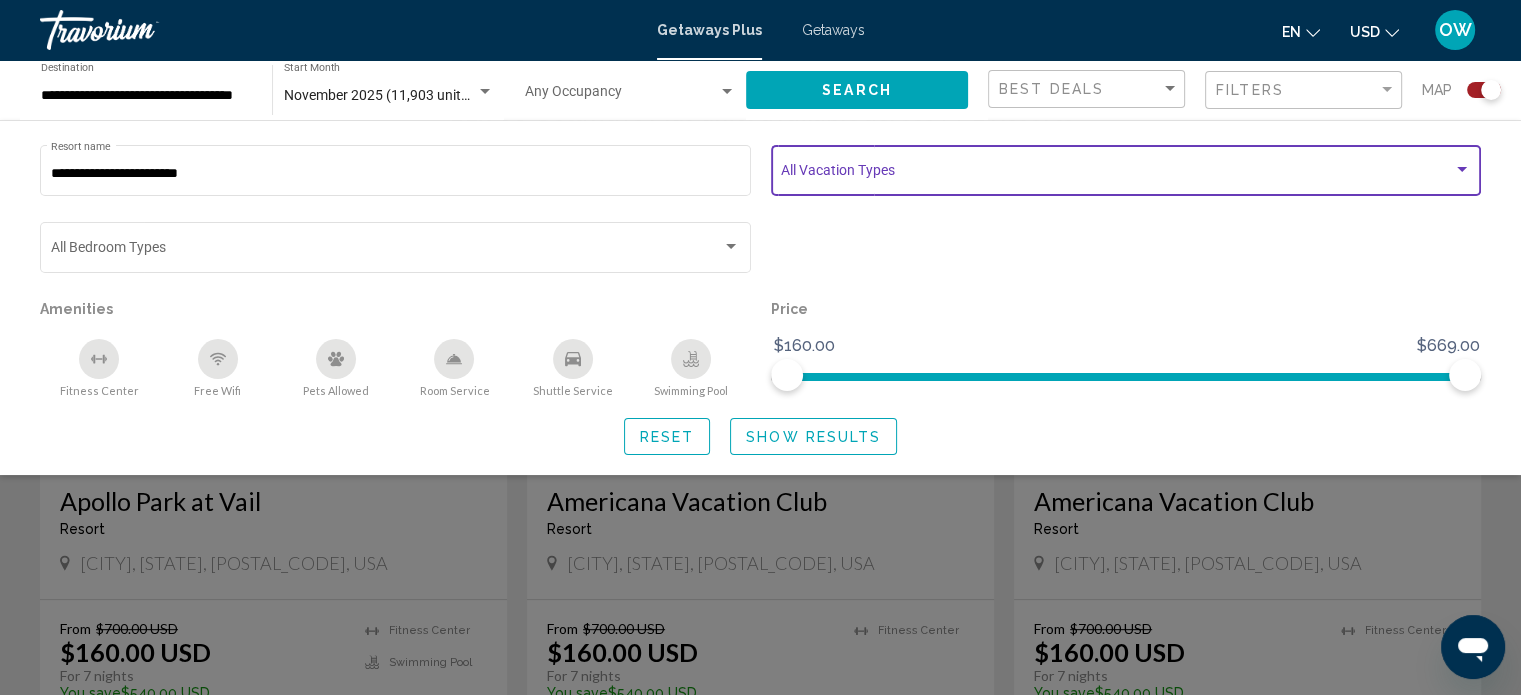 click at bounding box center (1117, 174) 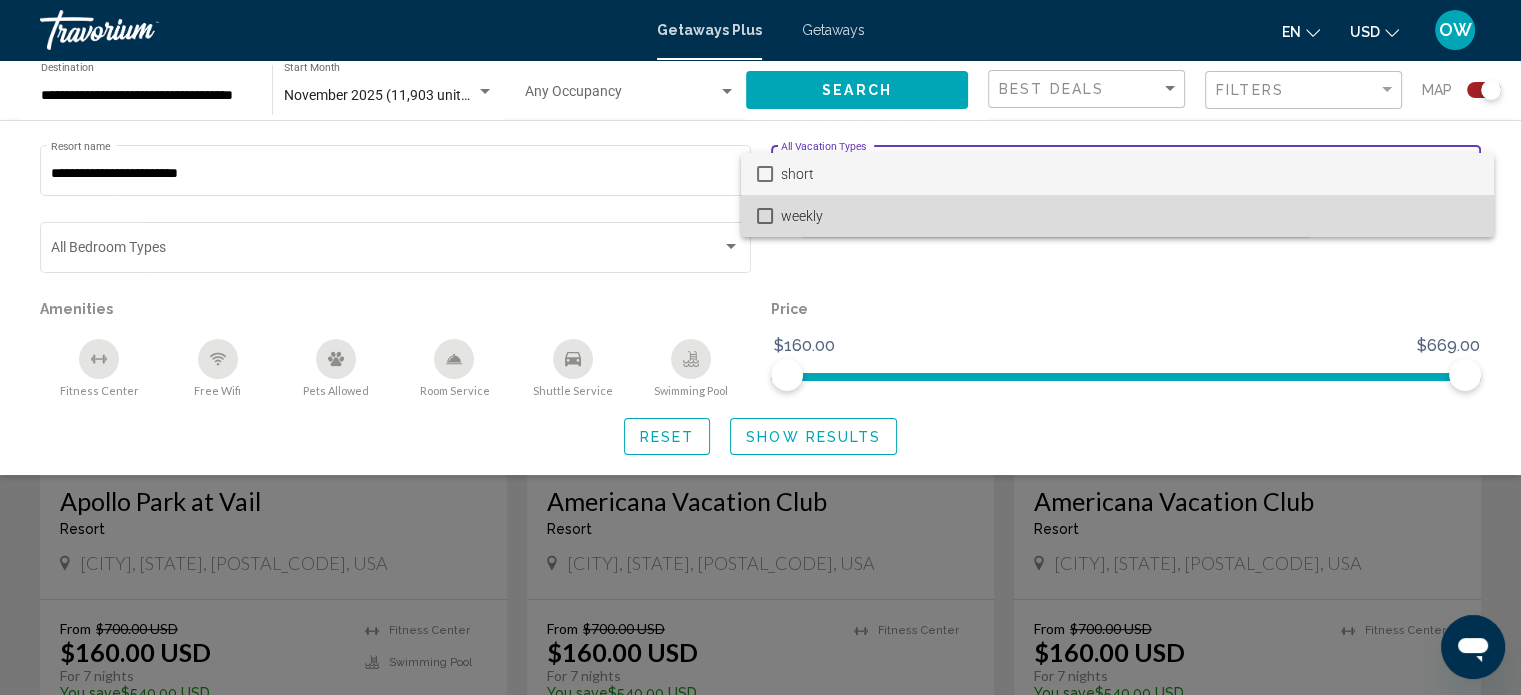 click at bounding box center [765, 216] 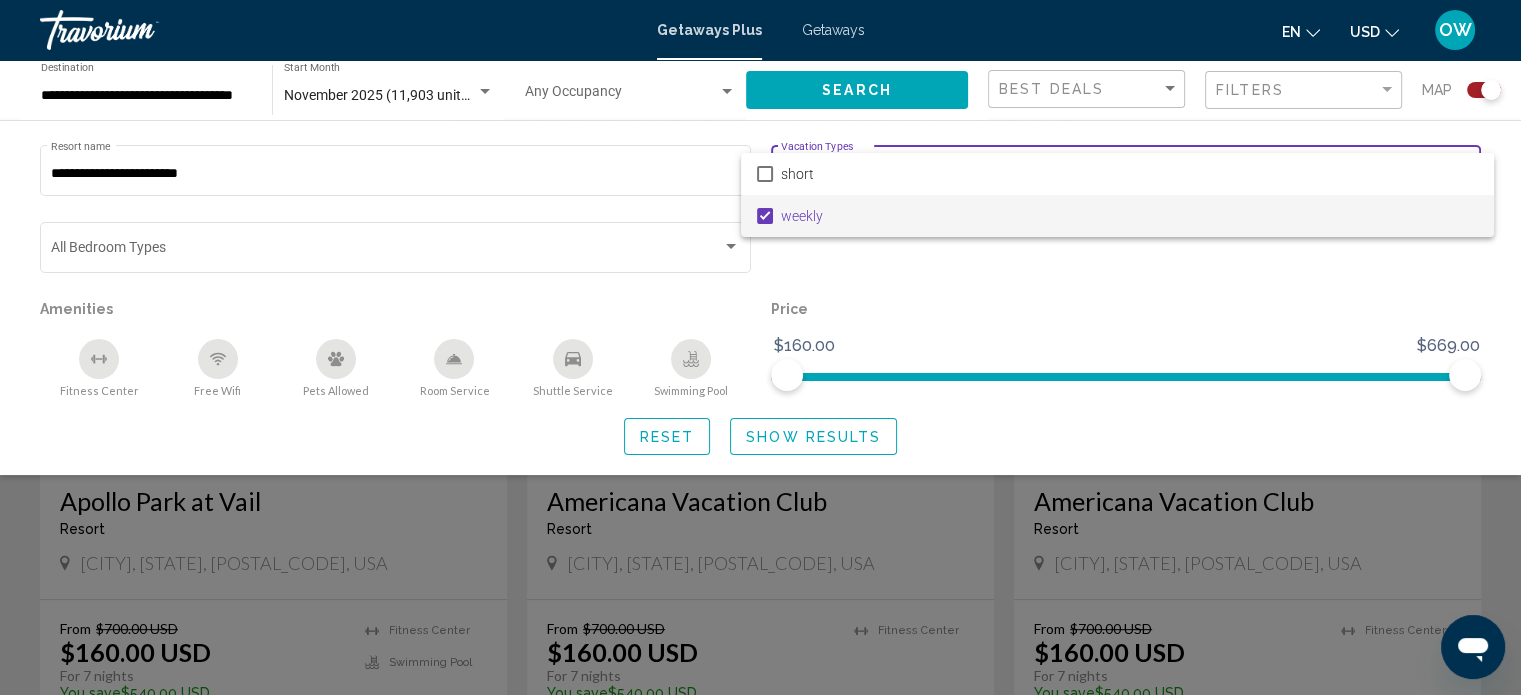 click at bounding box center [760, 347] 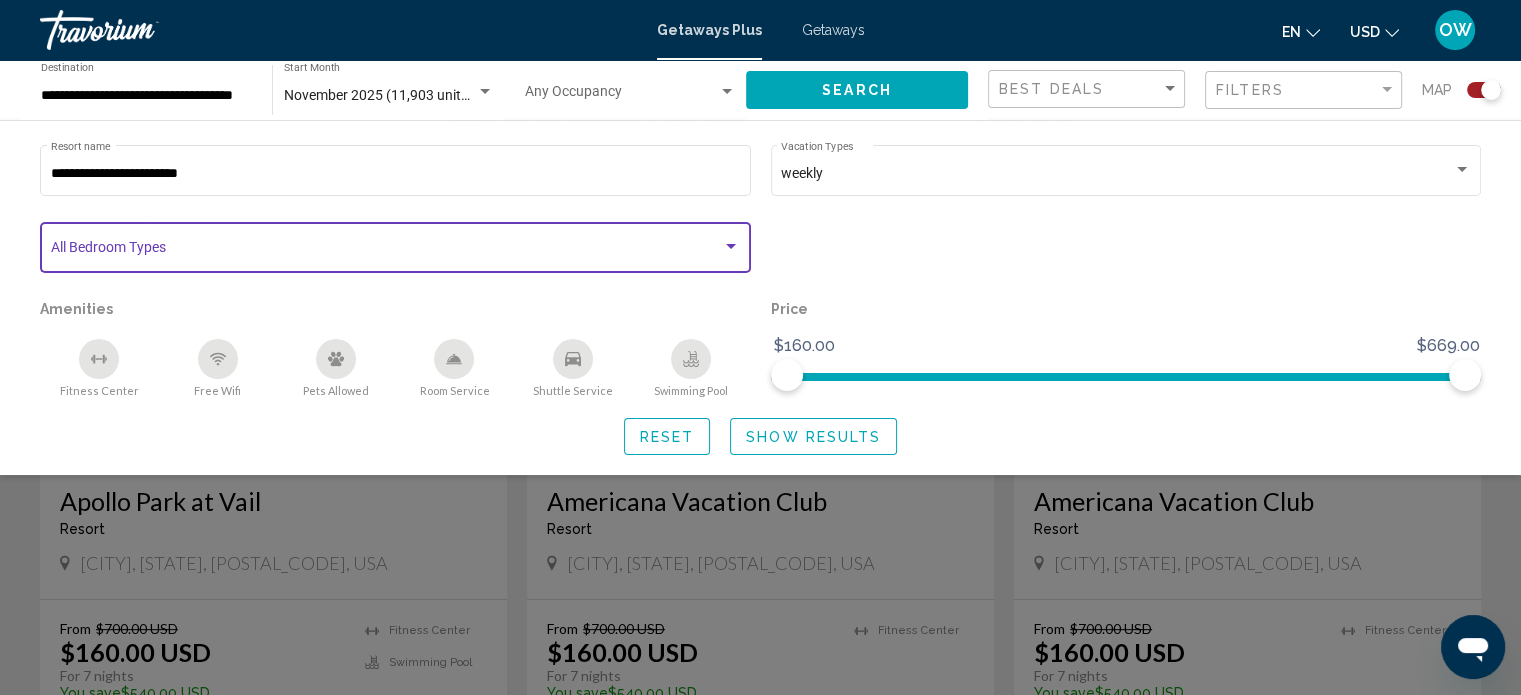 click at bounding box center (731, 247) 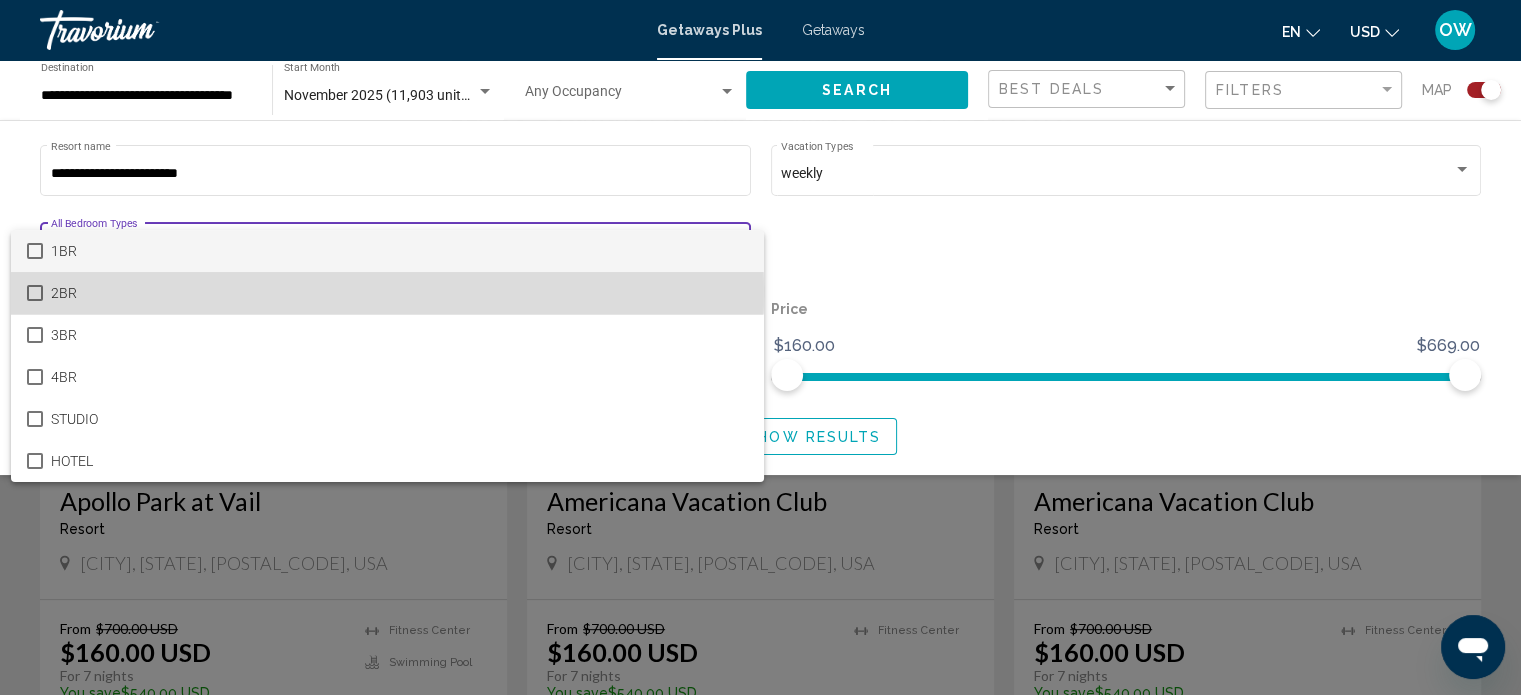 click at bounding box center [35, 293] 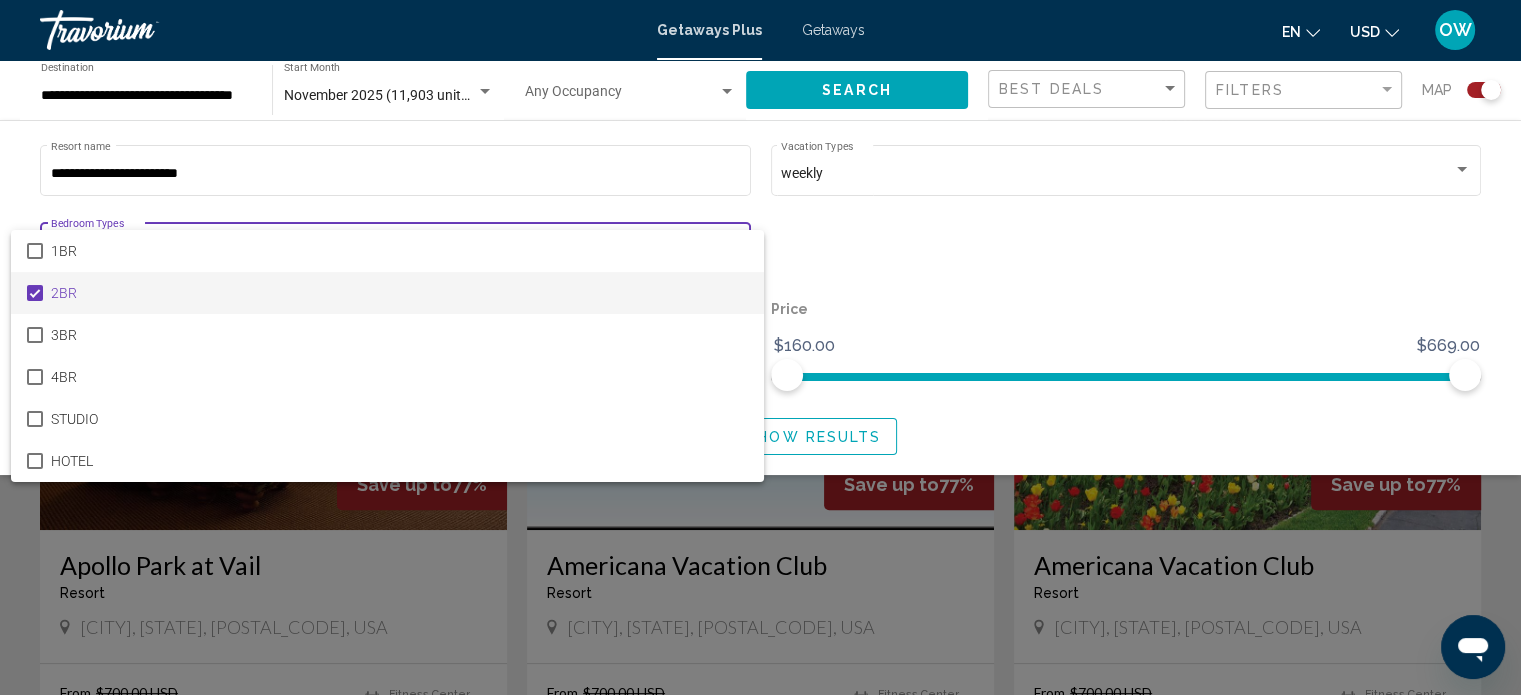 scroll, scrollTop: 620, scrollLeft: 0, axis: vertical 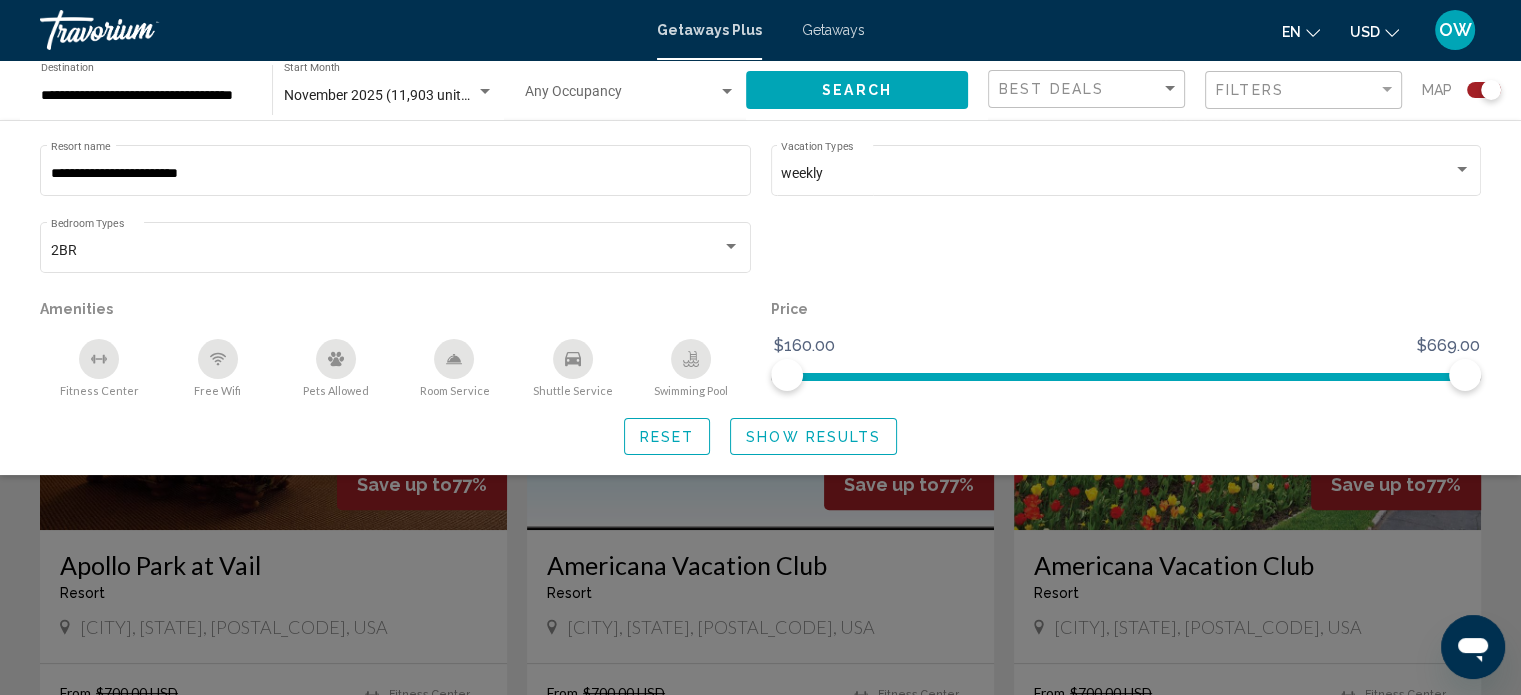 drag, startPoint x: 100, startPoint y: 373, endPoint x: 131, endPoint y: 364, distance: 32.280025 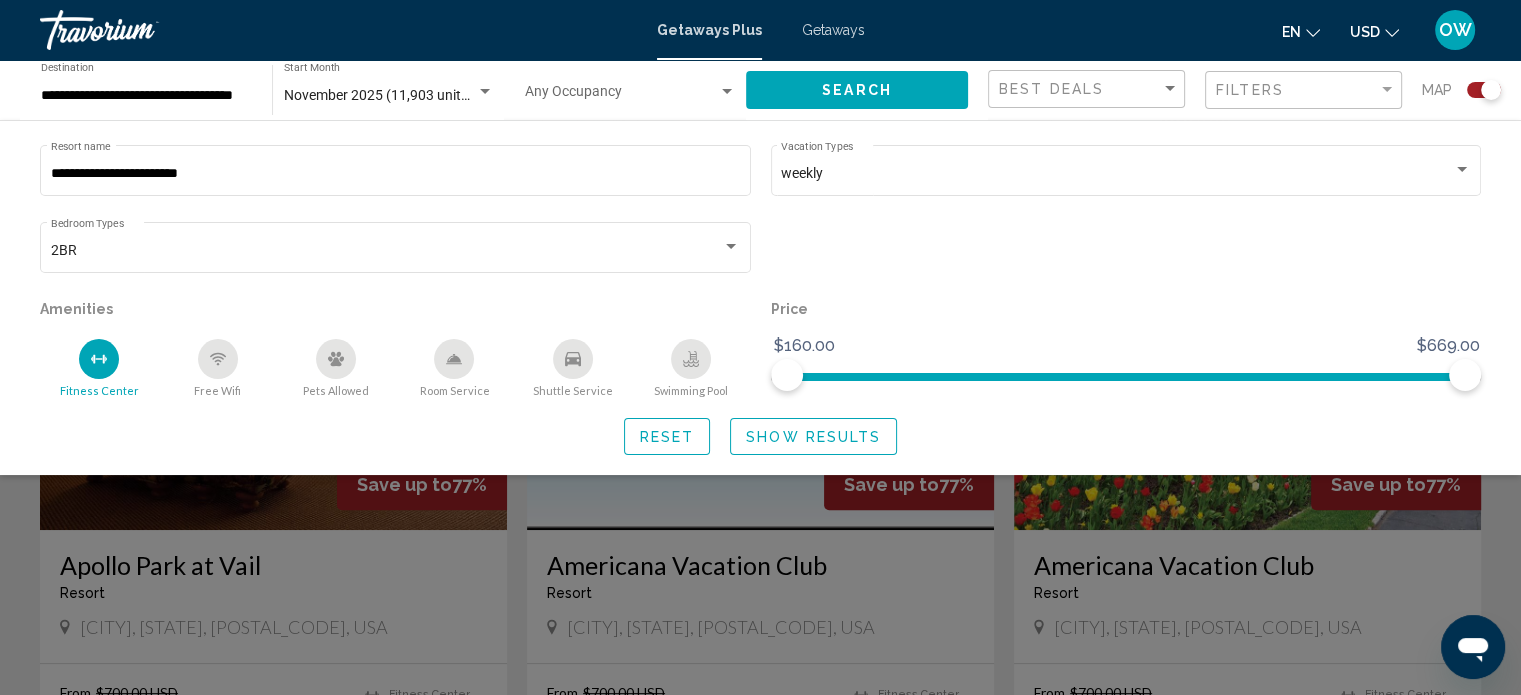 click 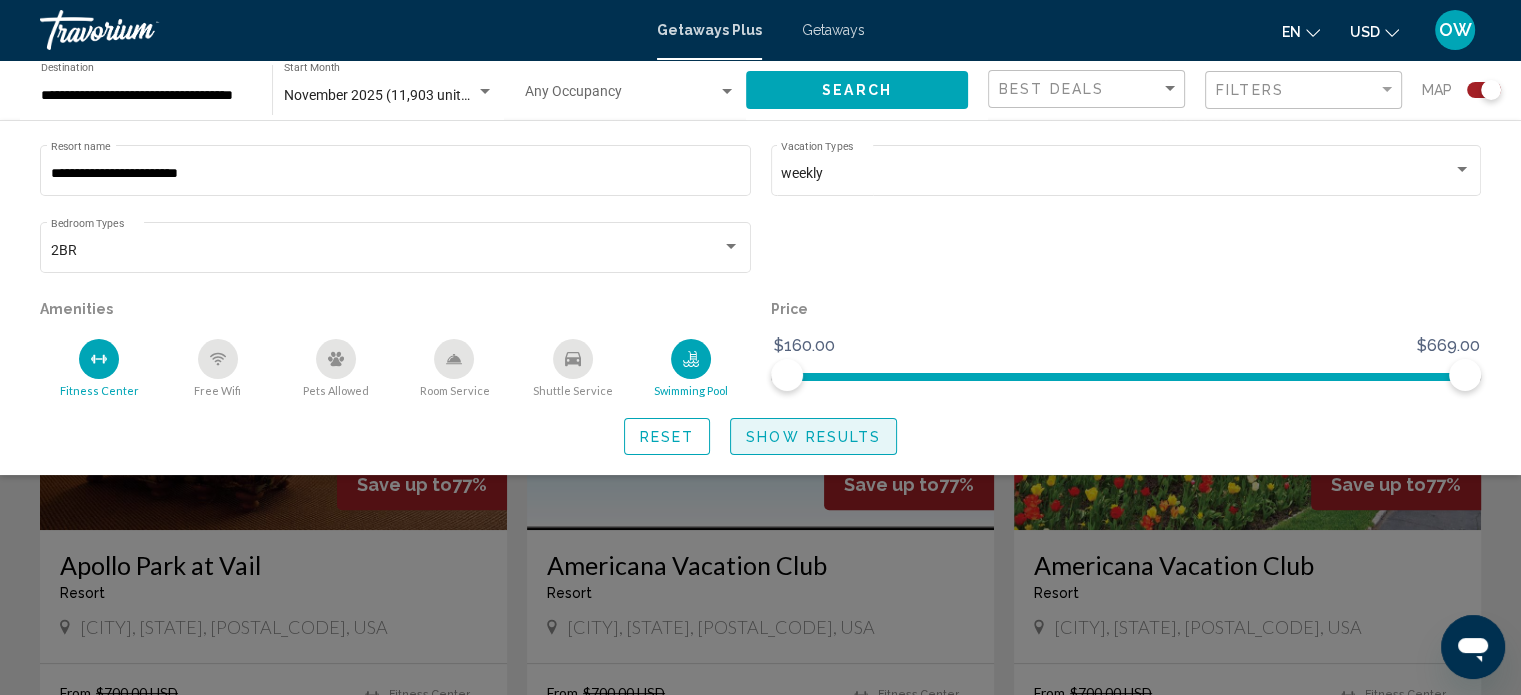 click on "Show Results" 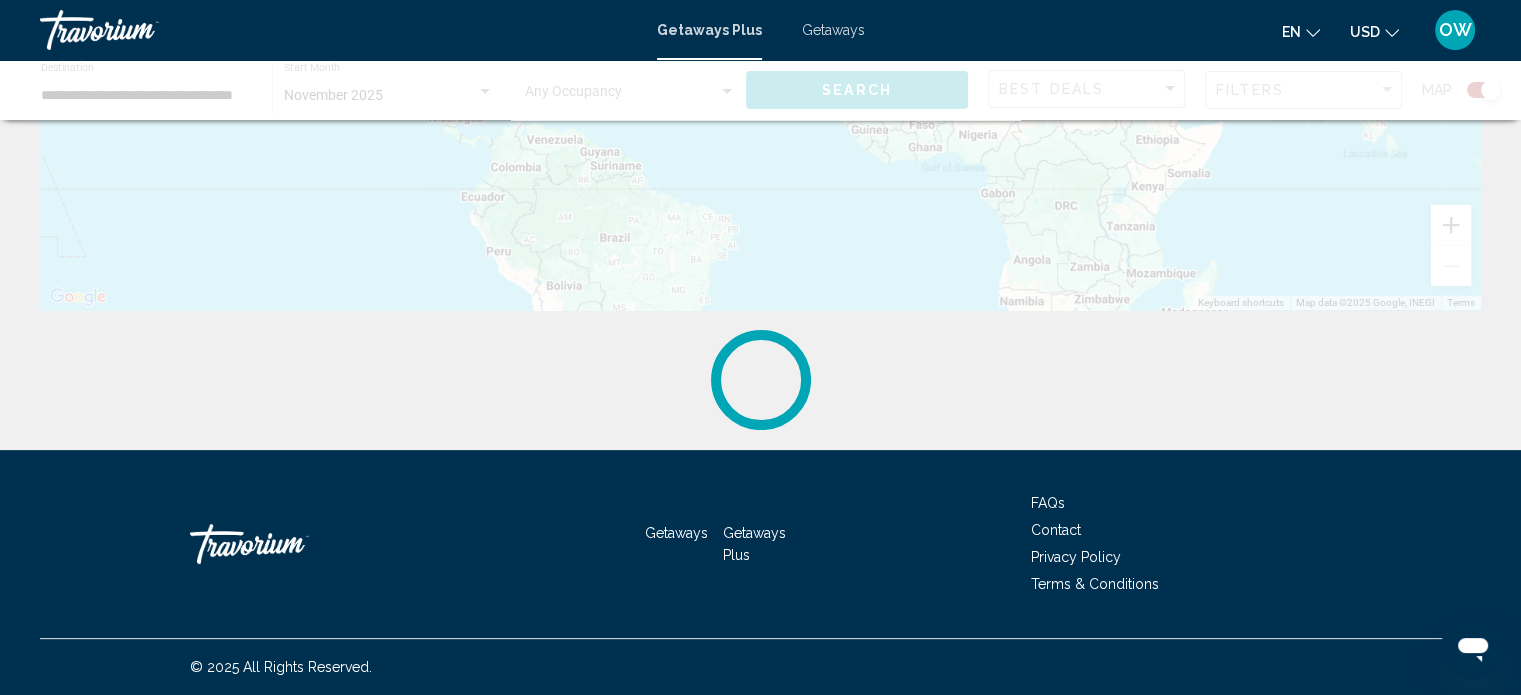 scroll, scrollTop: 0, scrollLeft: 0, axis: both 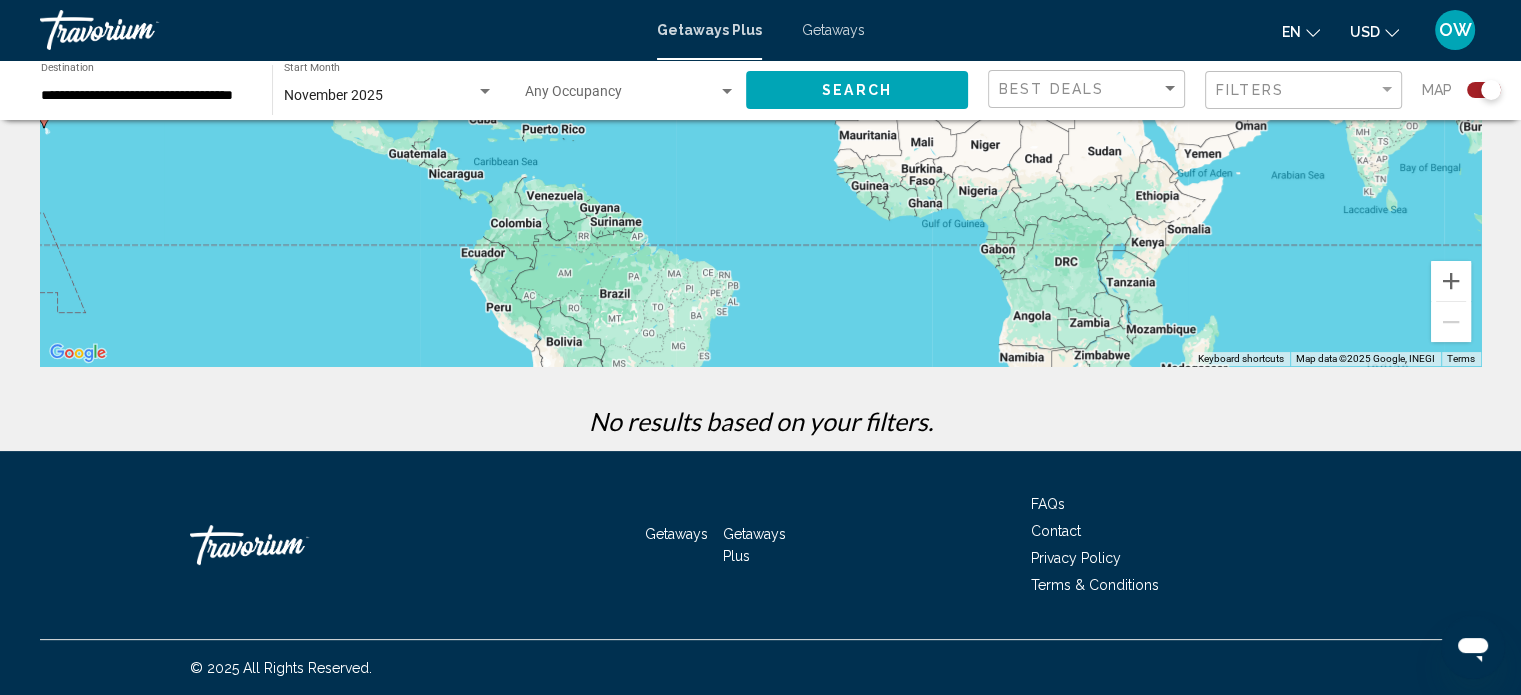 click on "Getaways" at bounding box center (676, 534) 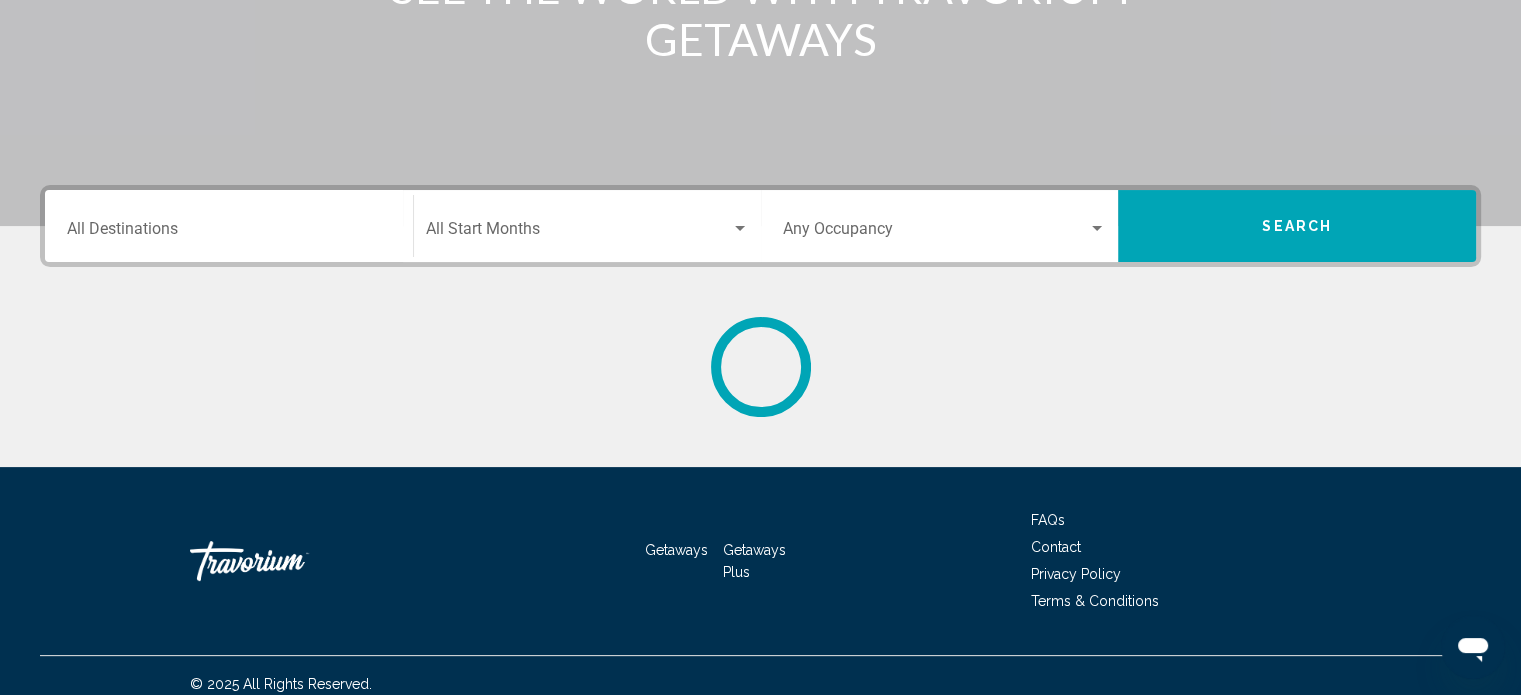 scroll, scrollTop: 0, scrollLeft: 0, axis: both 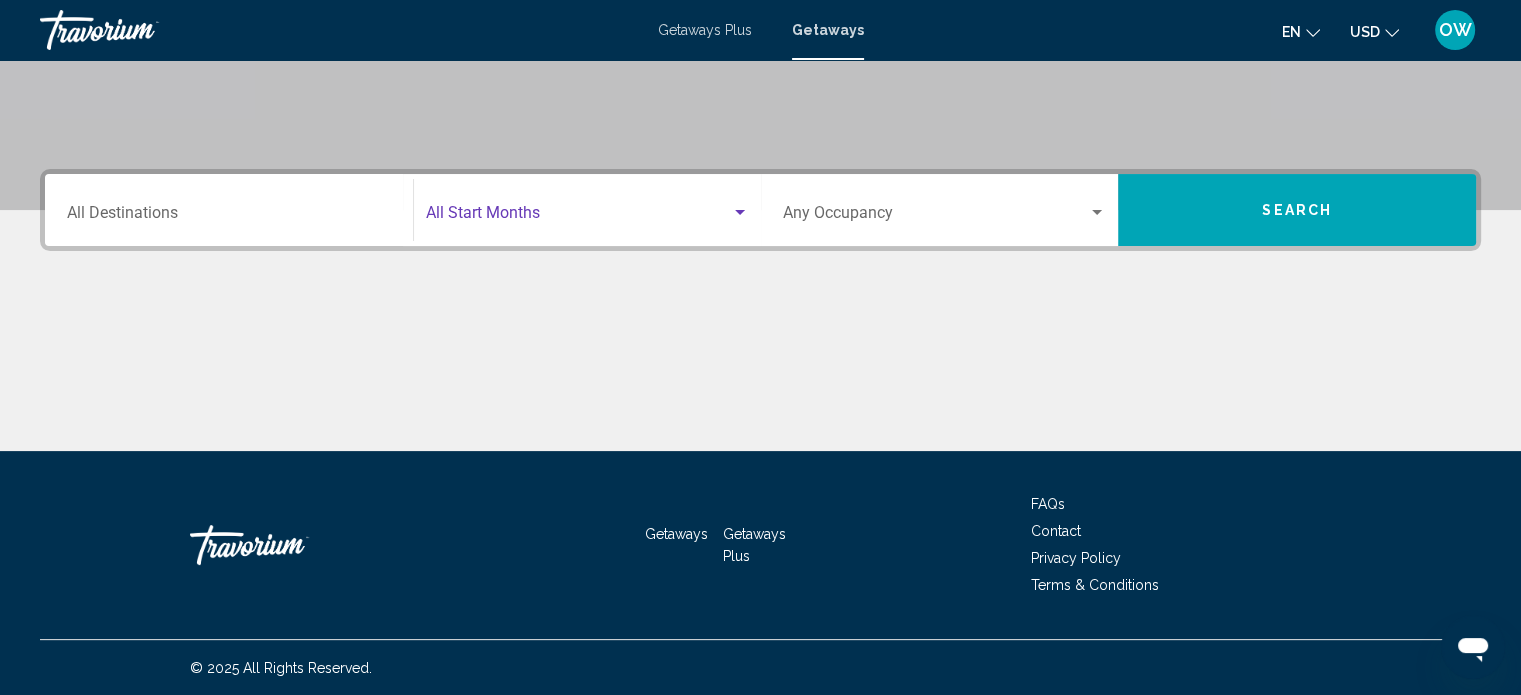 click at bounding box center [740, 212] 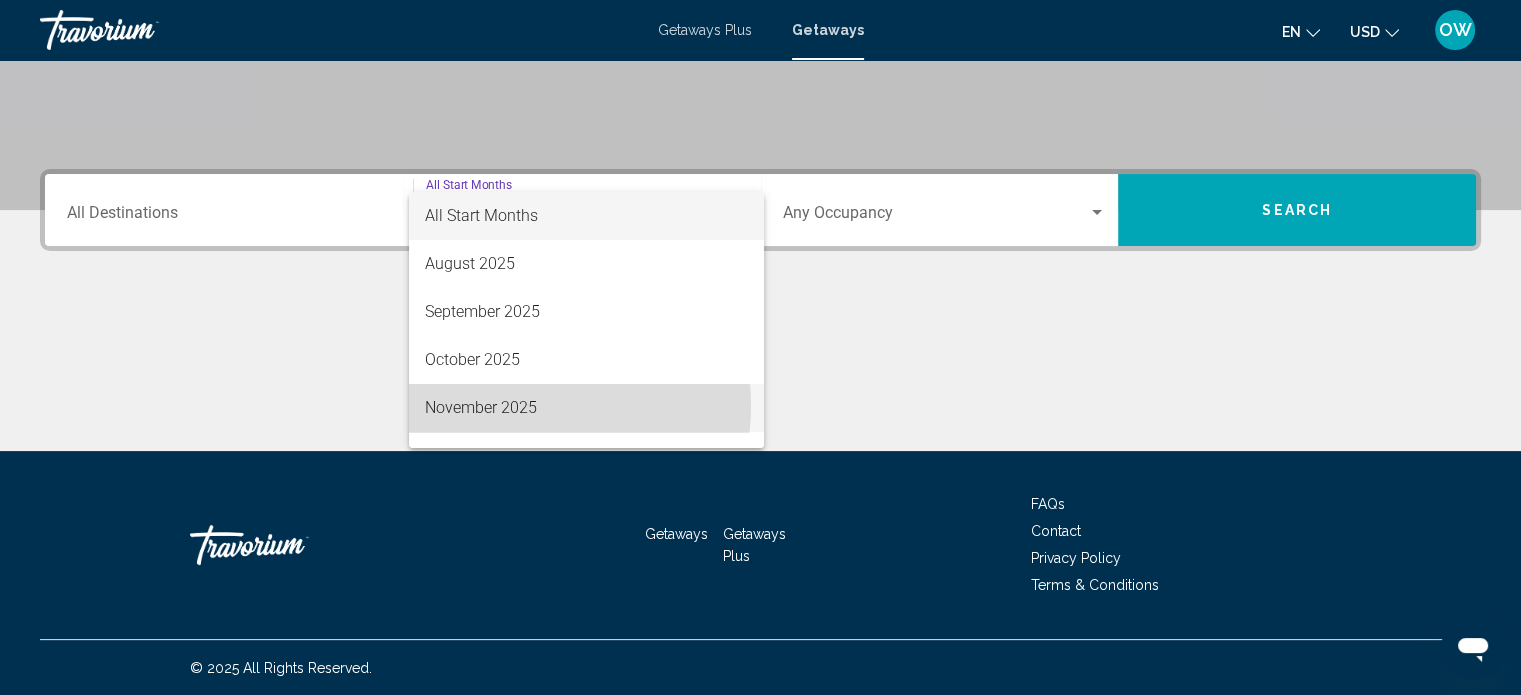 click on "November 2025" at bounding box center [586, 408] 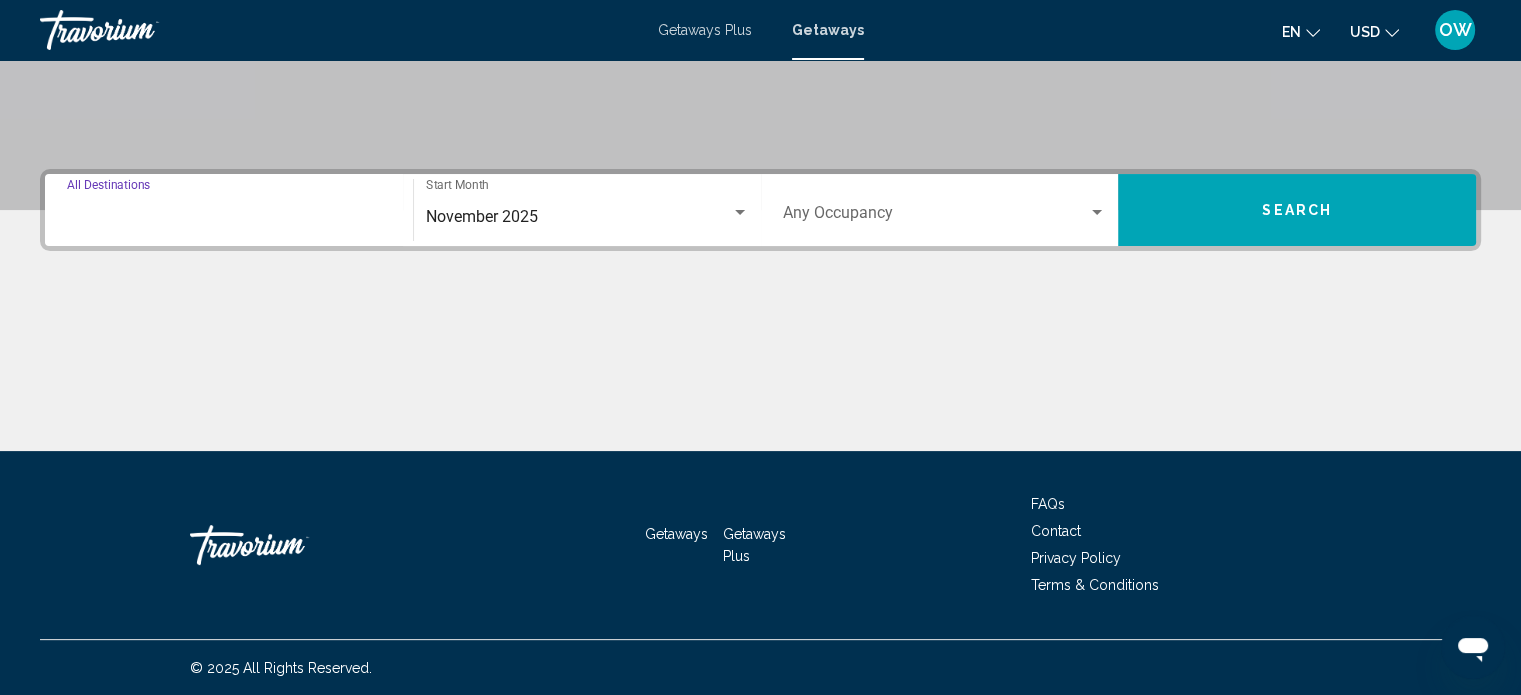 click on "Destination All Destinations" at bounding box center (229, 217) 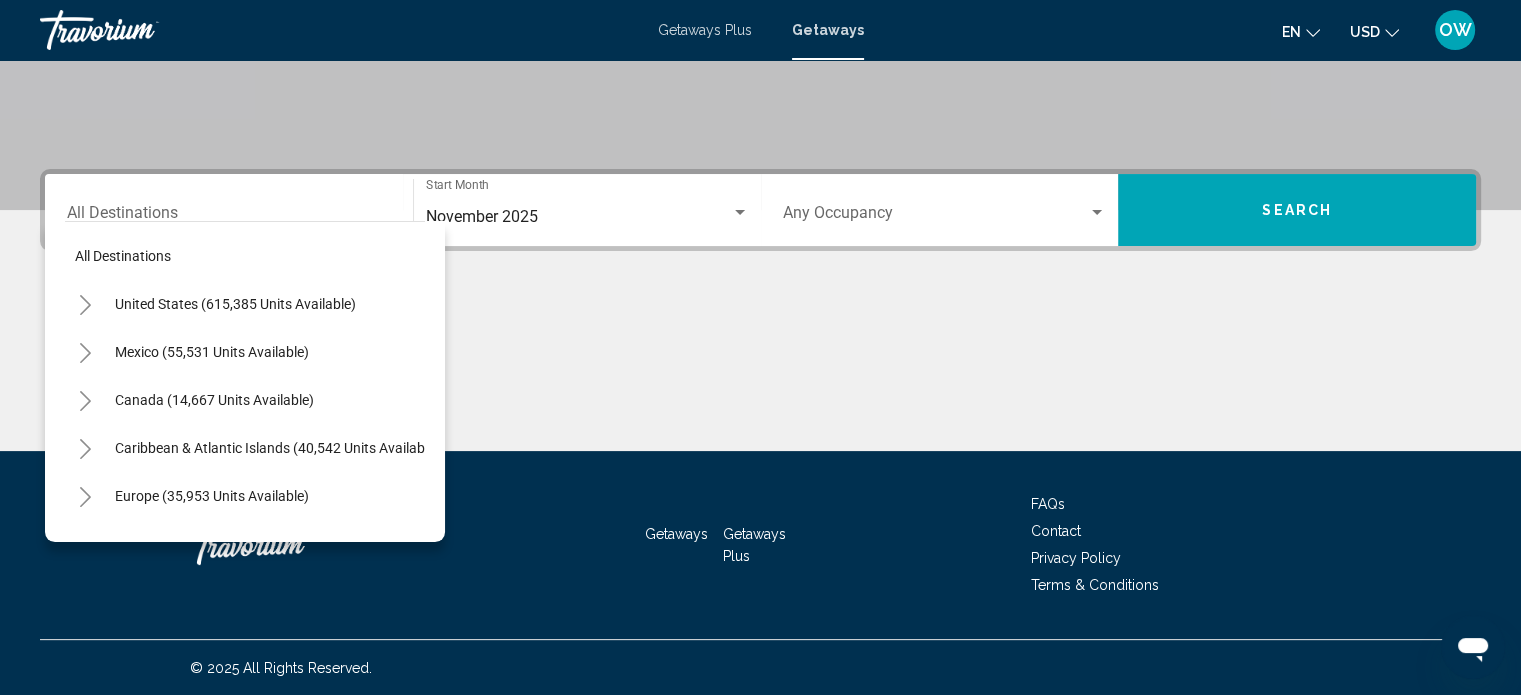 scroll, scrollTop: 0, scrollLeft: 0, axis: both 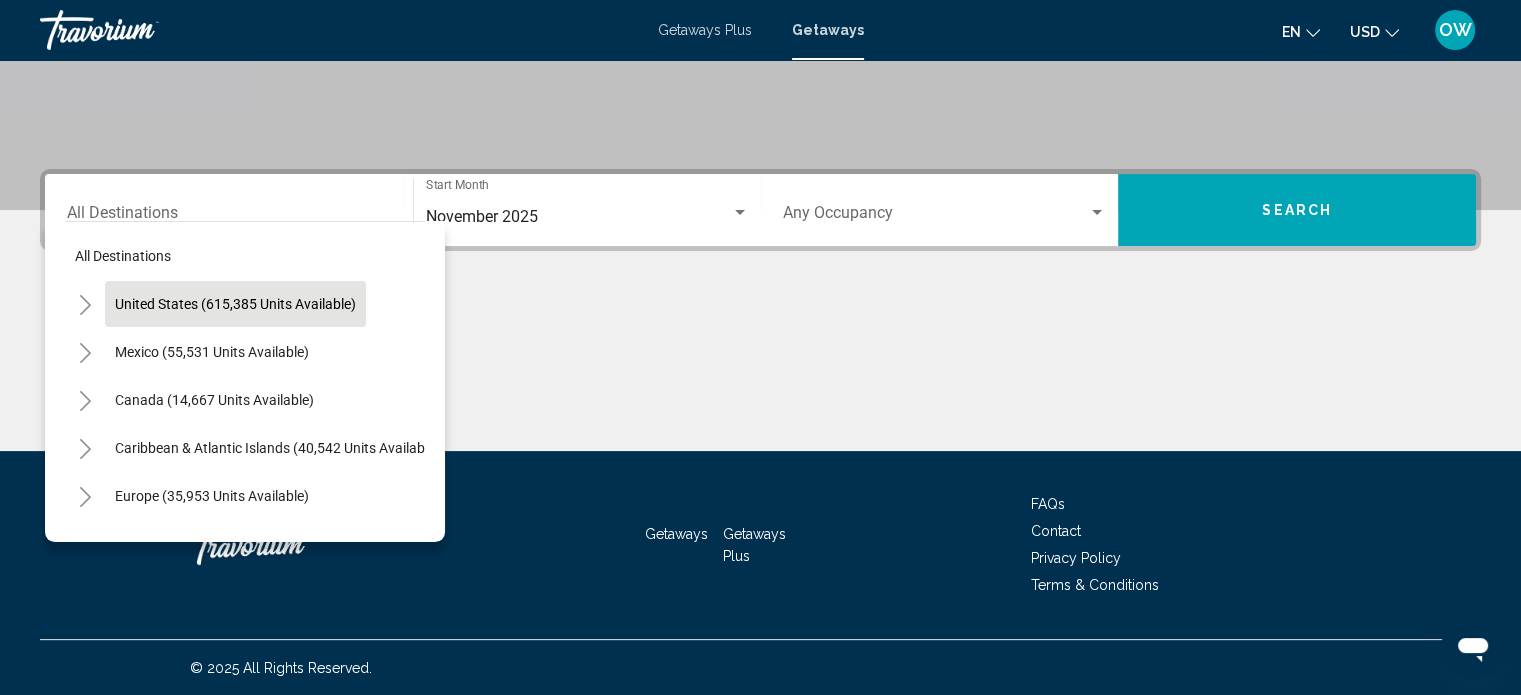 click on "United States (615,385 units available)" at bounding box center (212, 352) 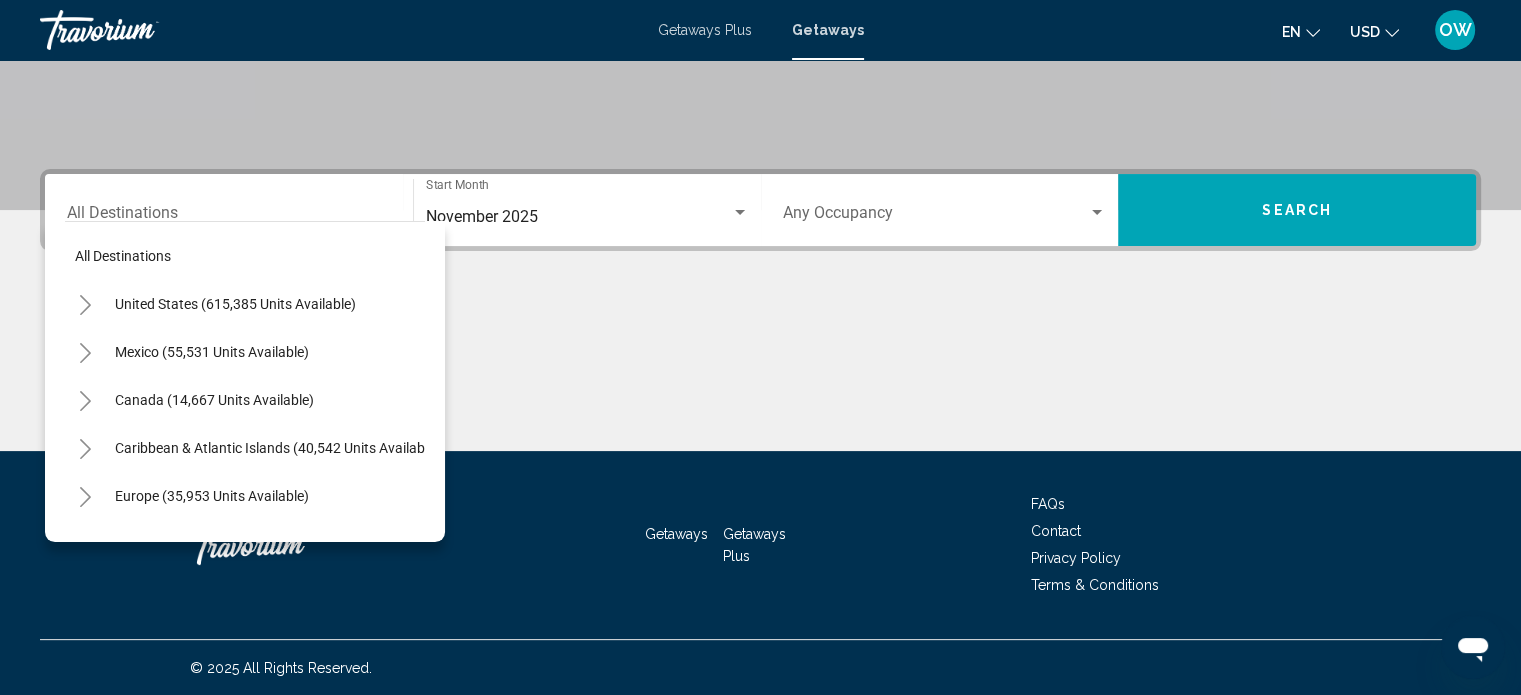 type on "**********" 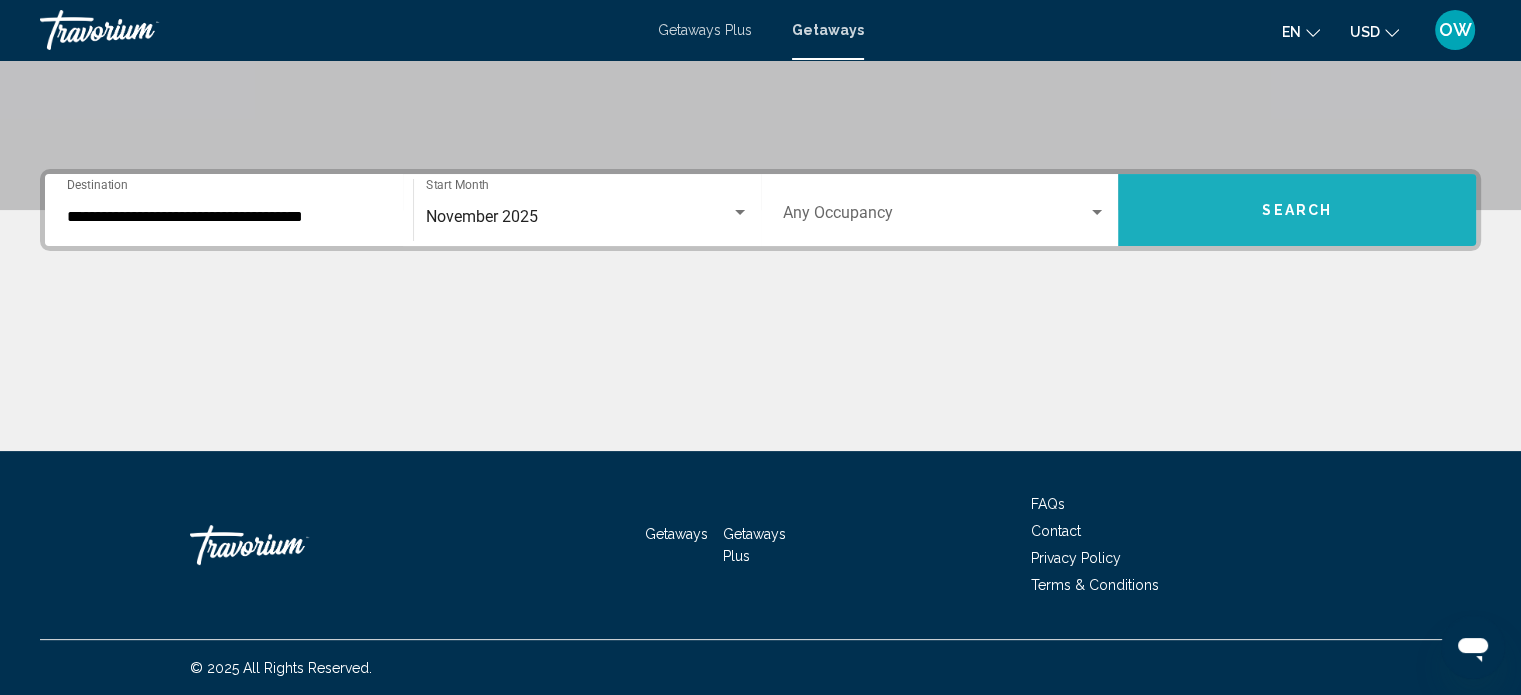 click on "Search" at bounding box center [1297, 210] 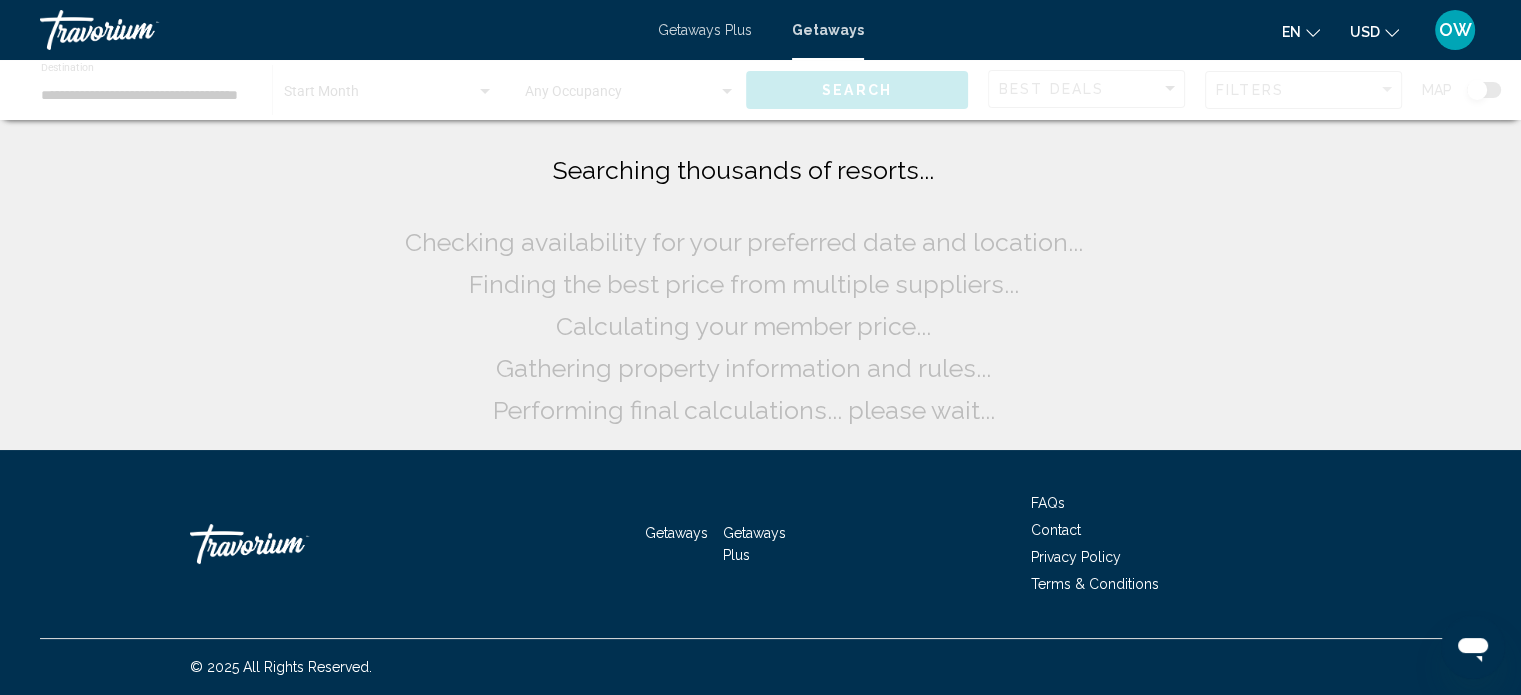scroll, scrollTop: 0, scrollLeft: 0, axis: both 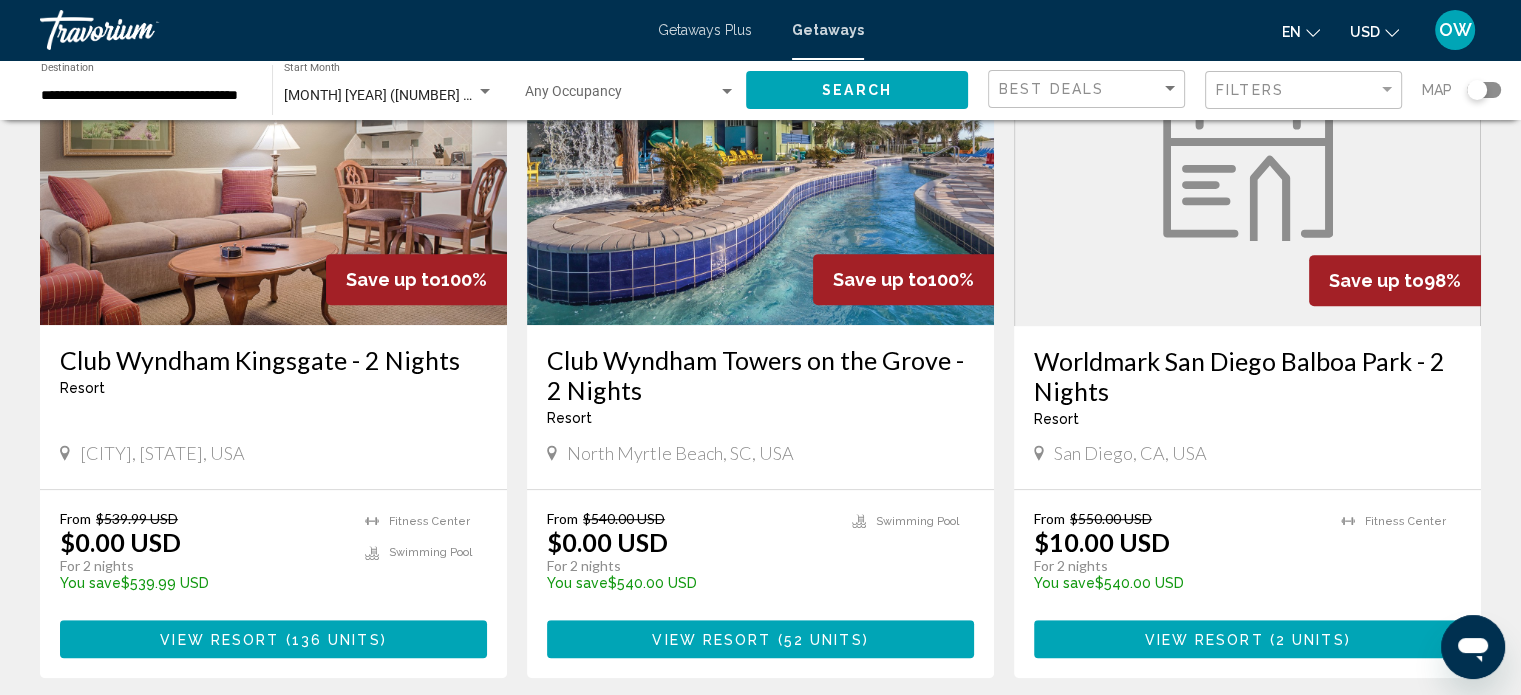 click on "Best Deals" 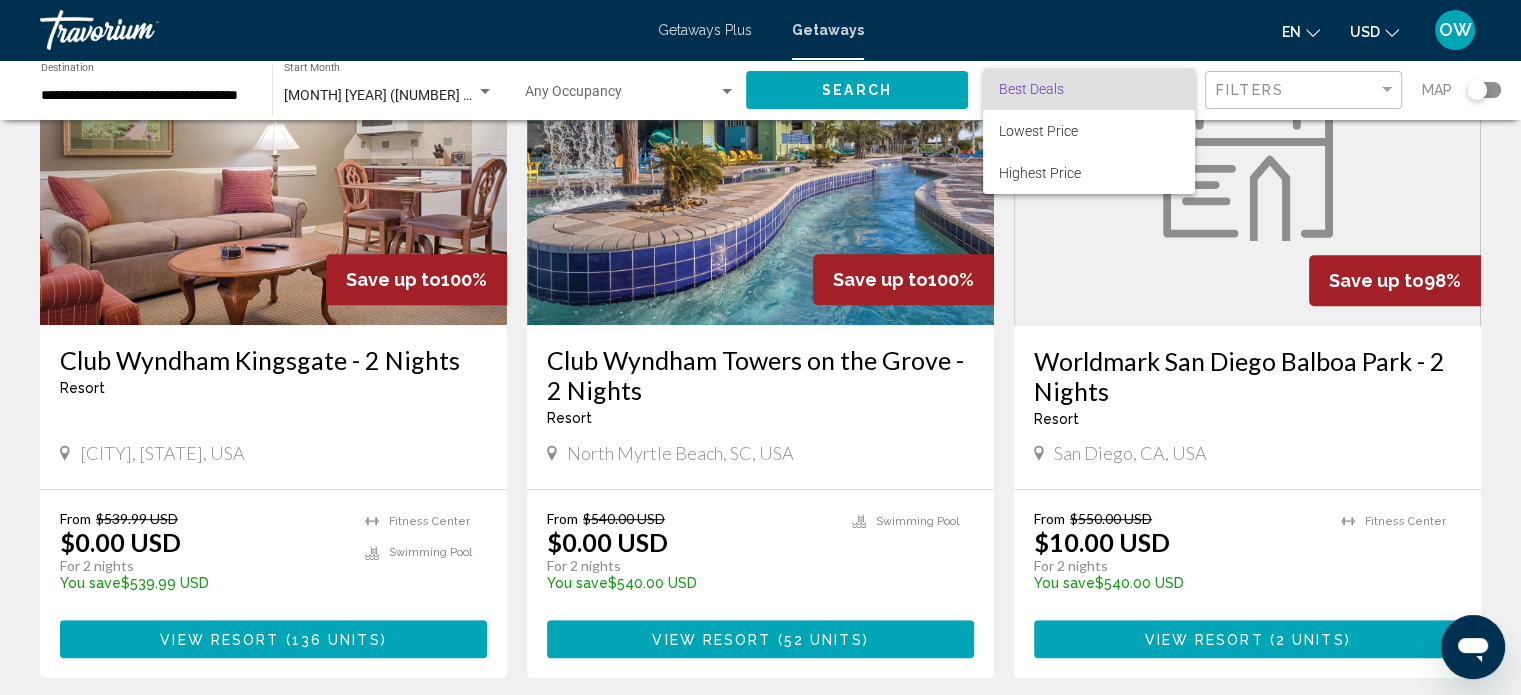 click at bounding box center [760, 347] 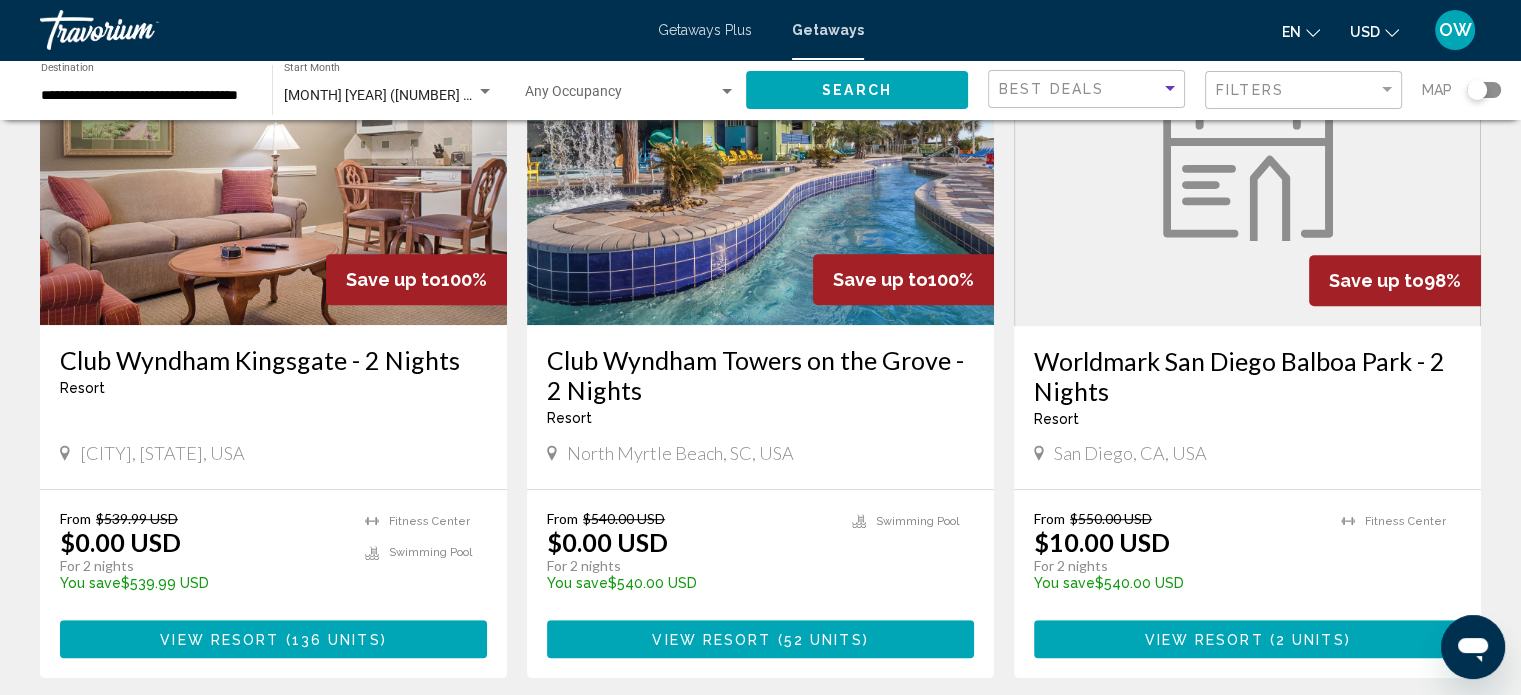 click at bounding box center [727, 92] 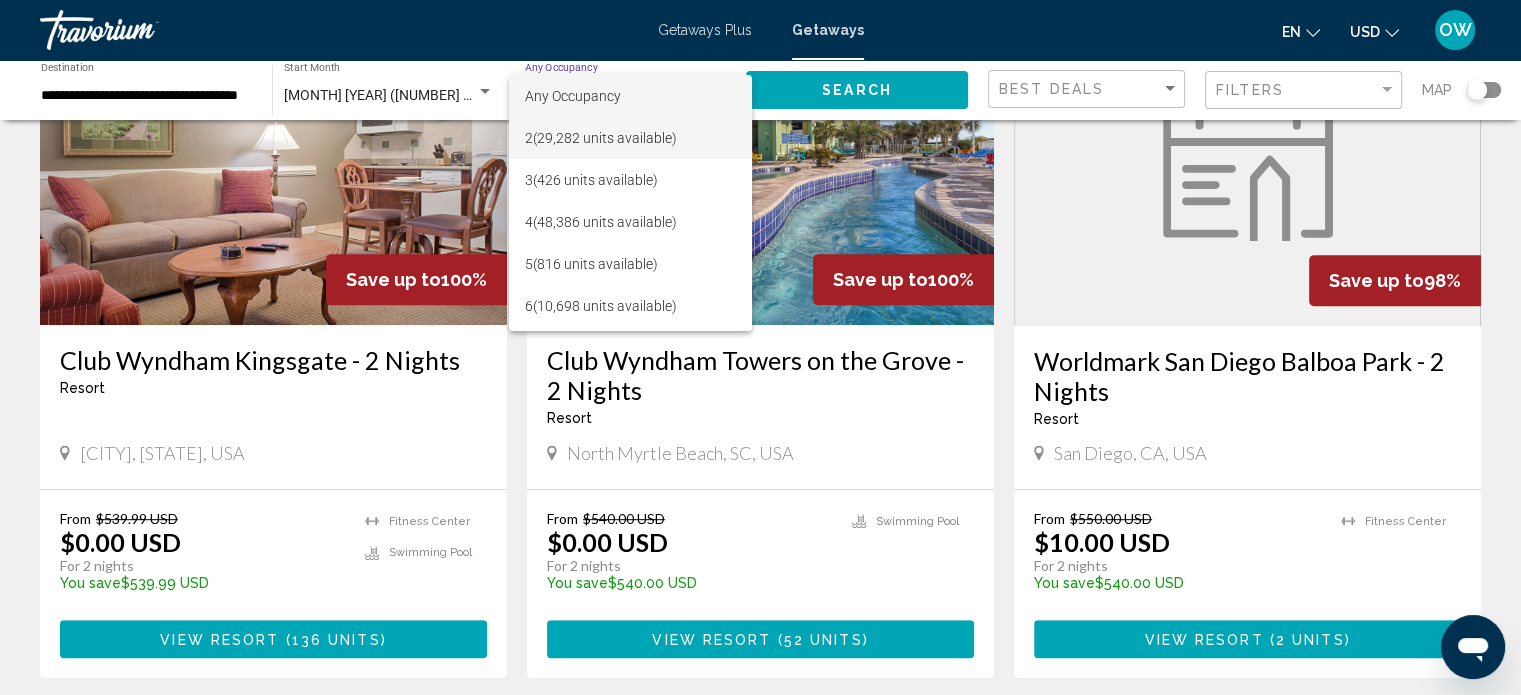 click on "2  (29,282 units available)" at bounding box center (630, 138) 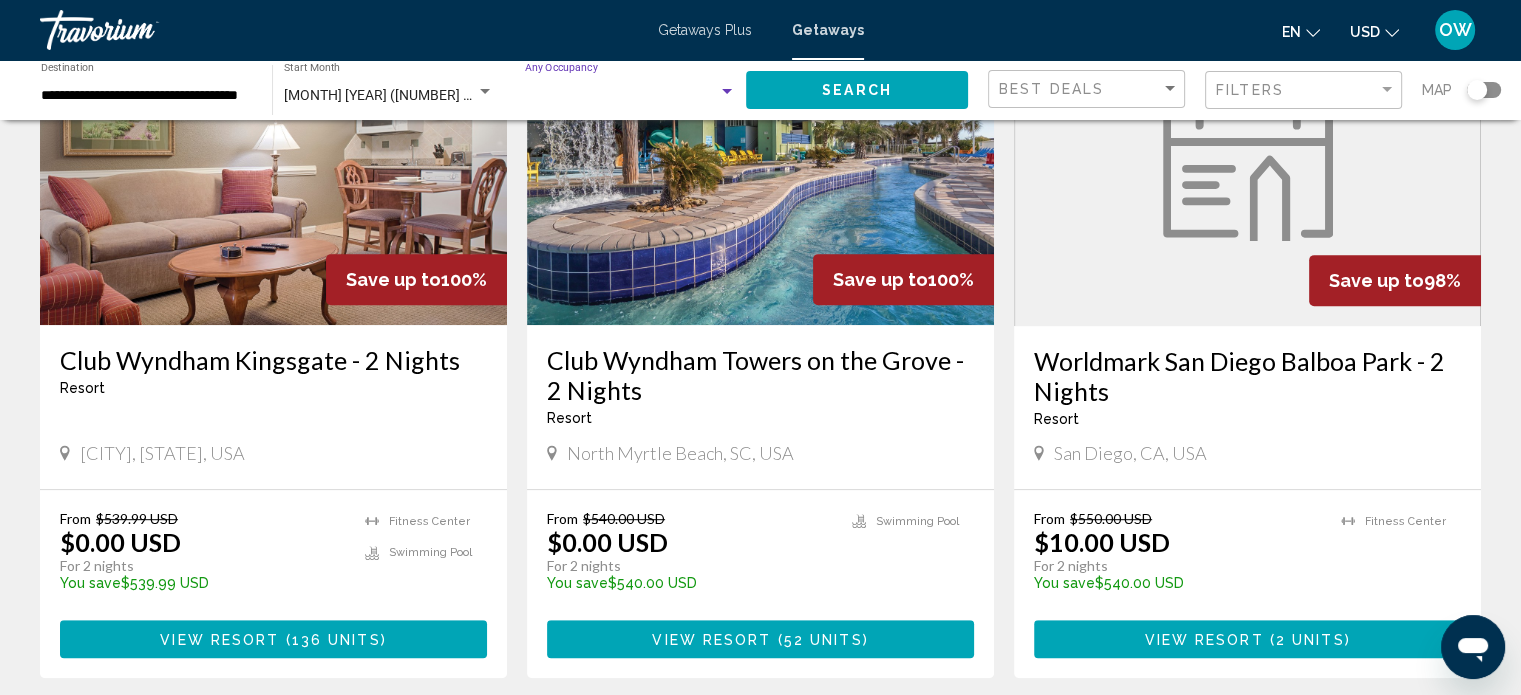 click at bounding box center (760, 165) 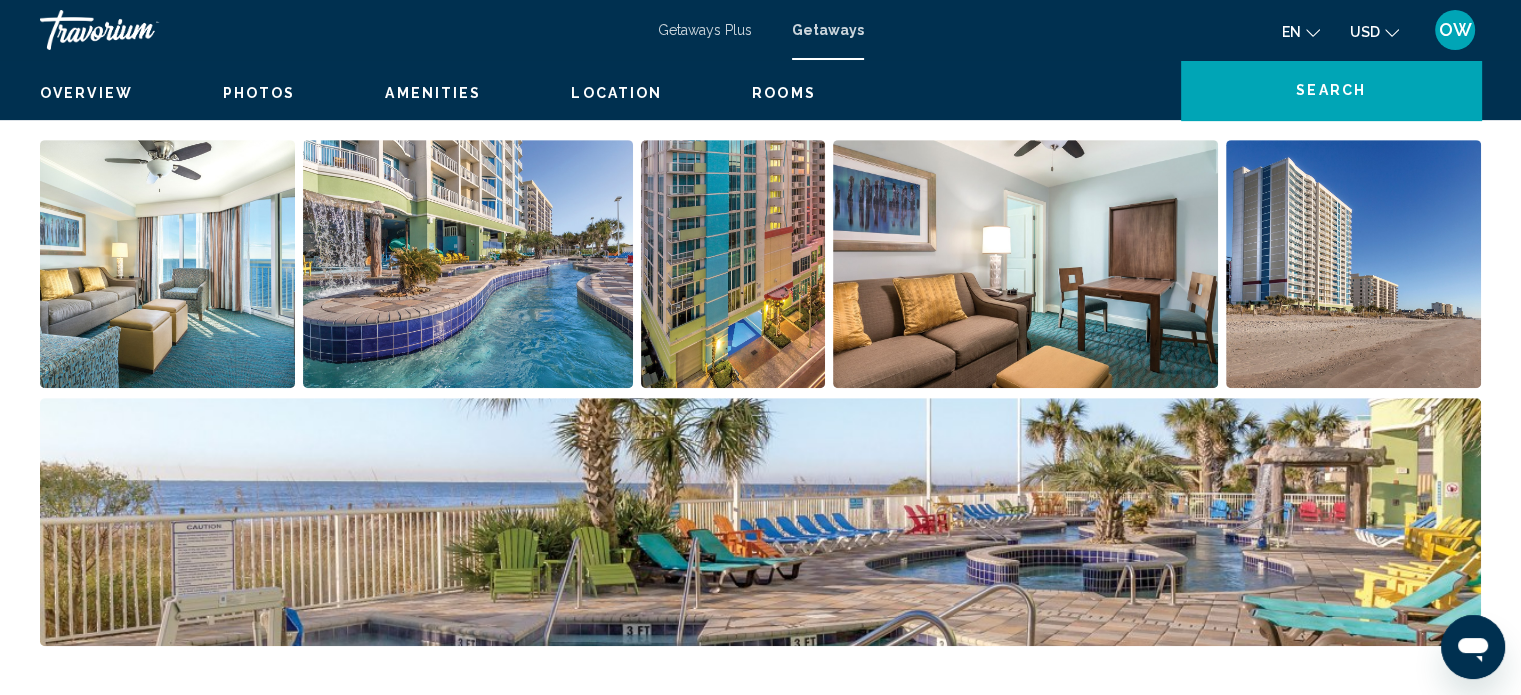 scroll, scrollTop: 12, scrollLeft: 0, axis: vertical 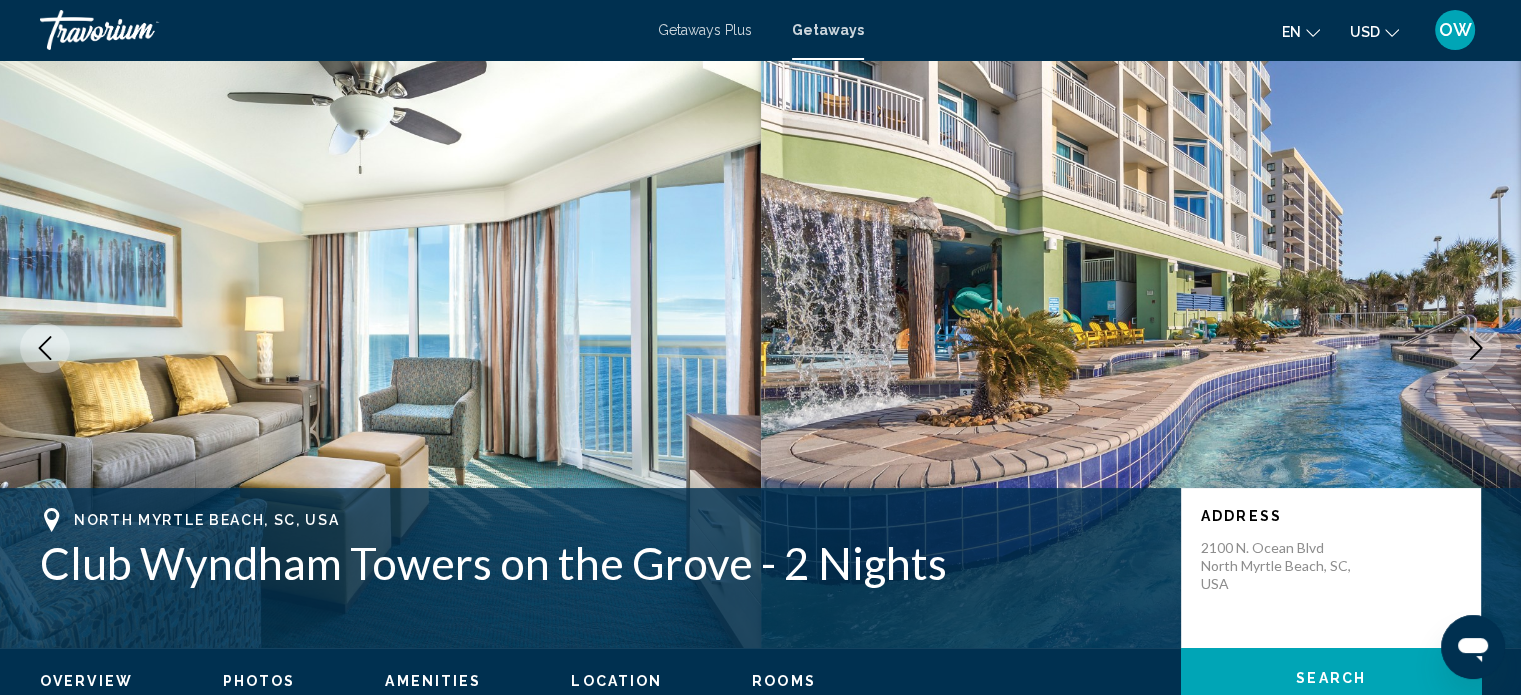 click on "Getaways" at bounding box center (828, 30) 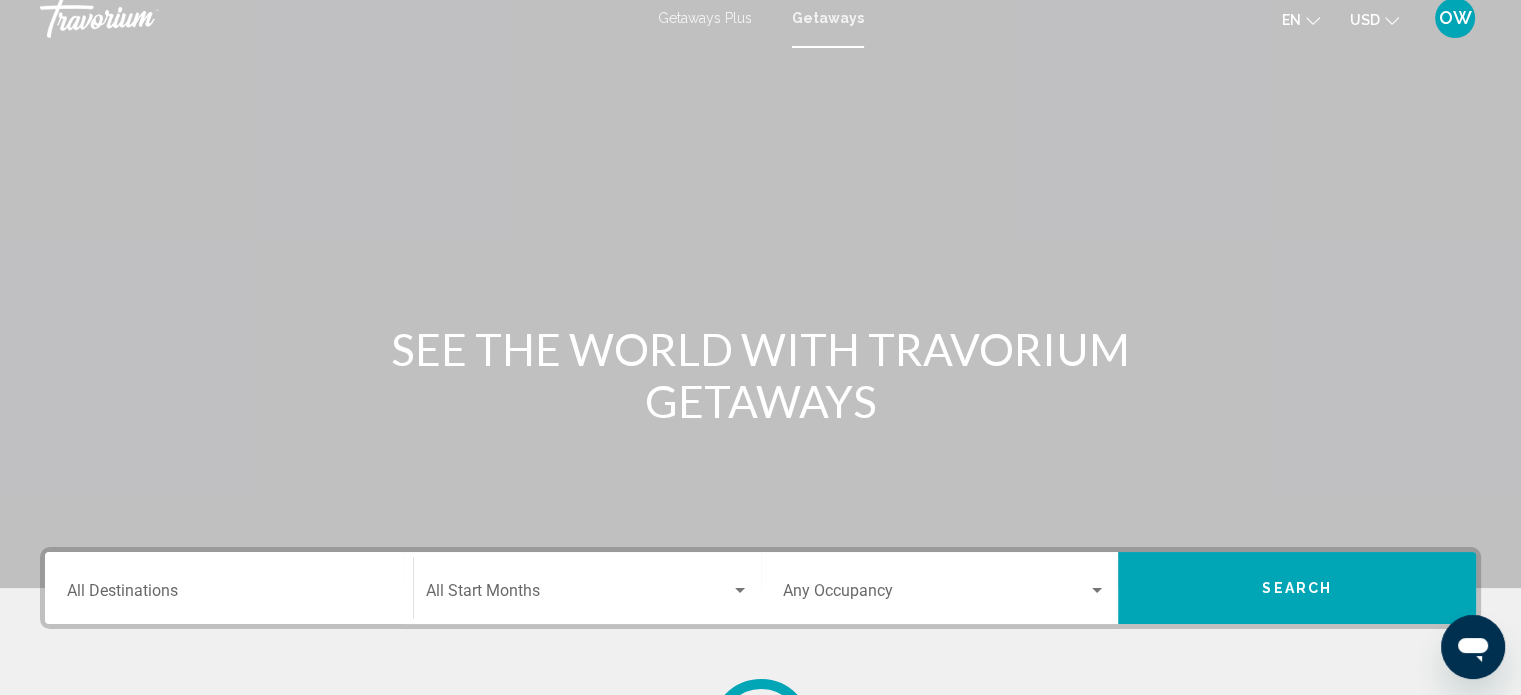 scroll, scrollTop: 0, scrollLeft: 0, axis: both 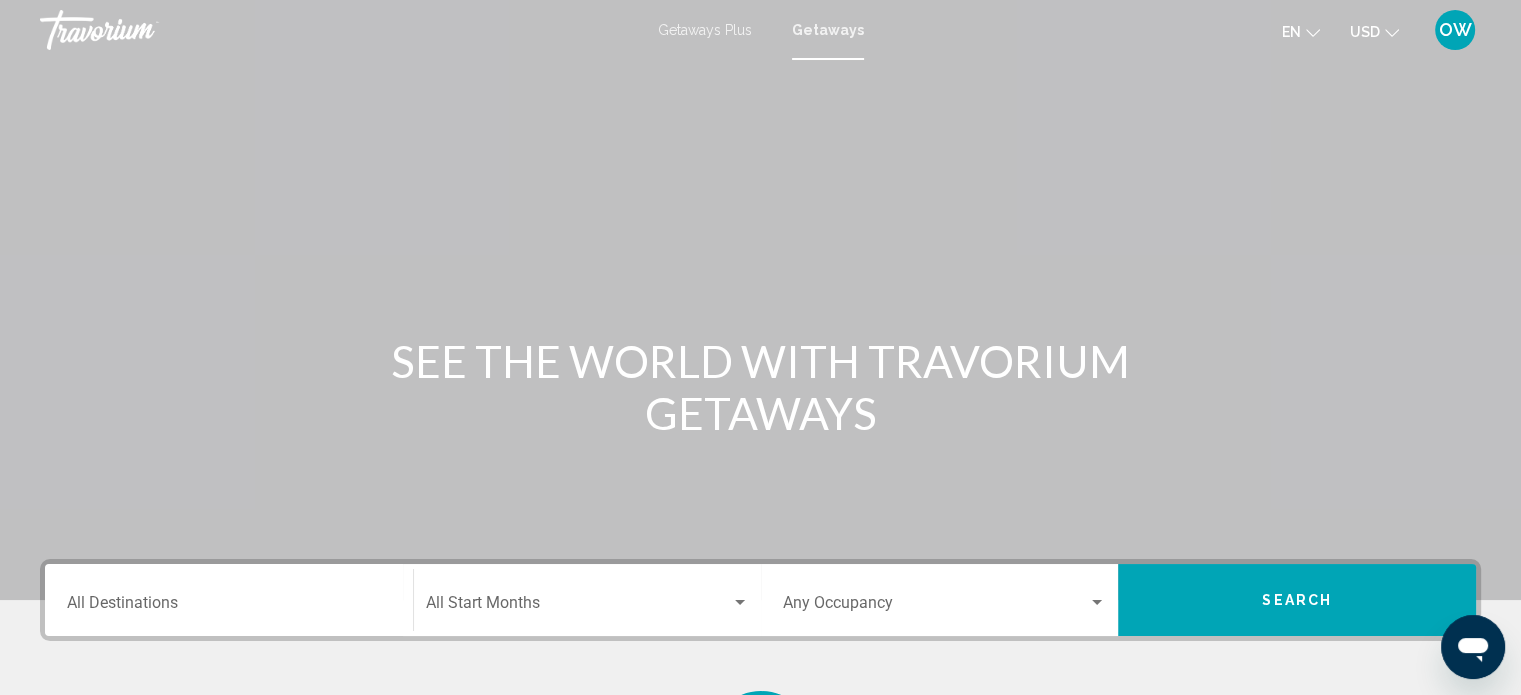 click on "Getaways" at bounding box center (828, 30) 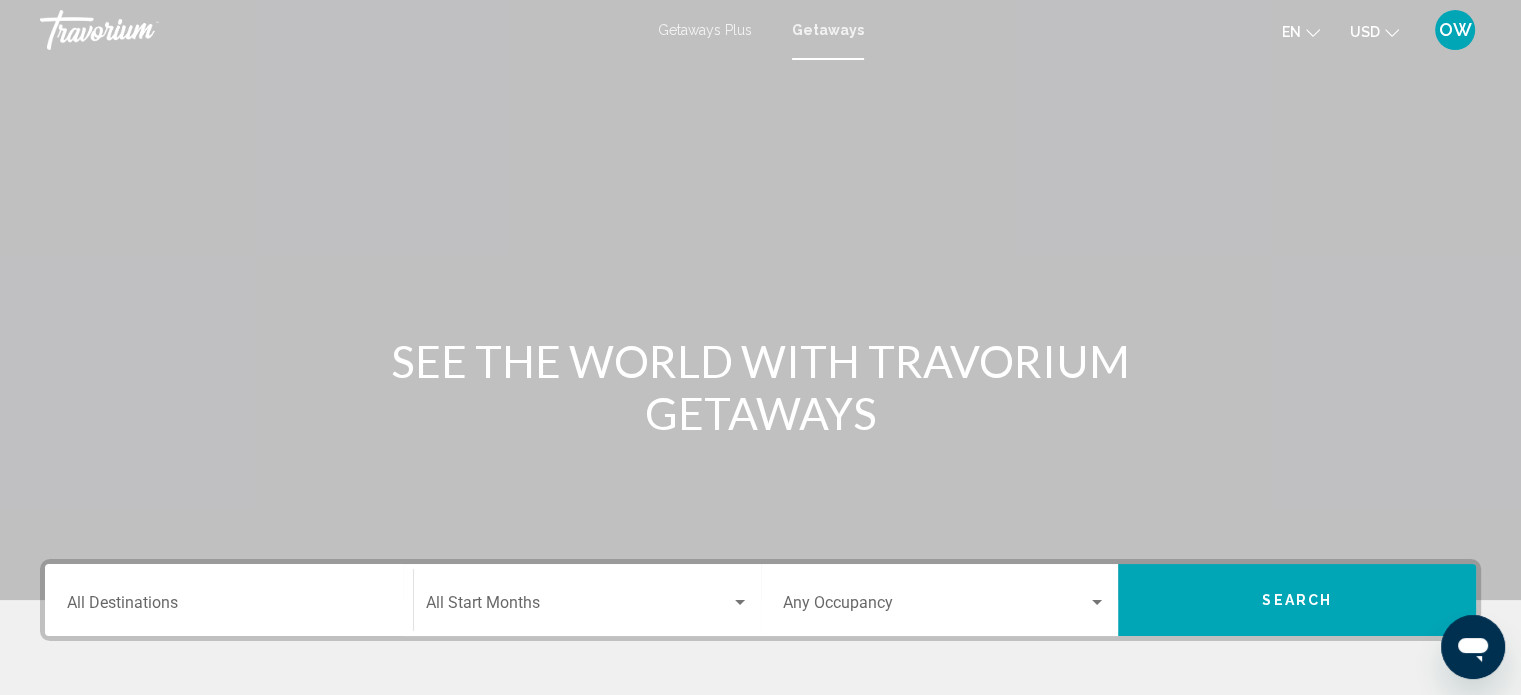 click on "Occupancy Any Occupancy" at bounding box center (945, 600) 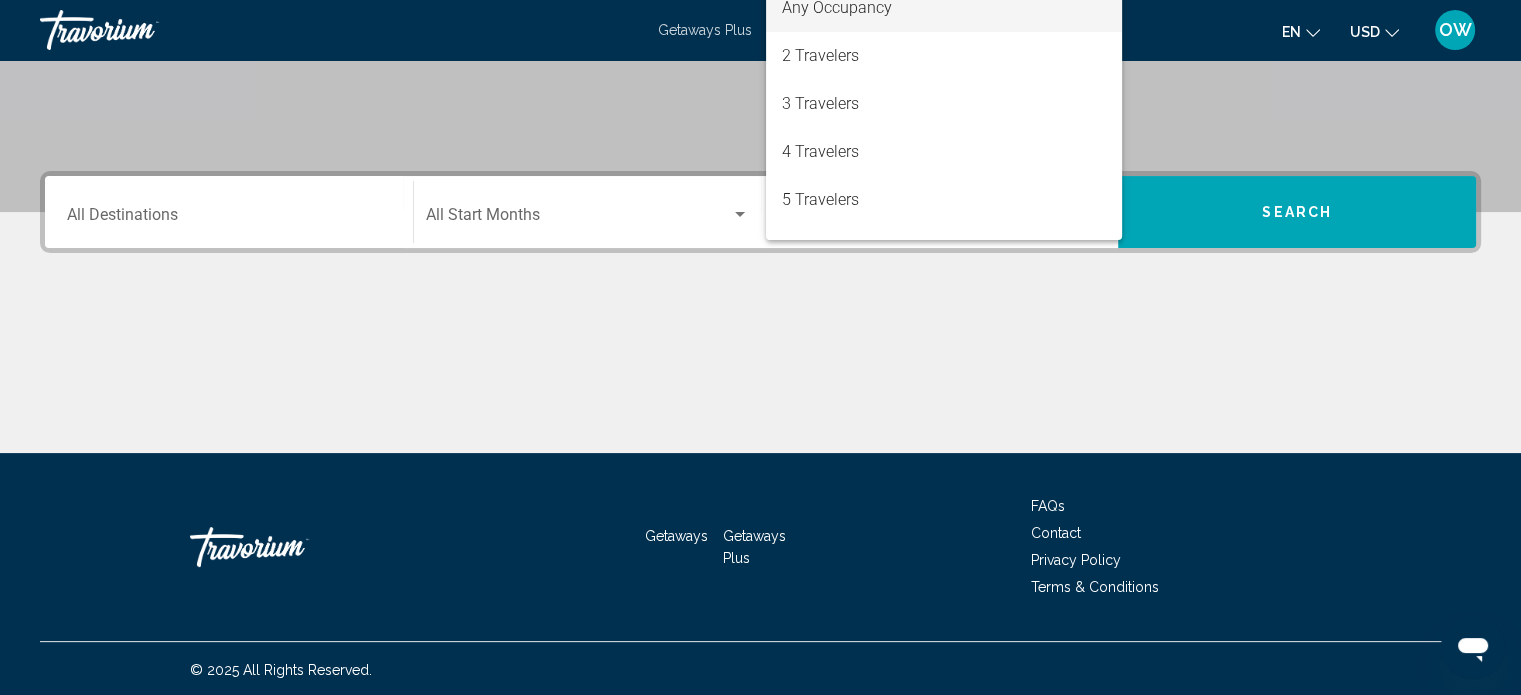 scroll, scrollTop: 390, scrollLeft: 0, axis: vertical 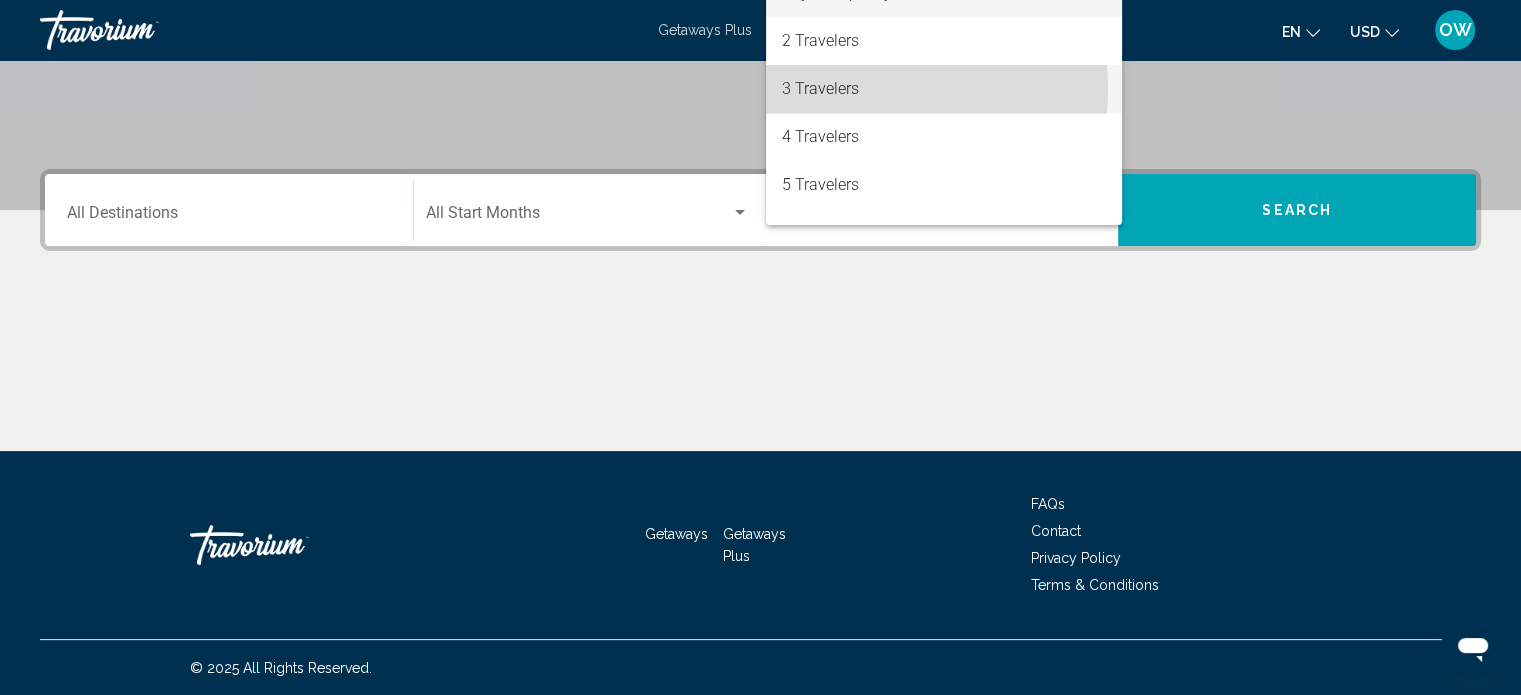 click on "3 Travelers" at bounding box center (944, 89) 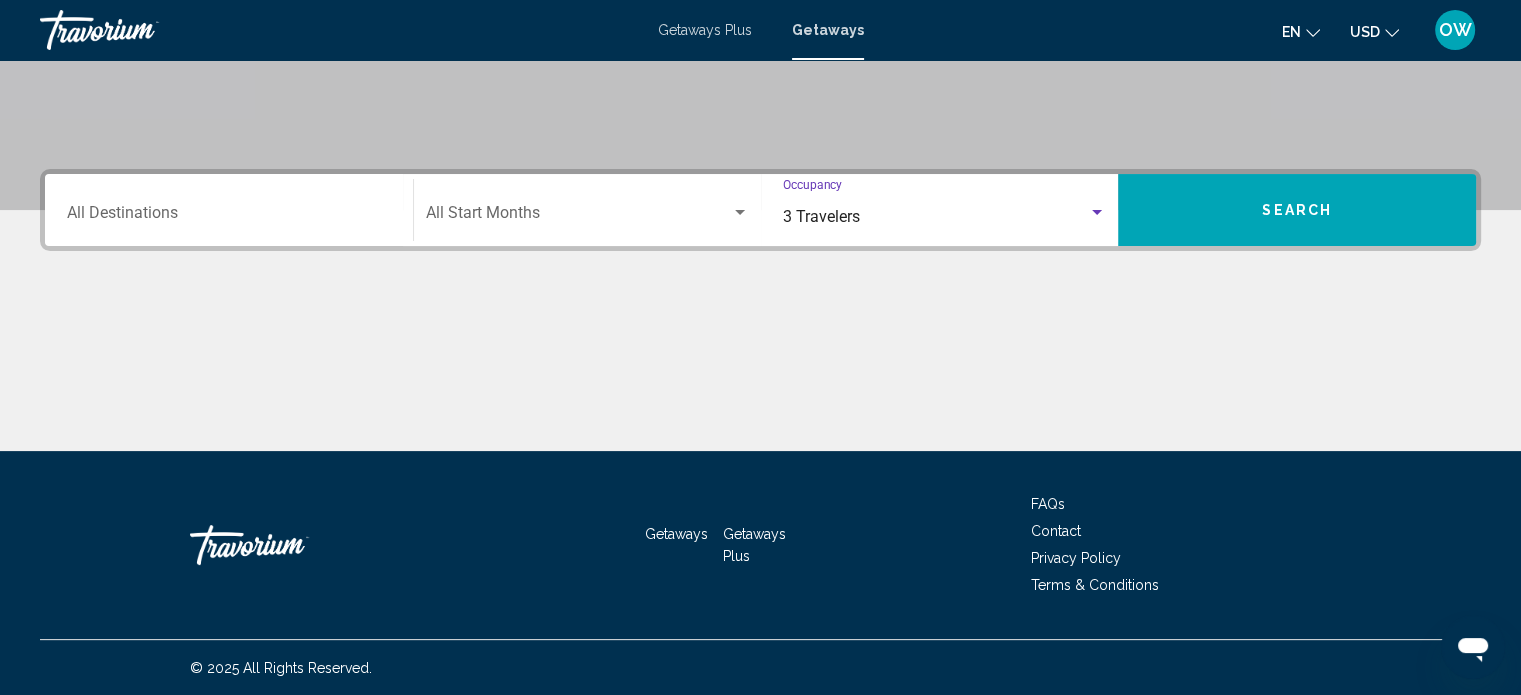 click at bounding box center [578, 217] 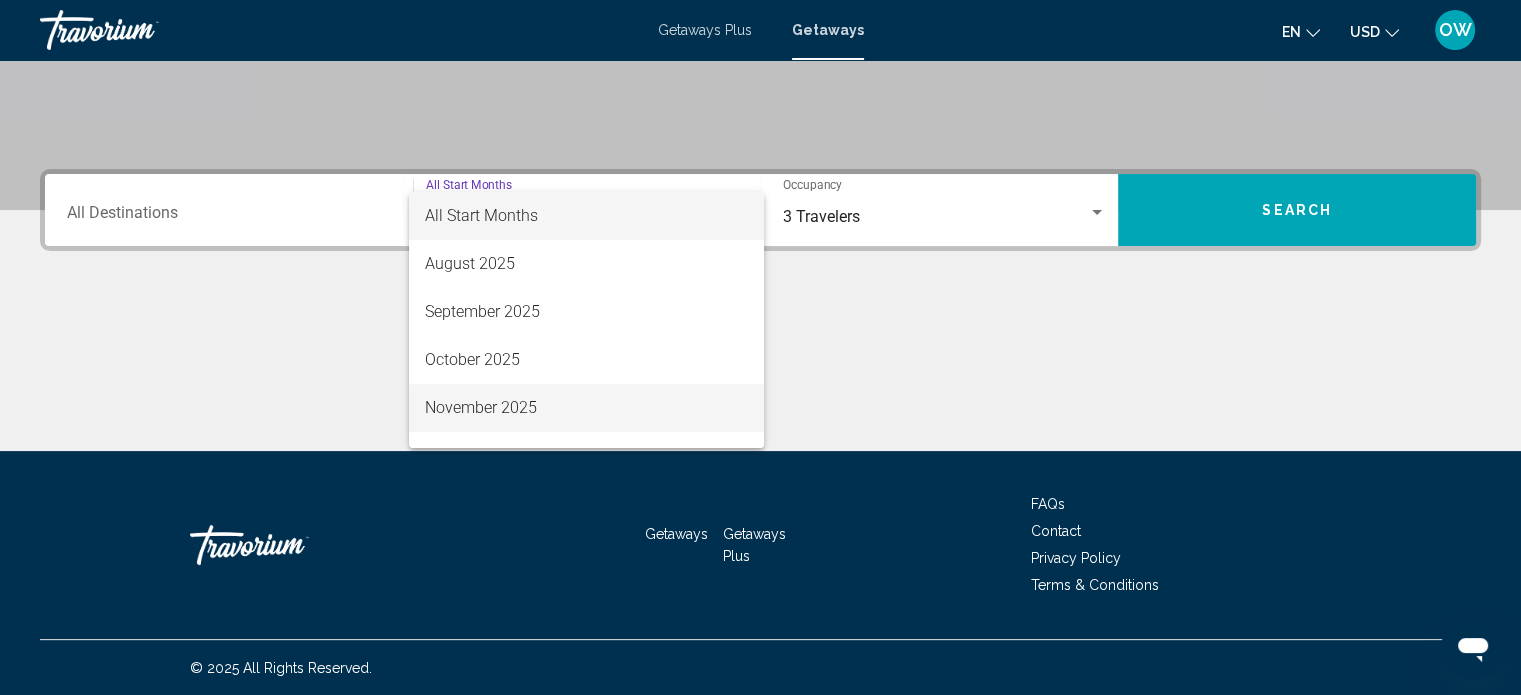 click on "November 2025" at bounding box center (586, 408) 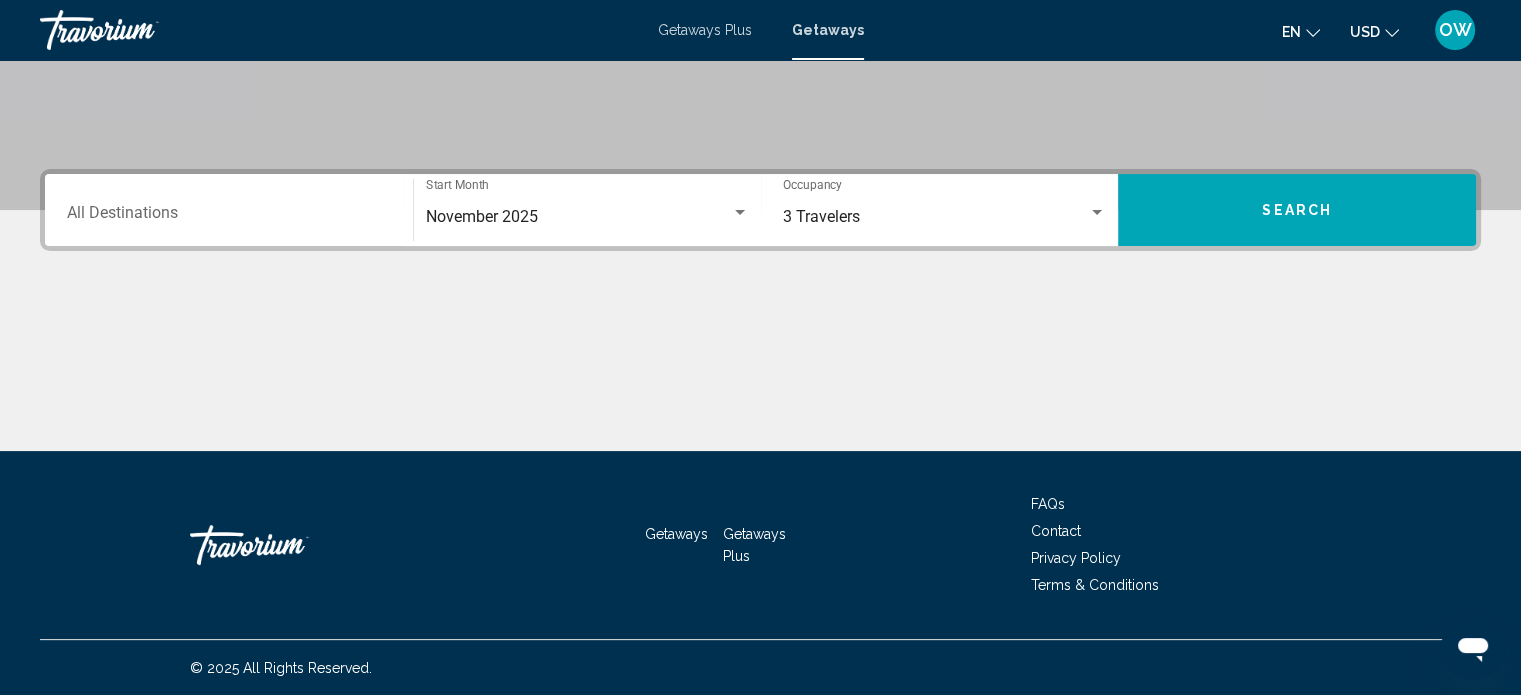 click on "Destination All Destinations" at bounding box center (229, 210) 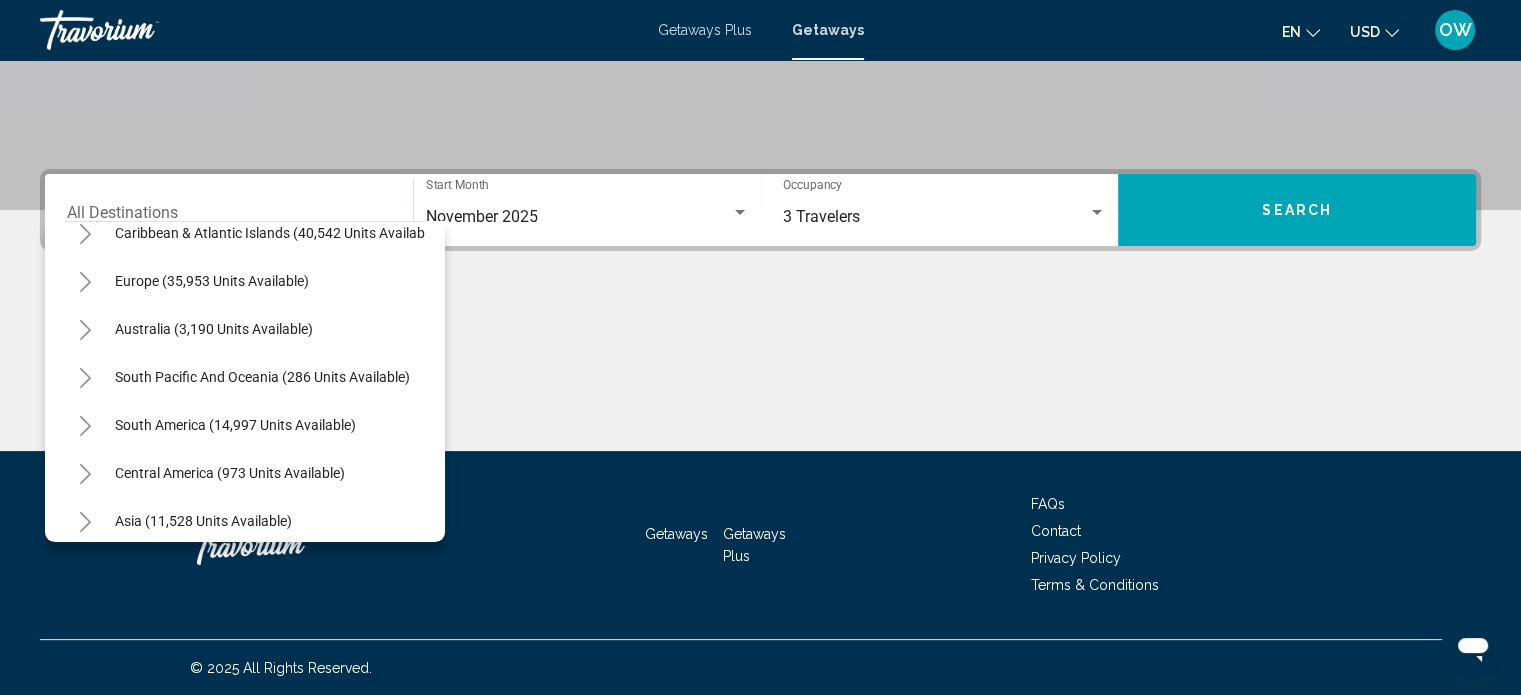 scroll, scrollTop: 0, scrollLeft: 0, axis: both 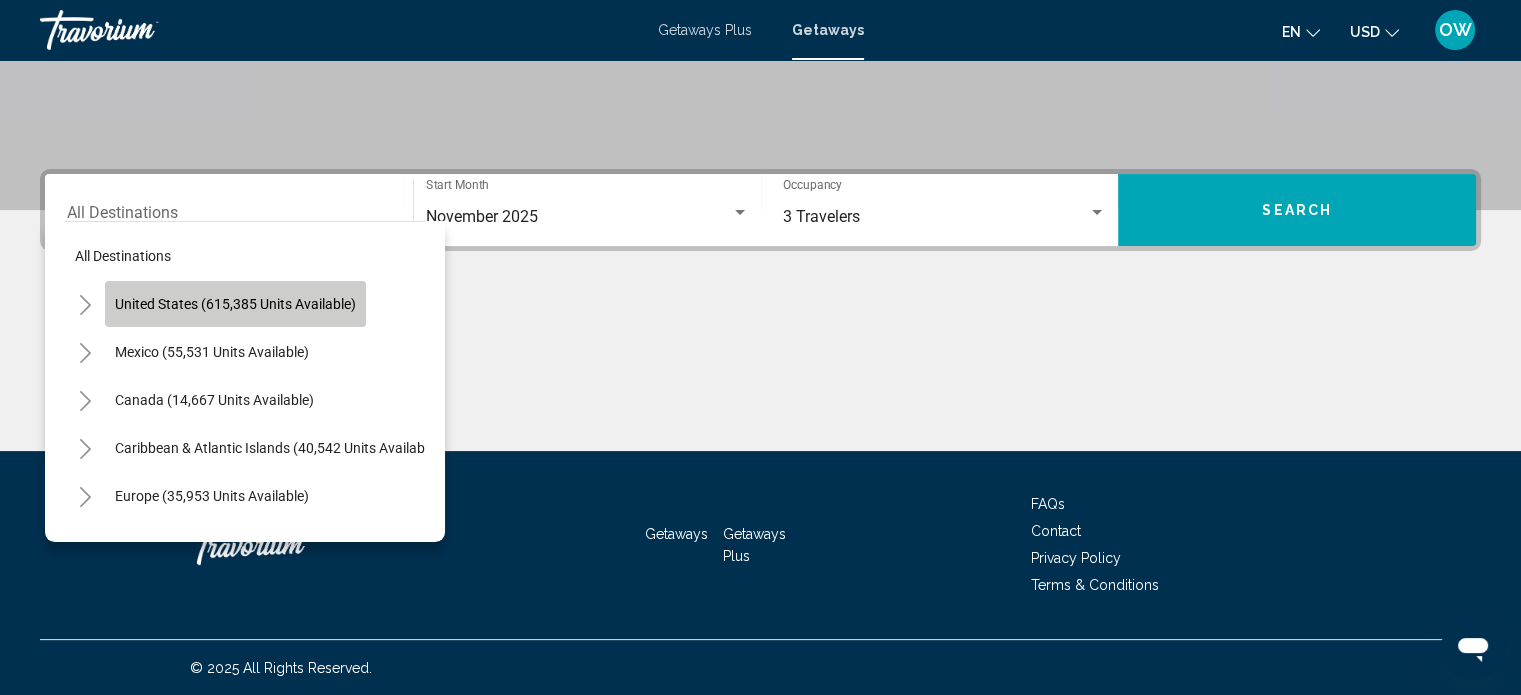 click on "United States (615,385 units available)" 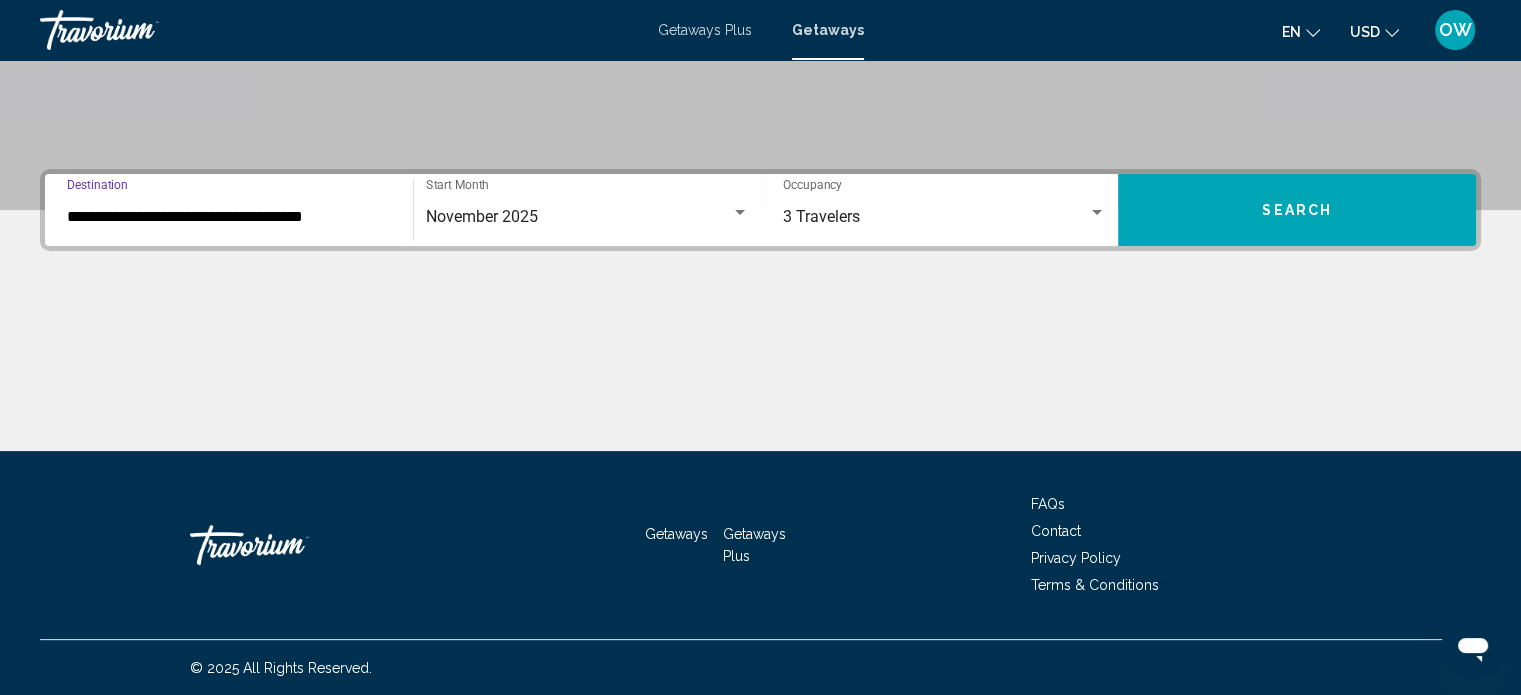 click on "**********" at bounding box center (229, 217) 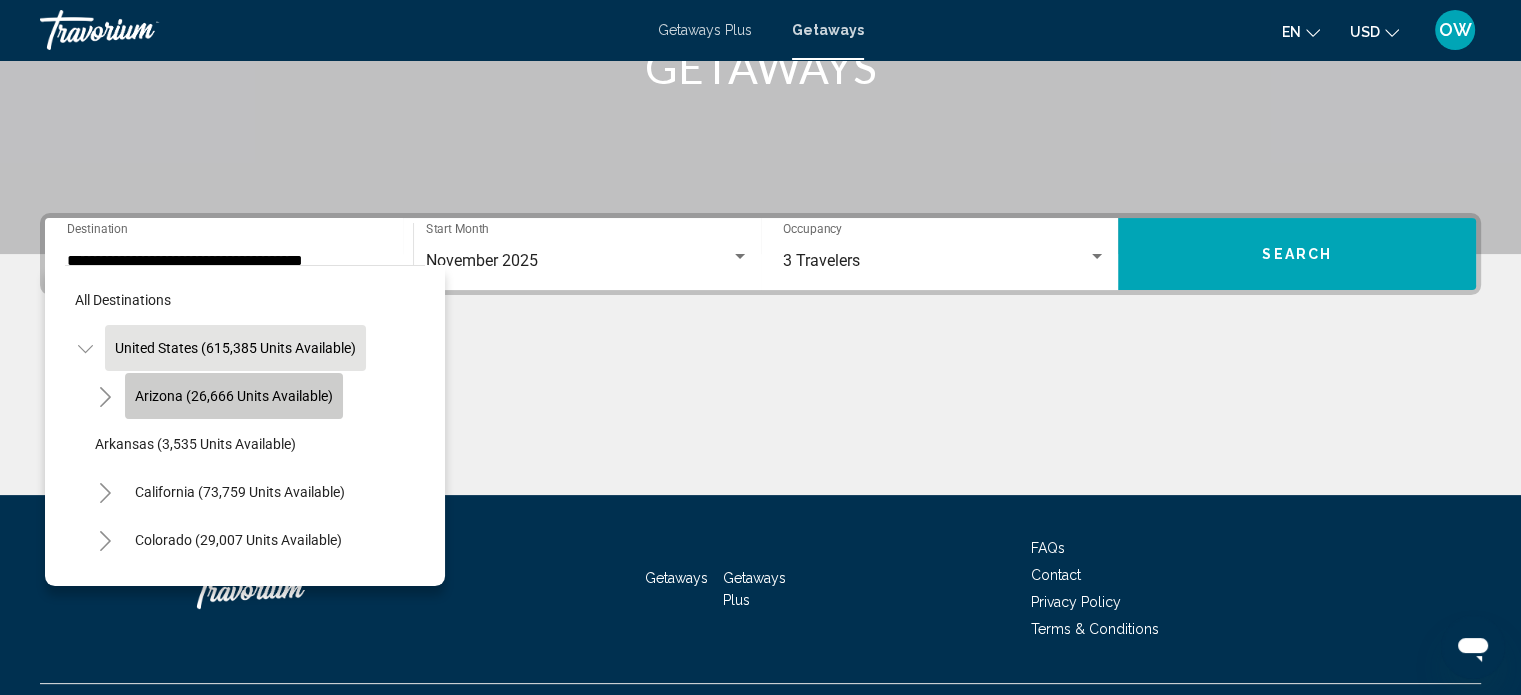 click on "Arizona (26,666 units available)" 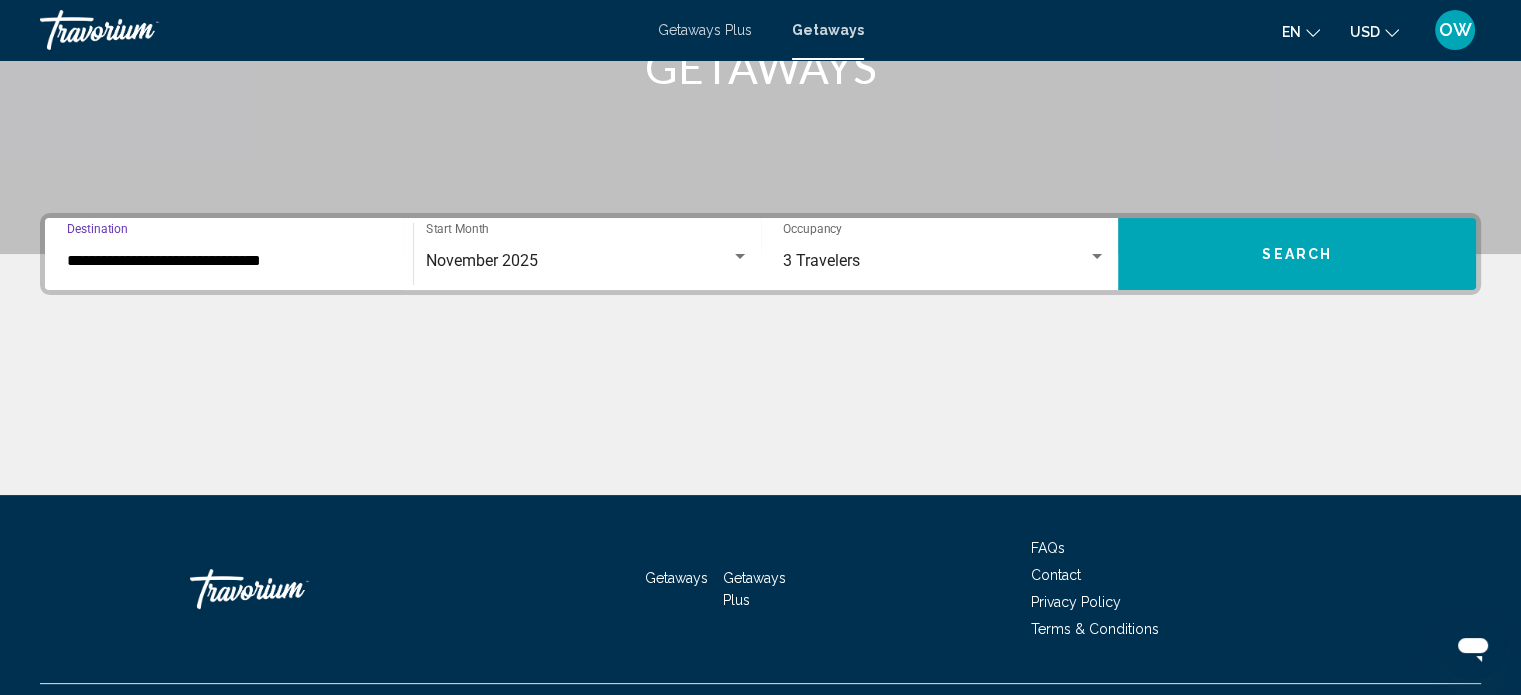 scroll, scrollTop: 390, scrollLeft: 0, axis: vertical 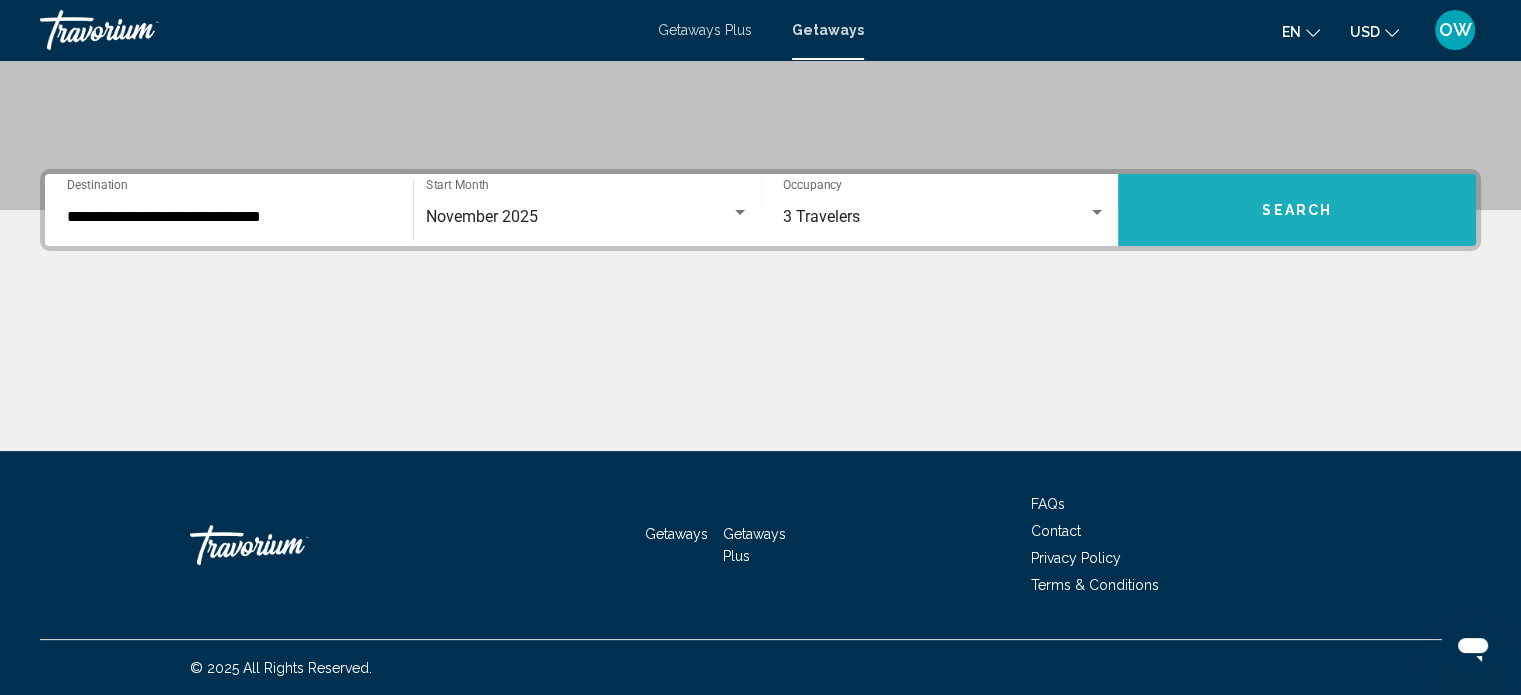 click on "Search" at bounding box center [1297, 210] 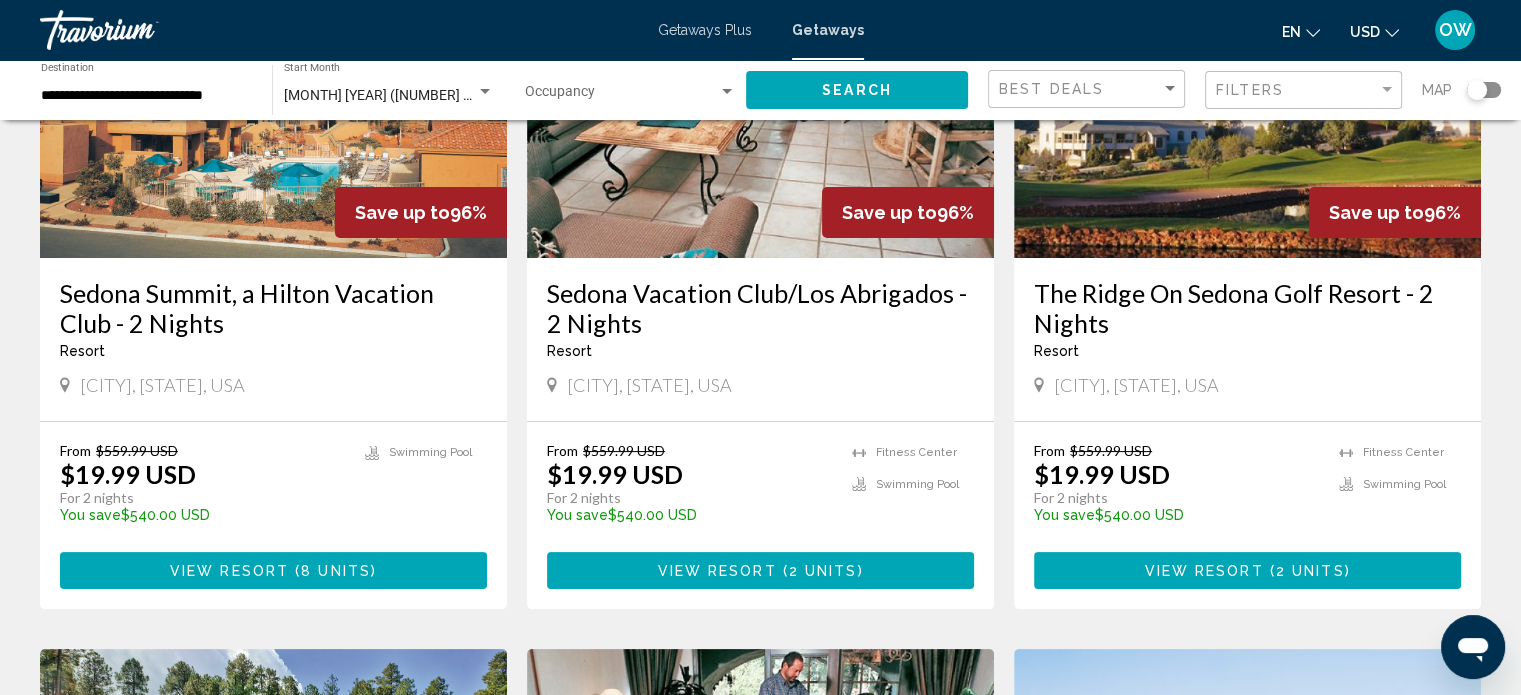 scroll, scrollTop: 264, scrollLeft: 0, axis: vertical 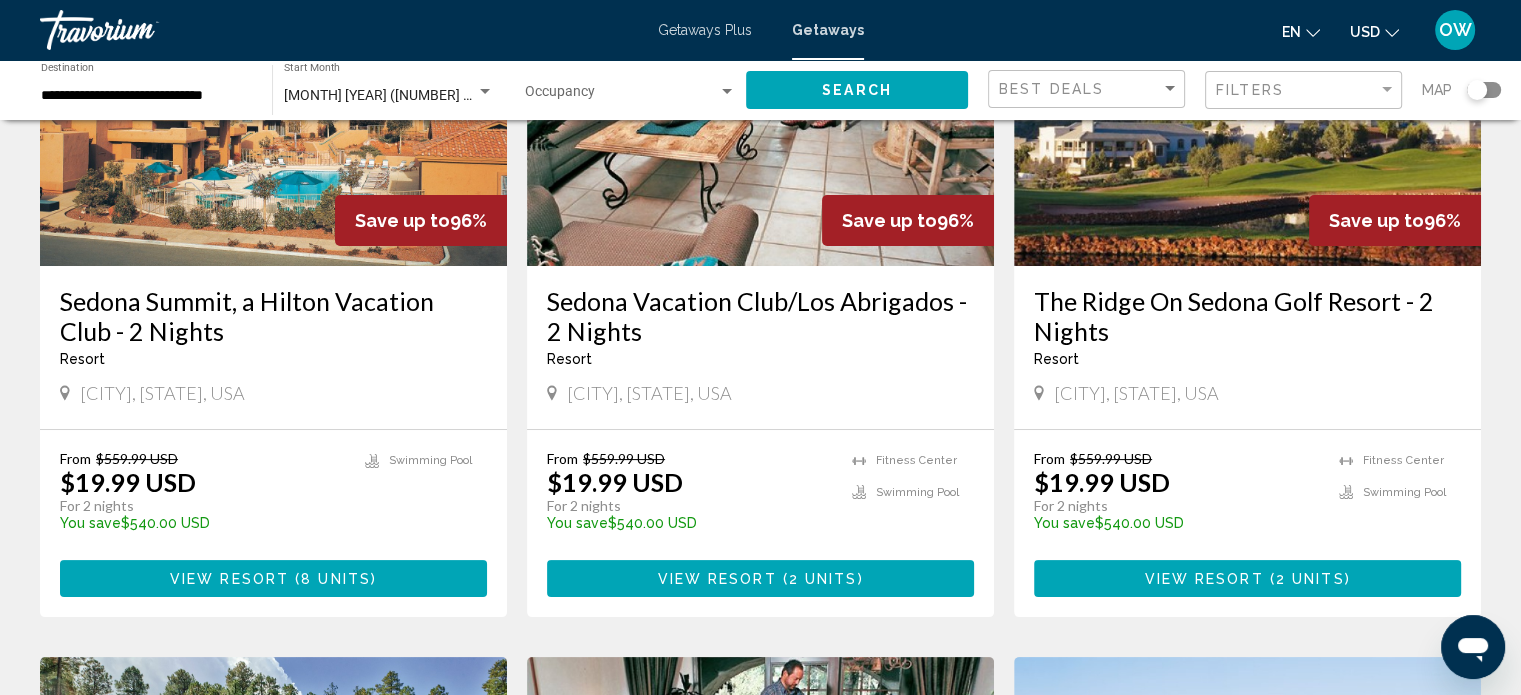 click at bounding box center [727, 92] 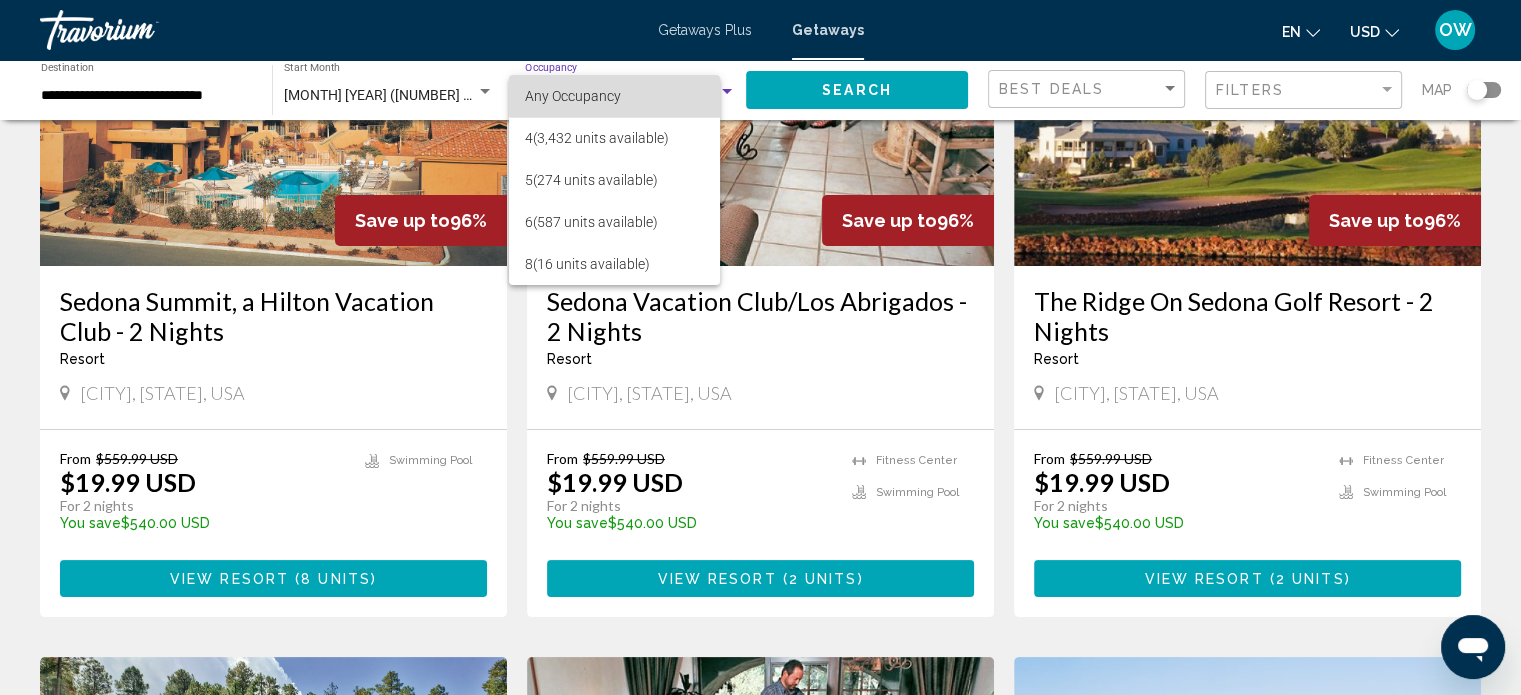 click on "Any Occupancy" at bounding box center [614, 96] 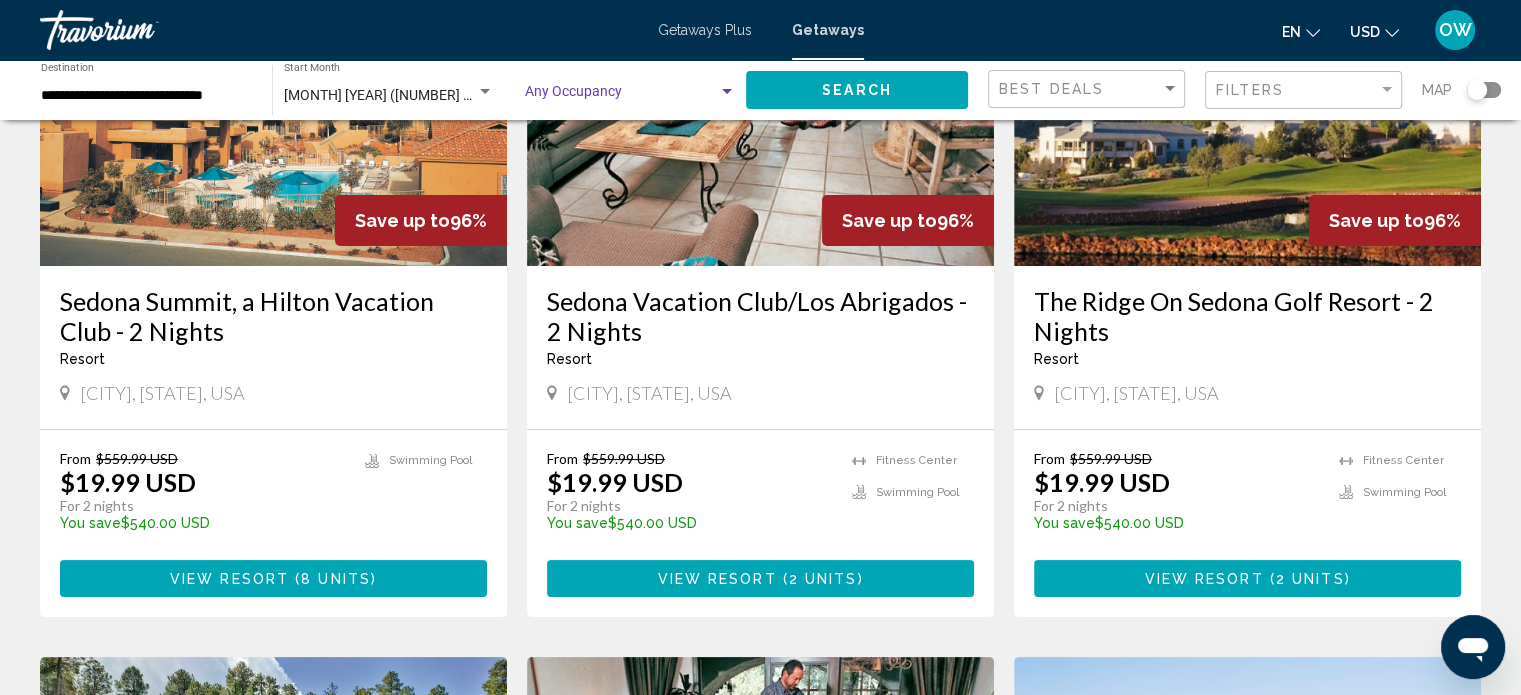 click at bounding box center [727, 92] 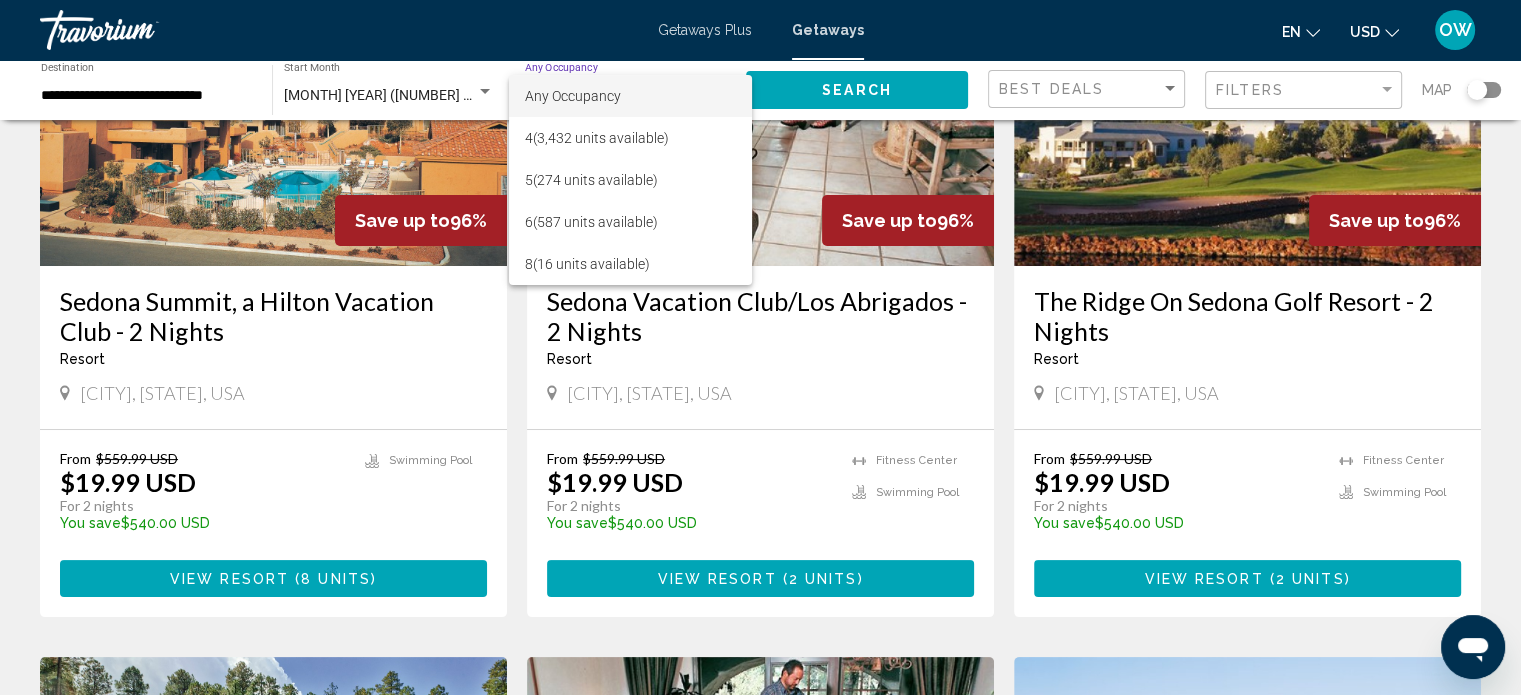 click at bounding box center [760, 347] 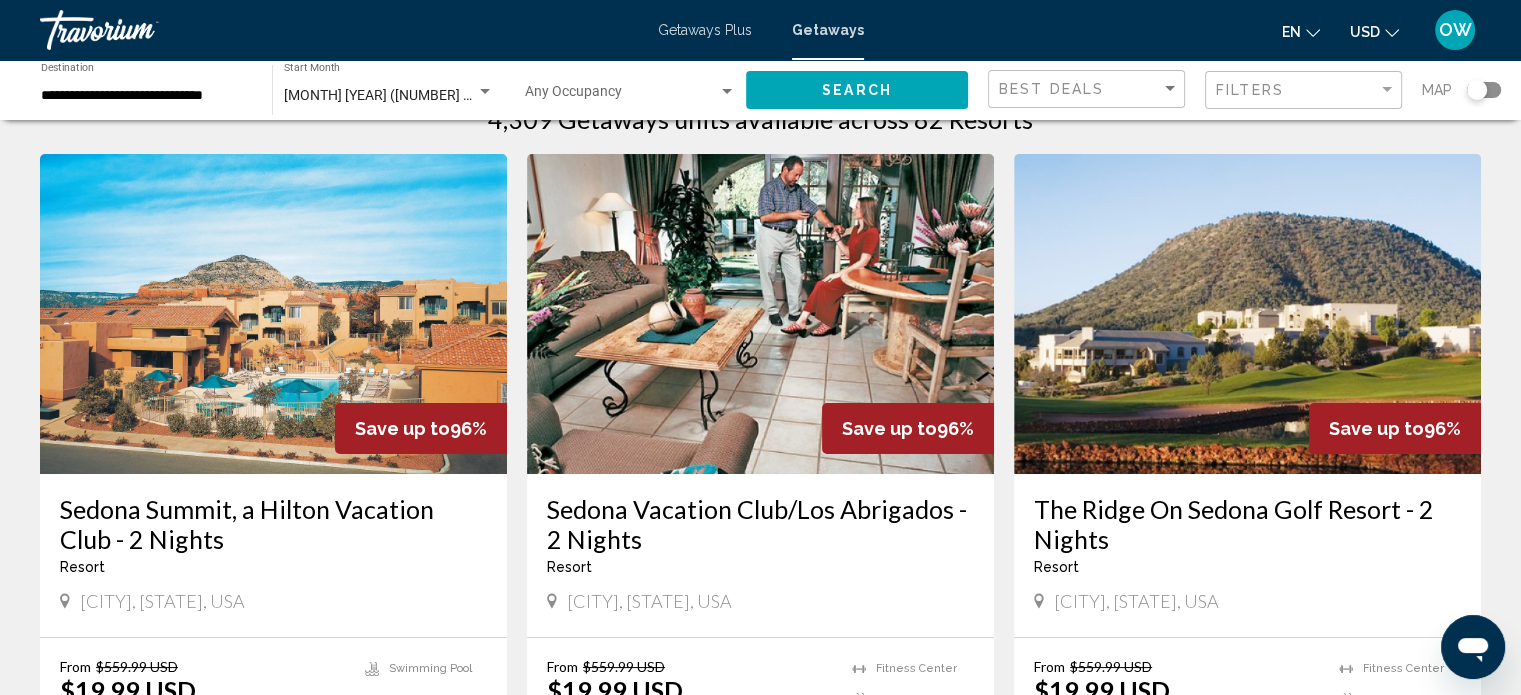 scroll, scrollTop: 0, scrollLeft: 0, axis: both 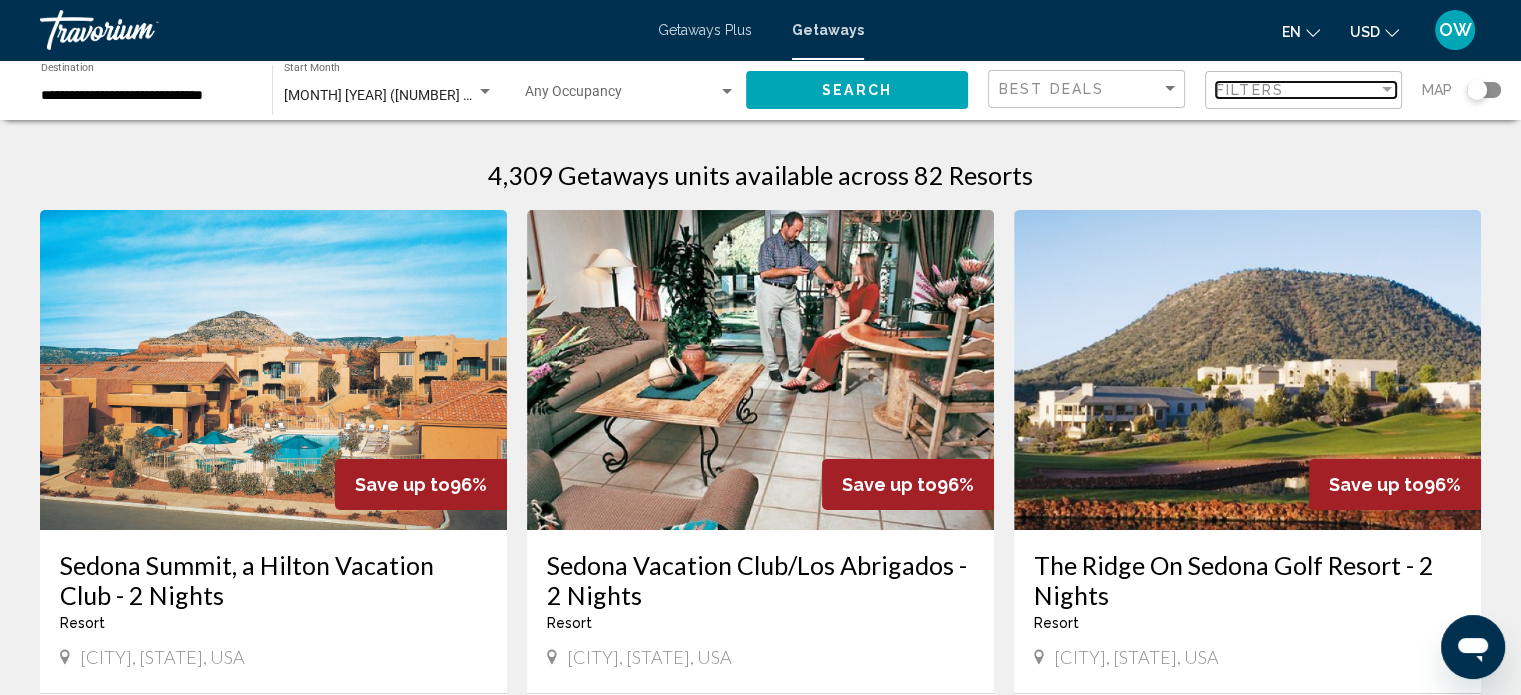 click at bounding box center [1387, 89] 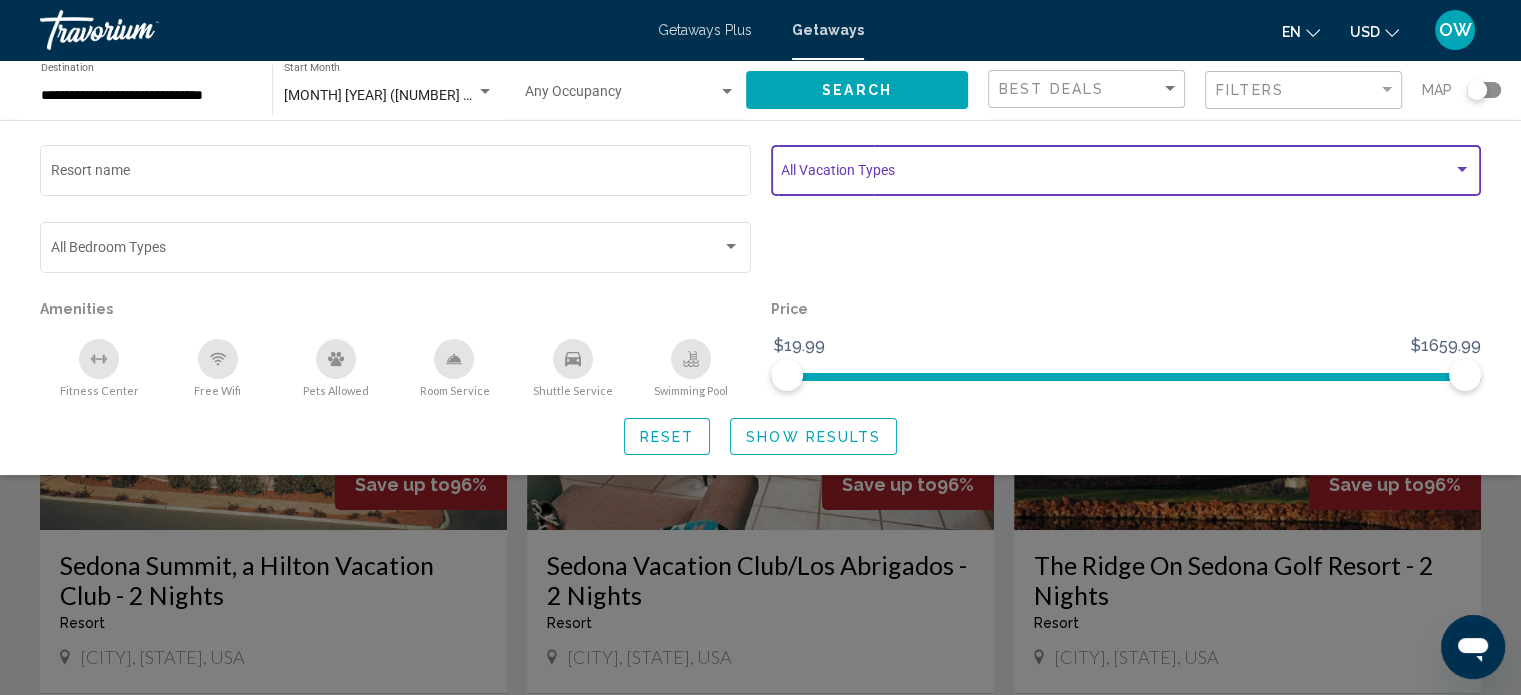 click at bounding box center (1462, 170) 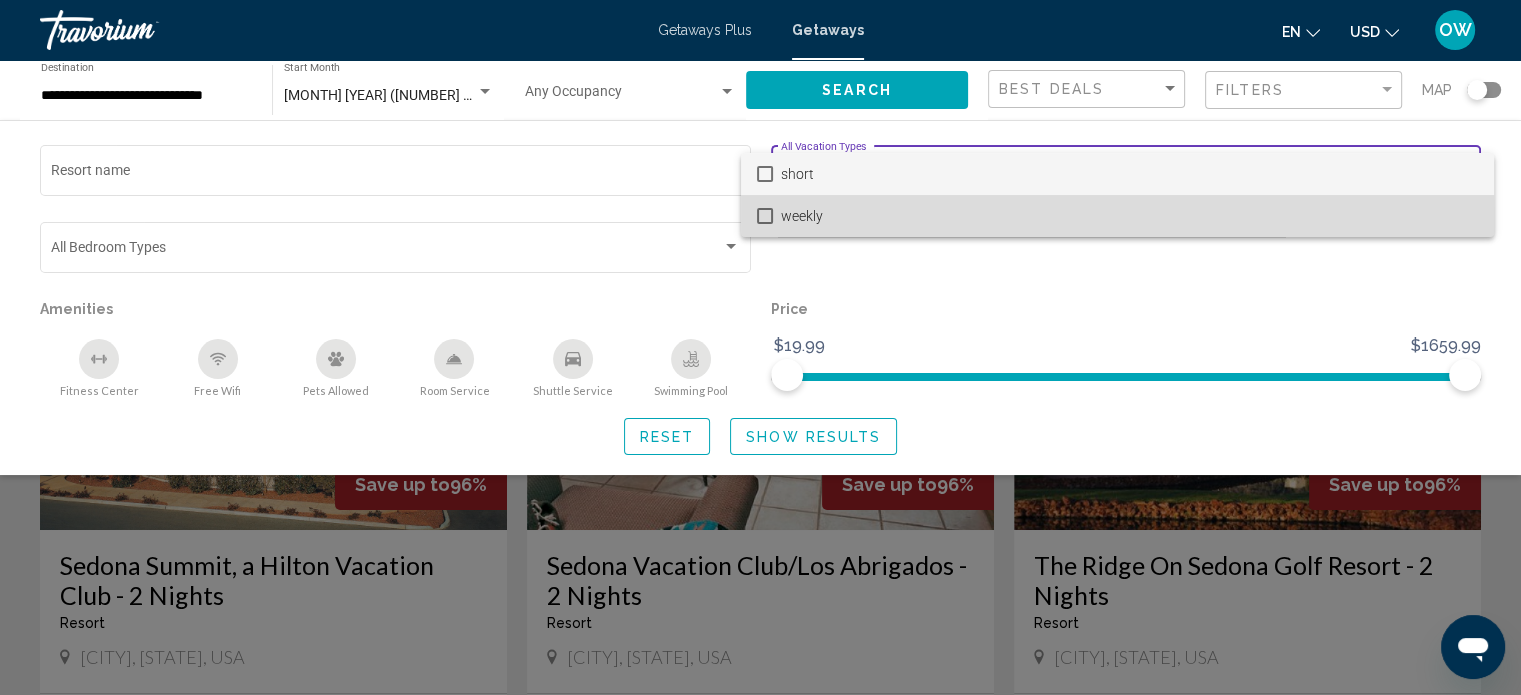 click on "weekly" at bounding box center (1117, 216) 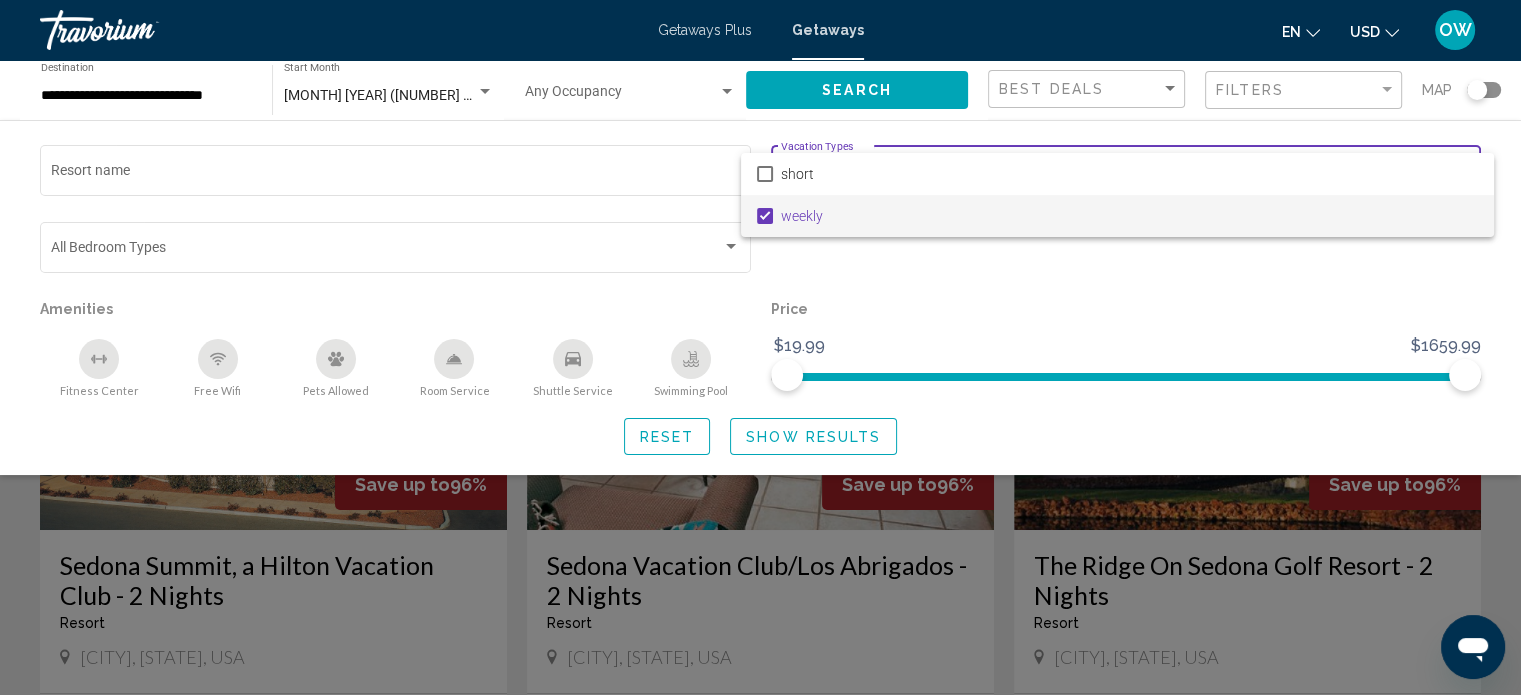 click at bounding box center [760, 347] 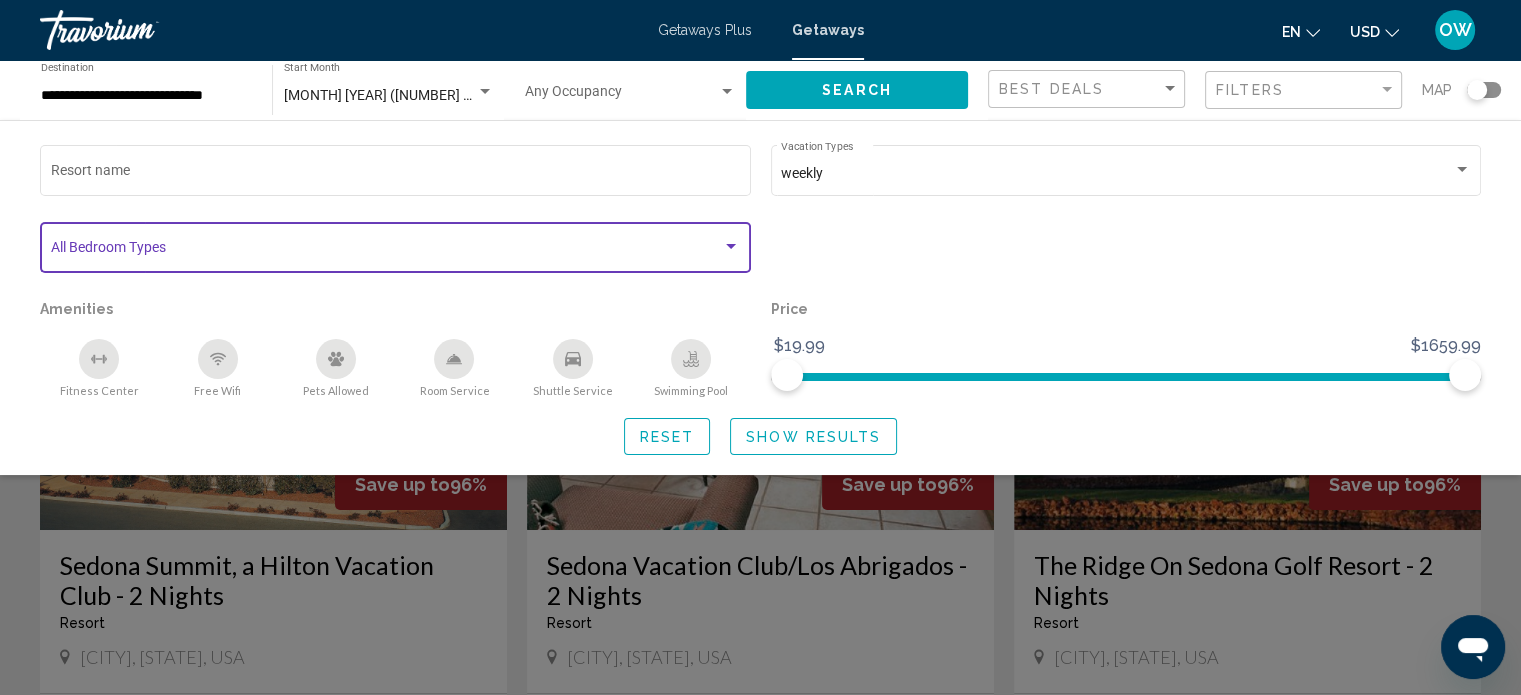 click at bounding box center (731, 246) 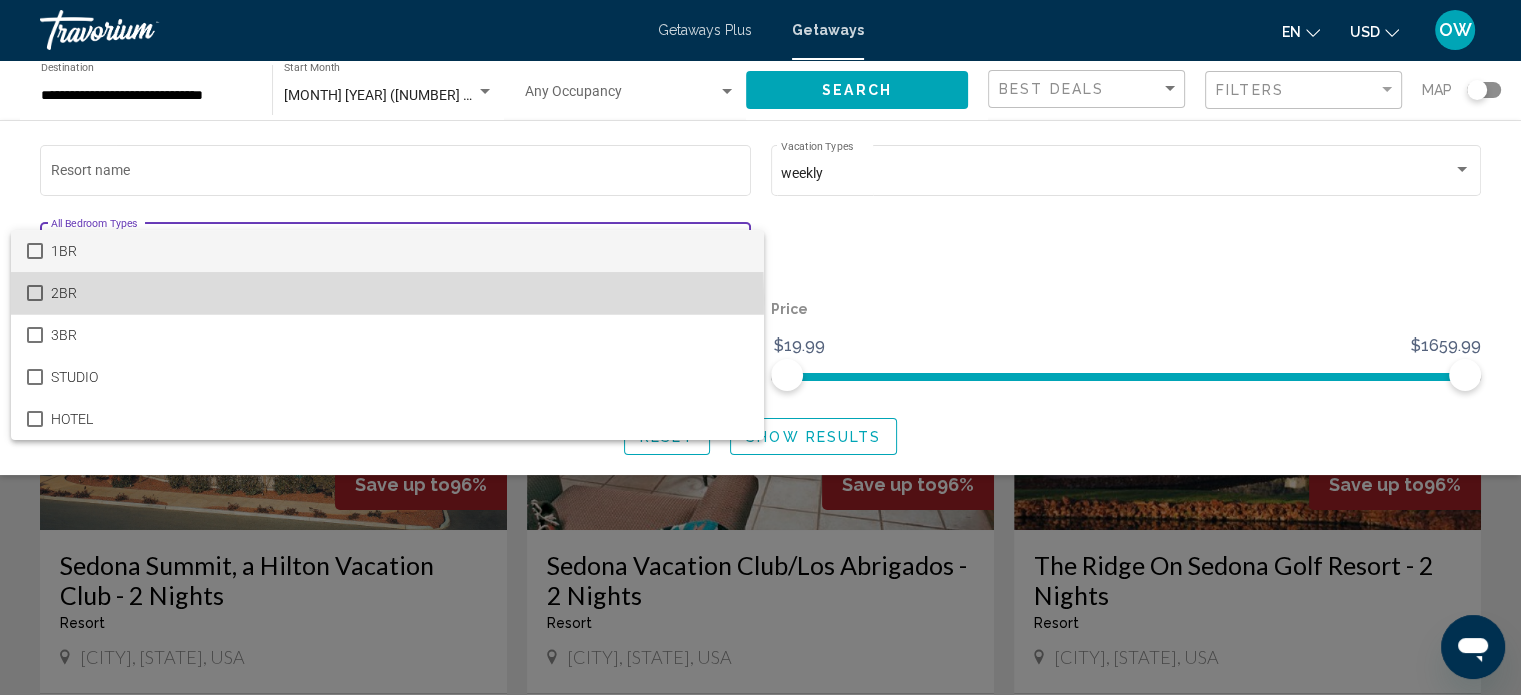 click at bounding box center [35, 293] 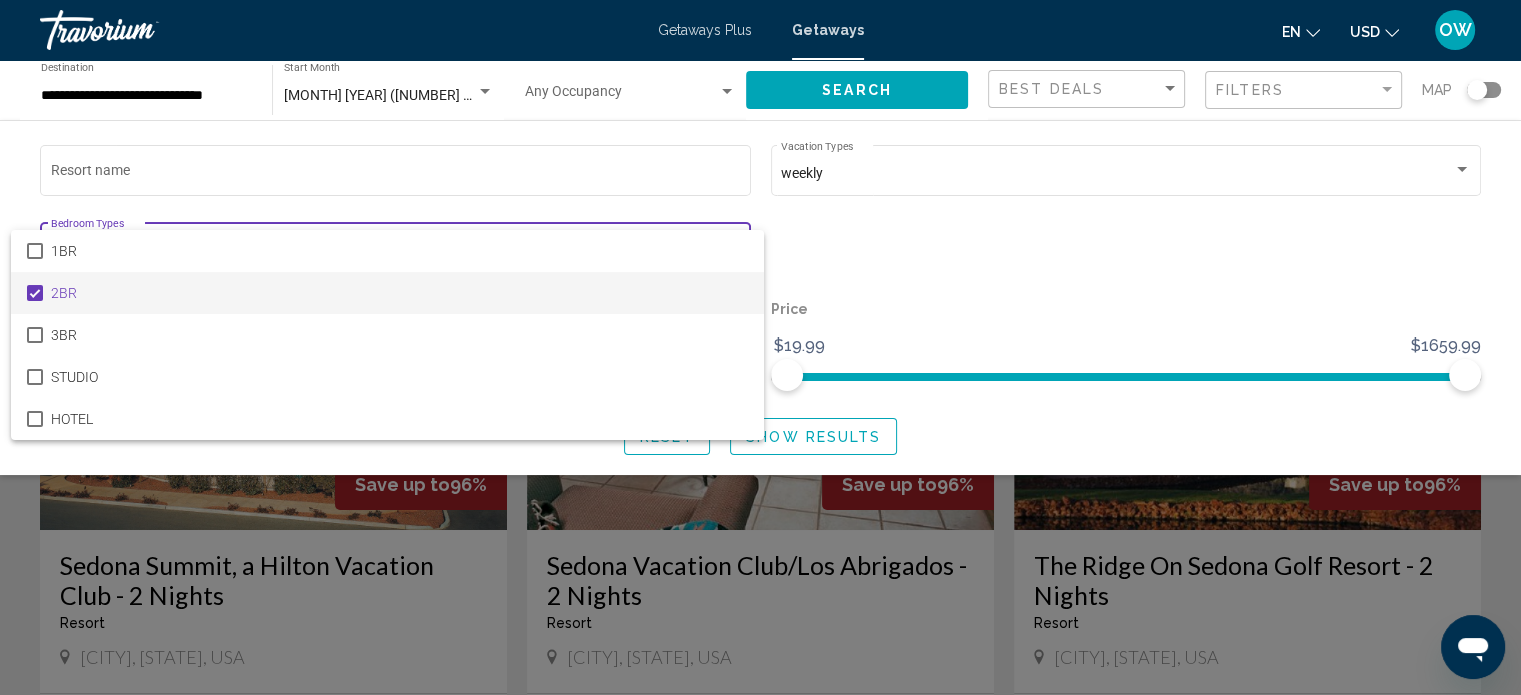 click at bounding box center [760, 347] 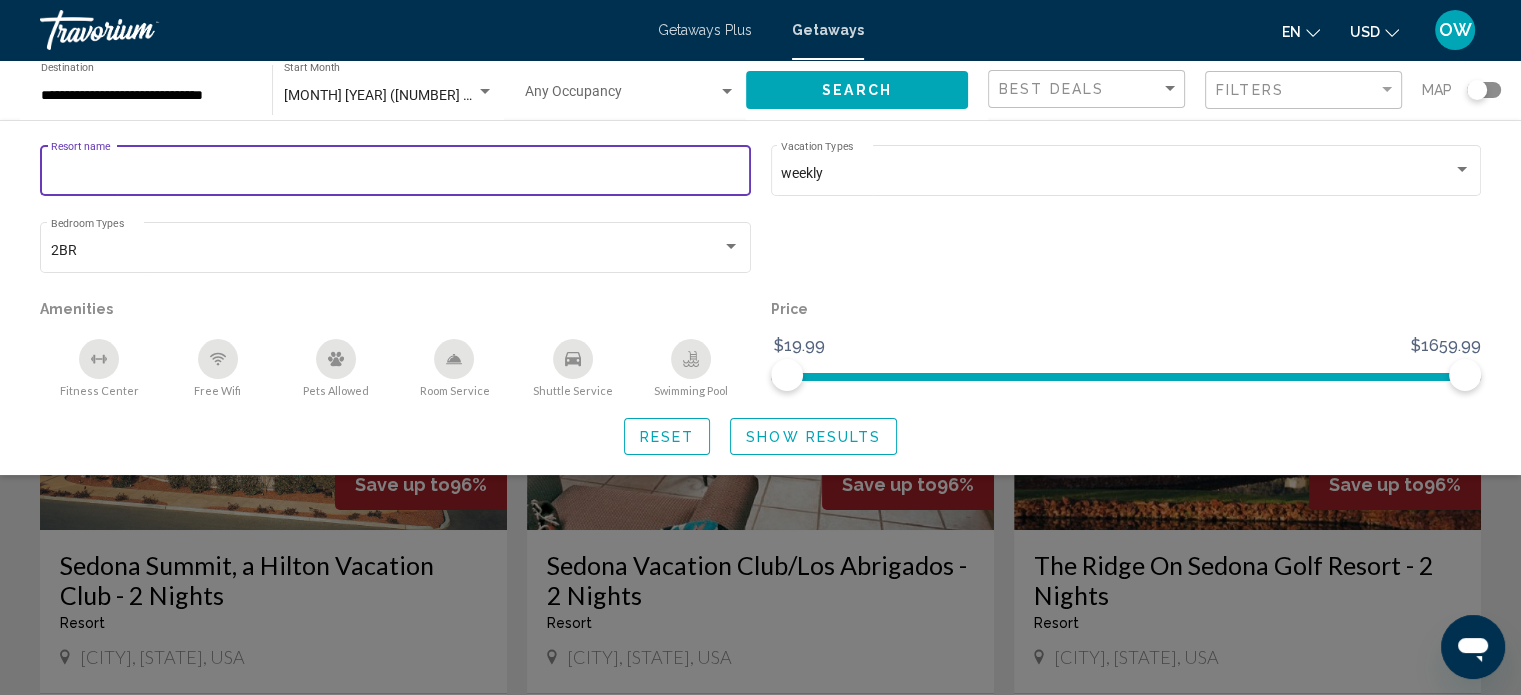 click on "Resort name" at bounding box center [396, 174] 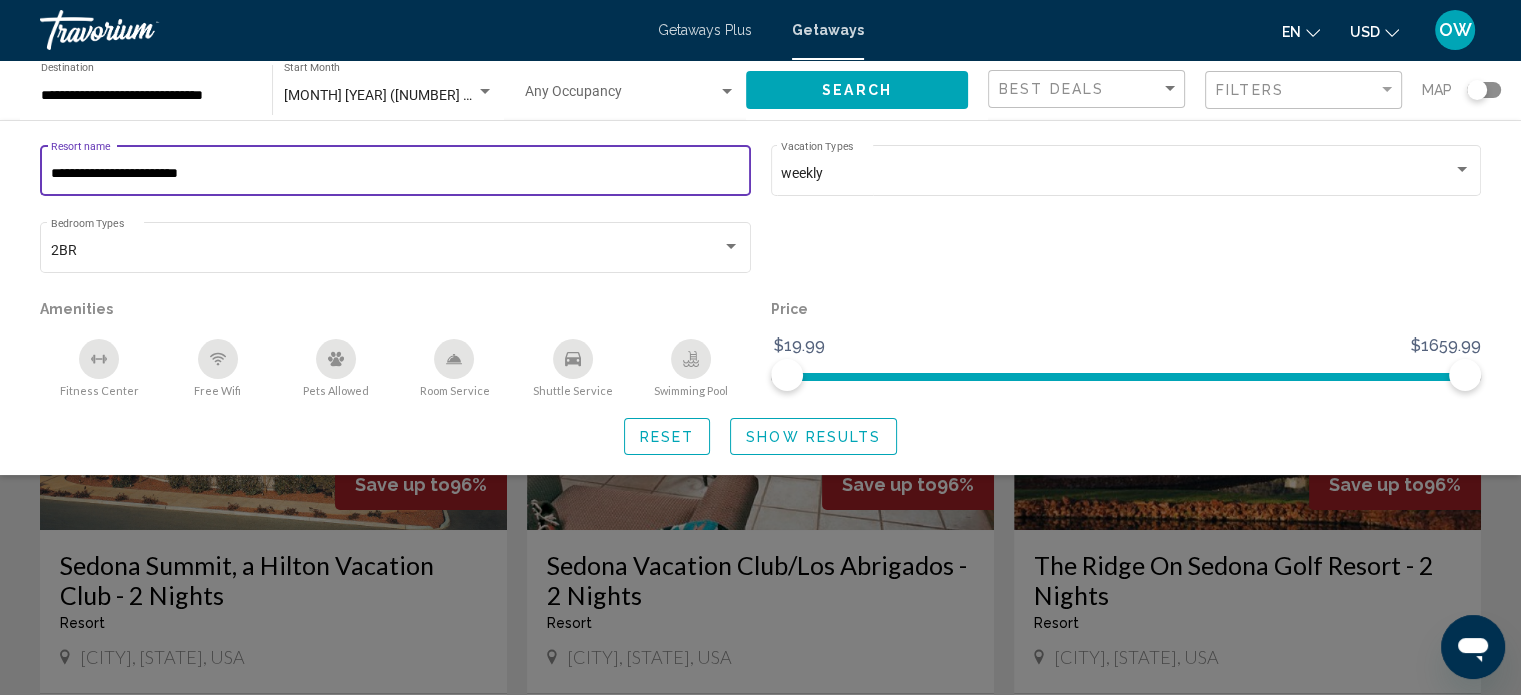 type on "**********" 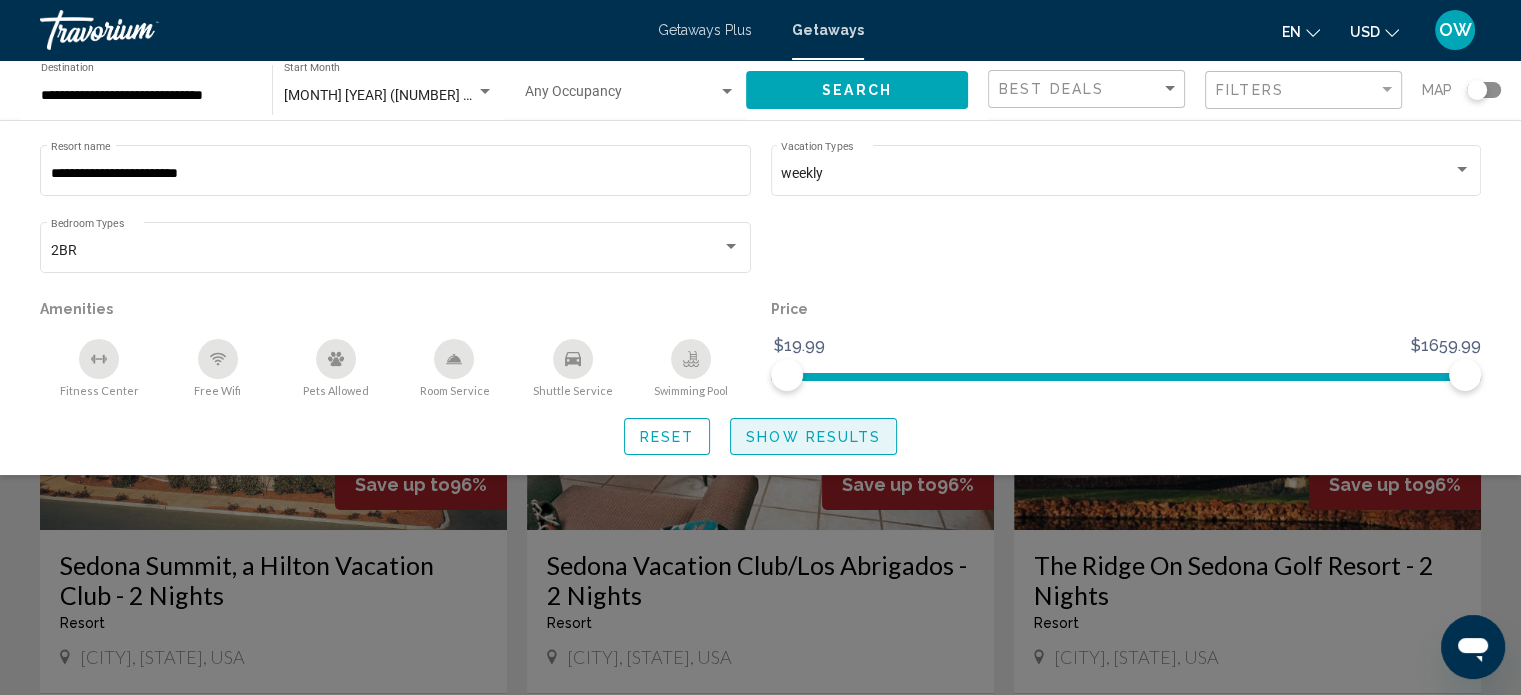 click on "Show Results" 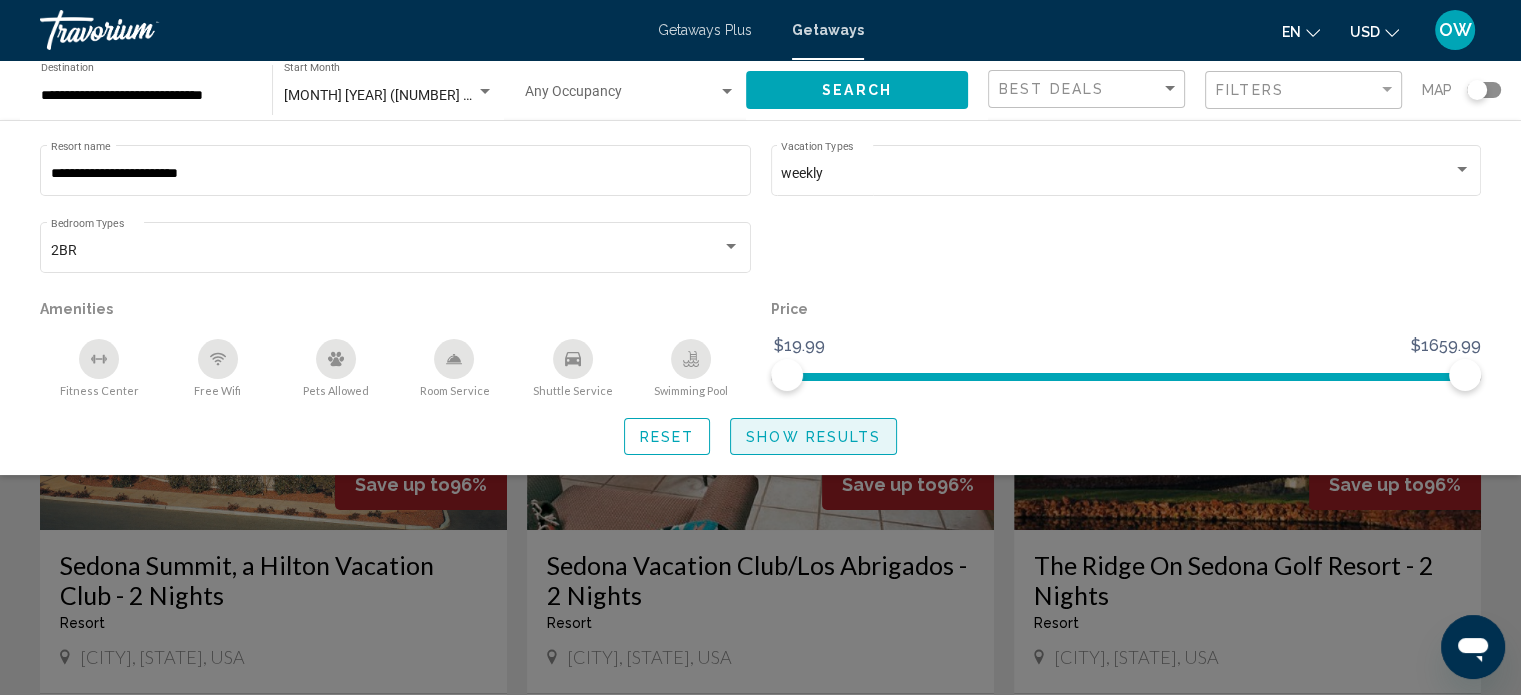 click on "Show Results" 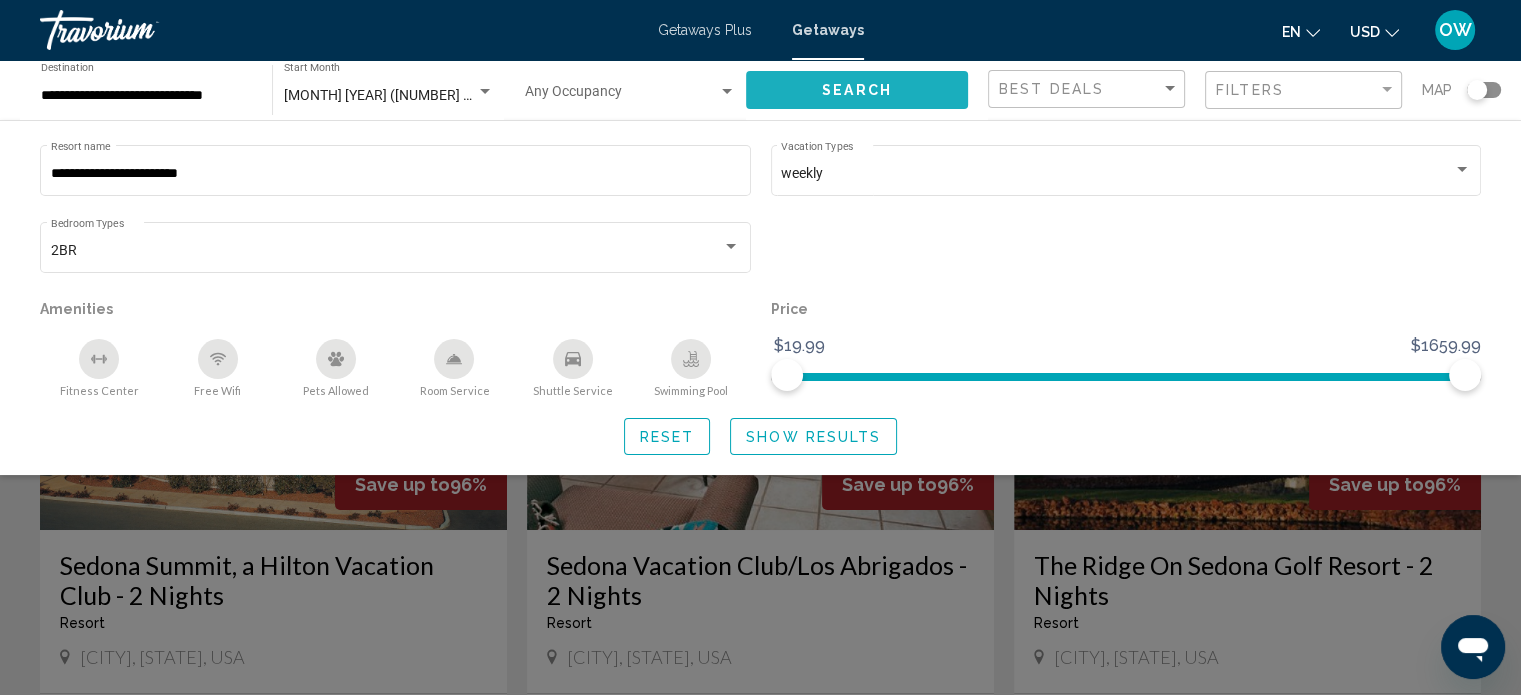 click on "Search" 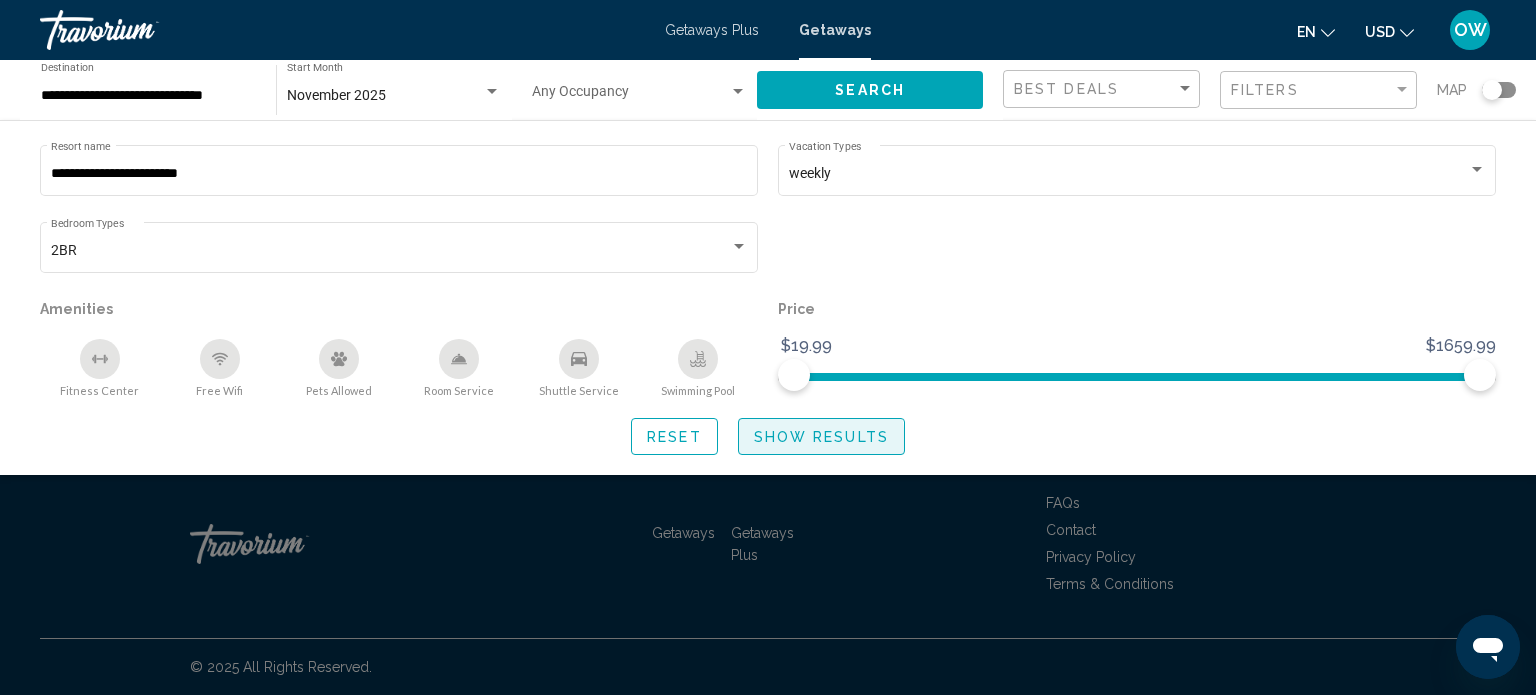 click on "Show Results" 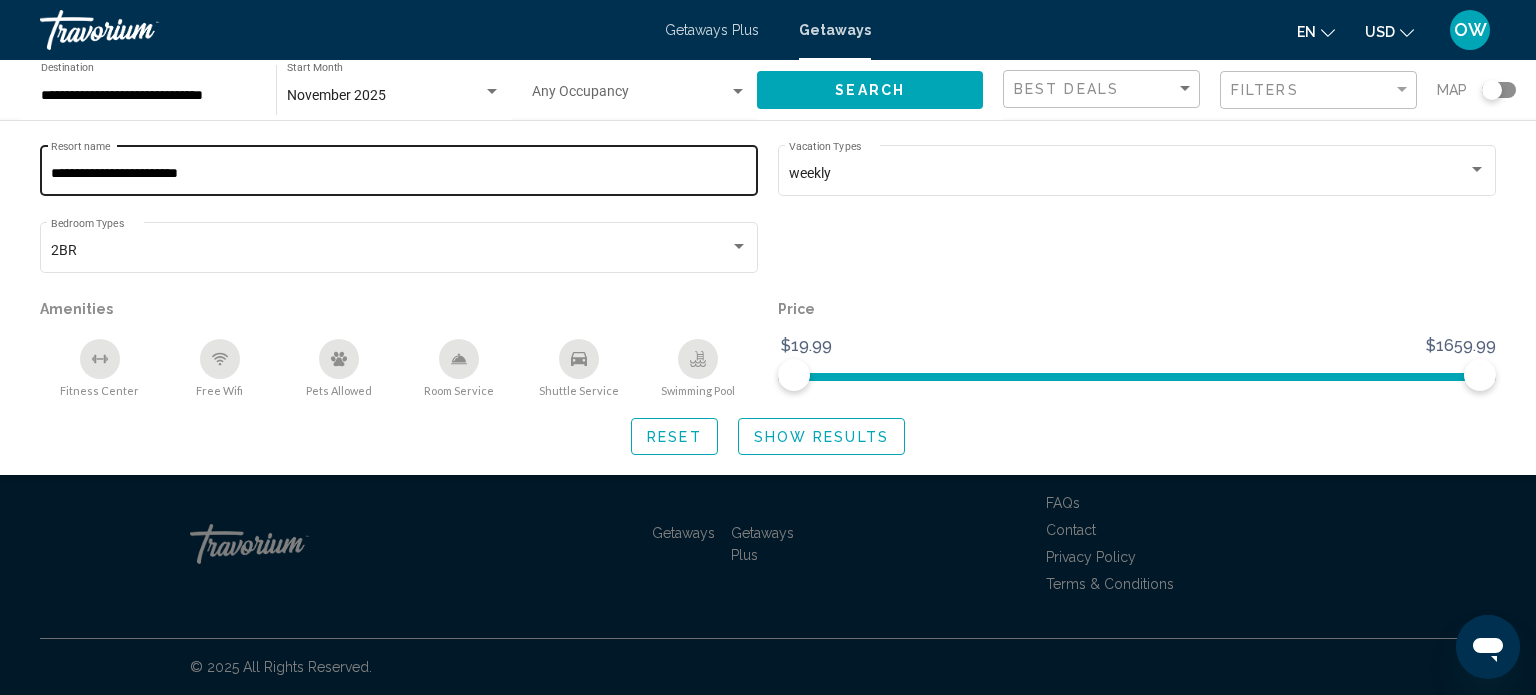 click on "**********" 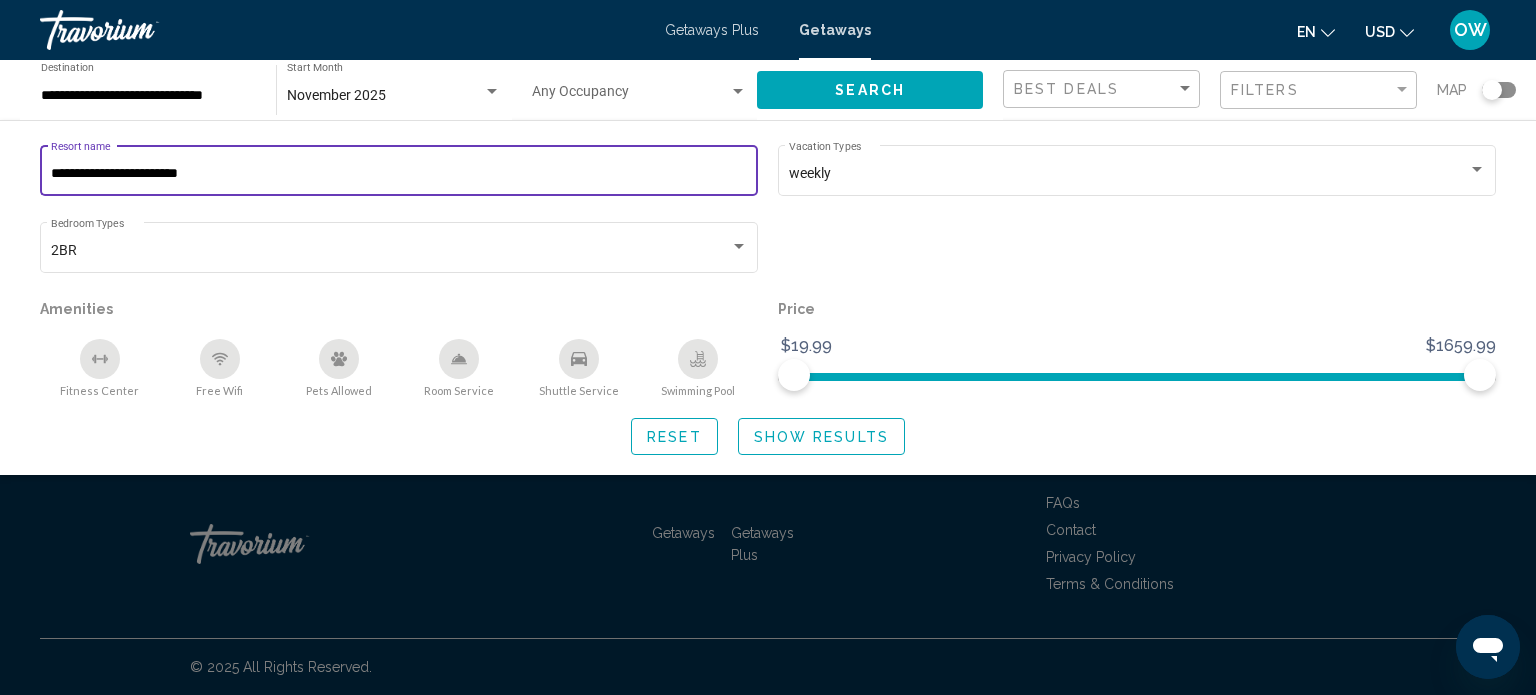click on "**********" at bounding box center (399, 174) 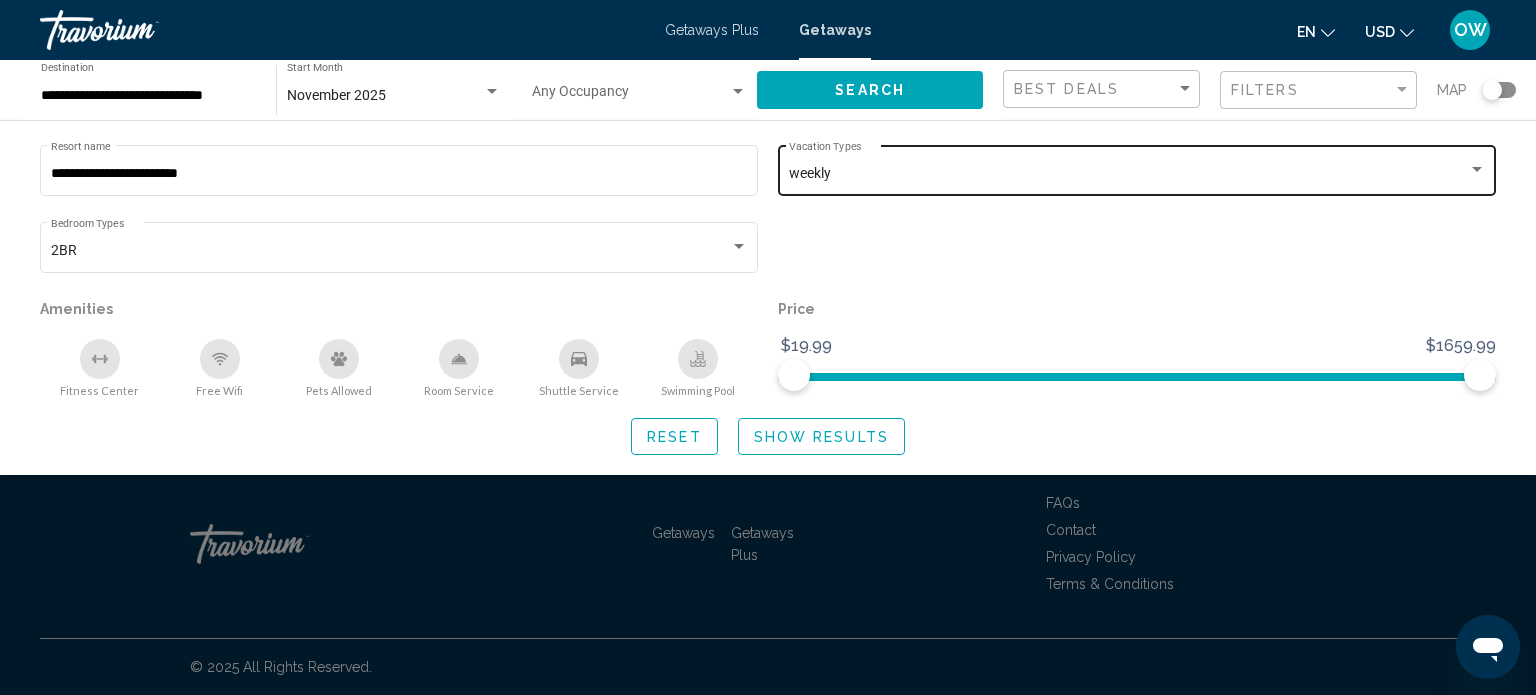 click on "weekly Vacation Types All Vacation Types" 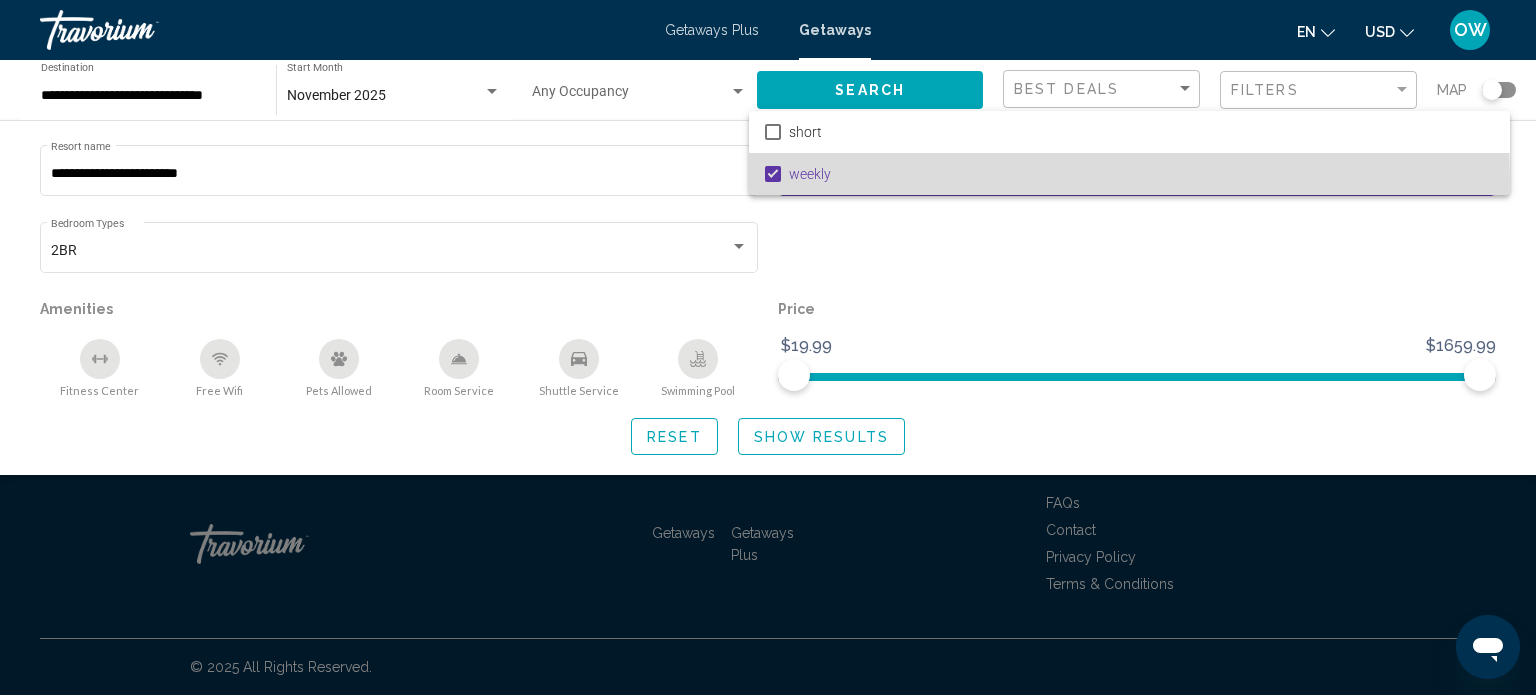 click on "weekly" at bounding box center [1141, 174] 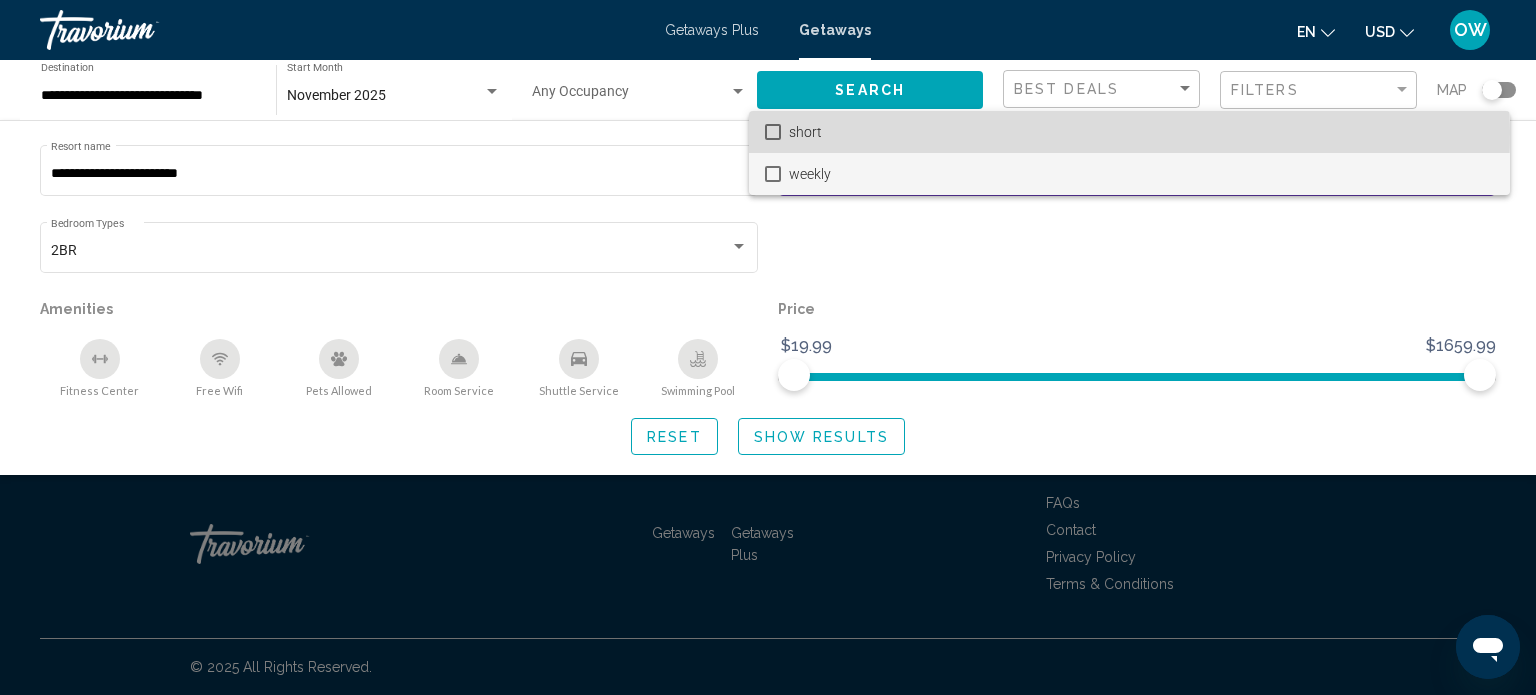 click at bounding box center [773, 132] 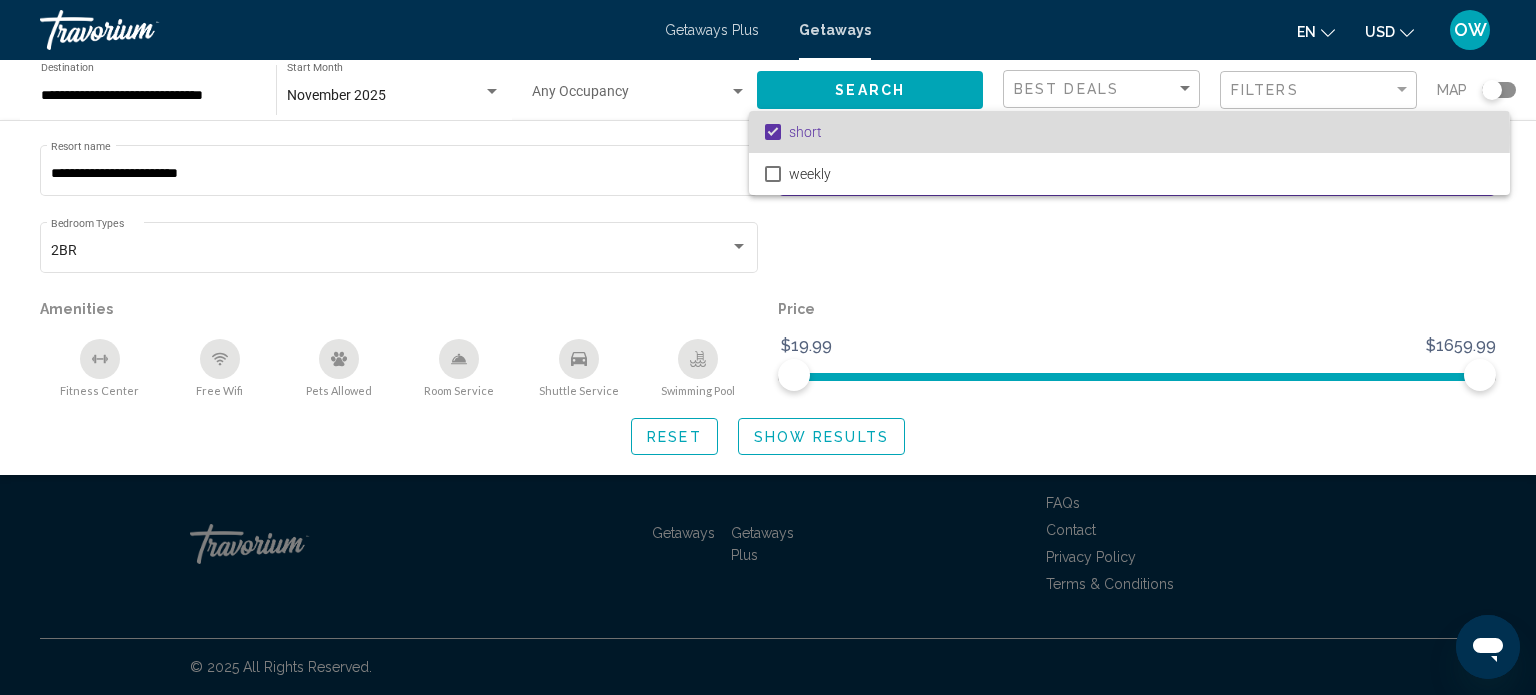 click at bounding box center (773, 132) 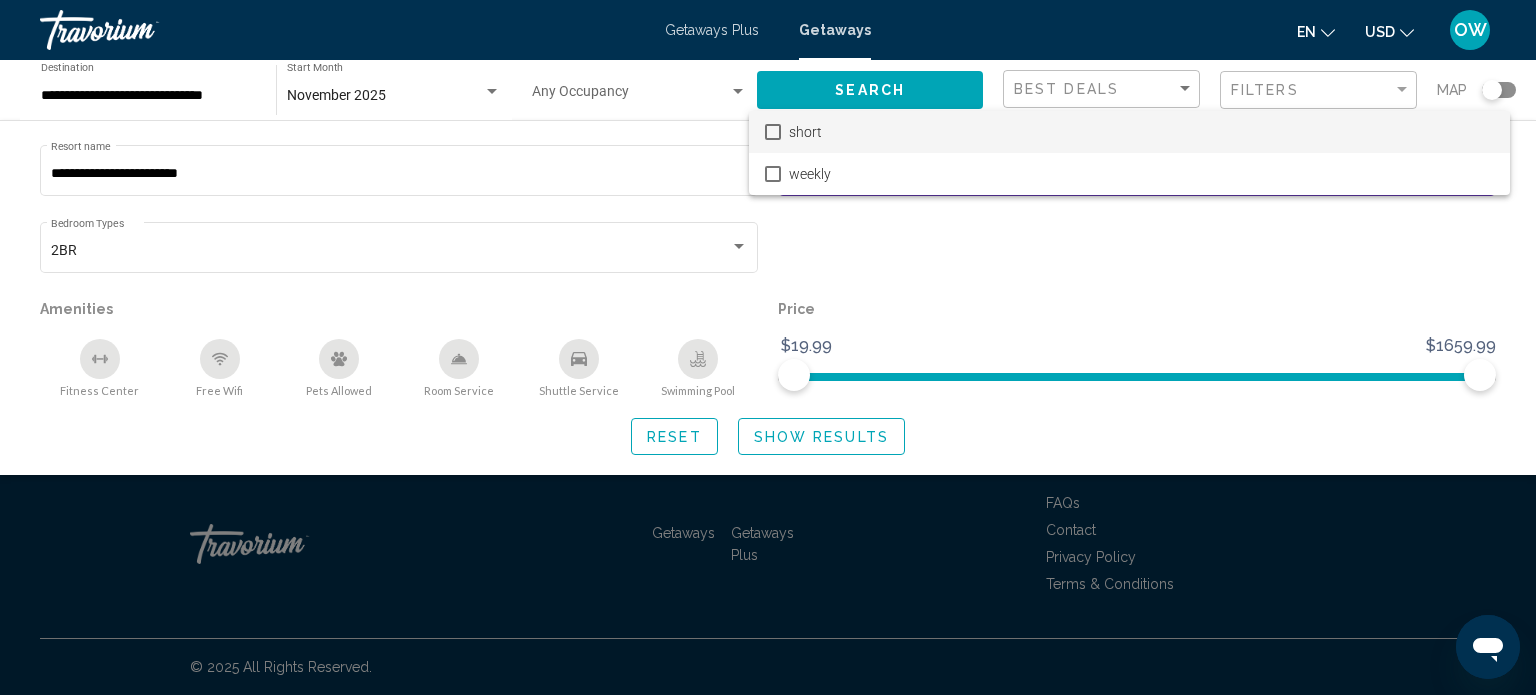 click at bounding box center [768, 347] 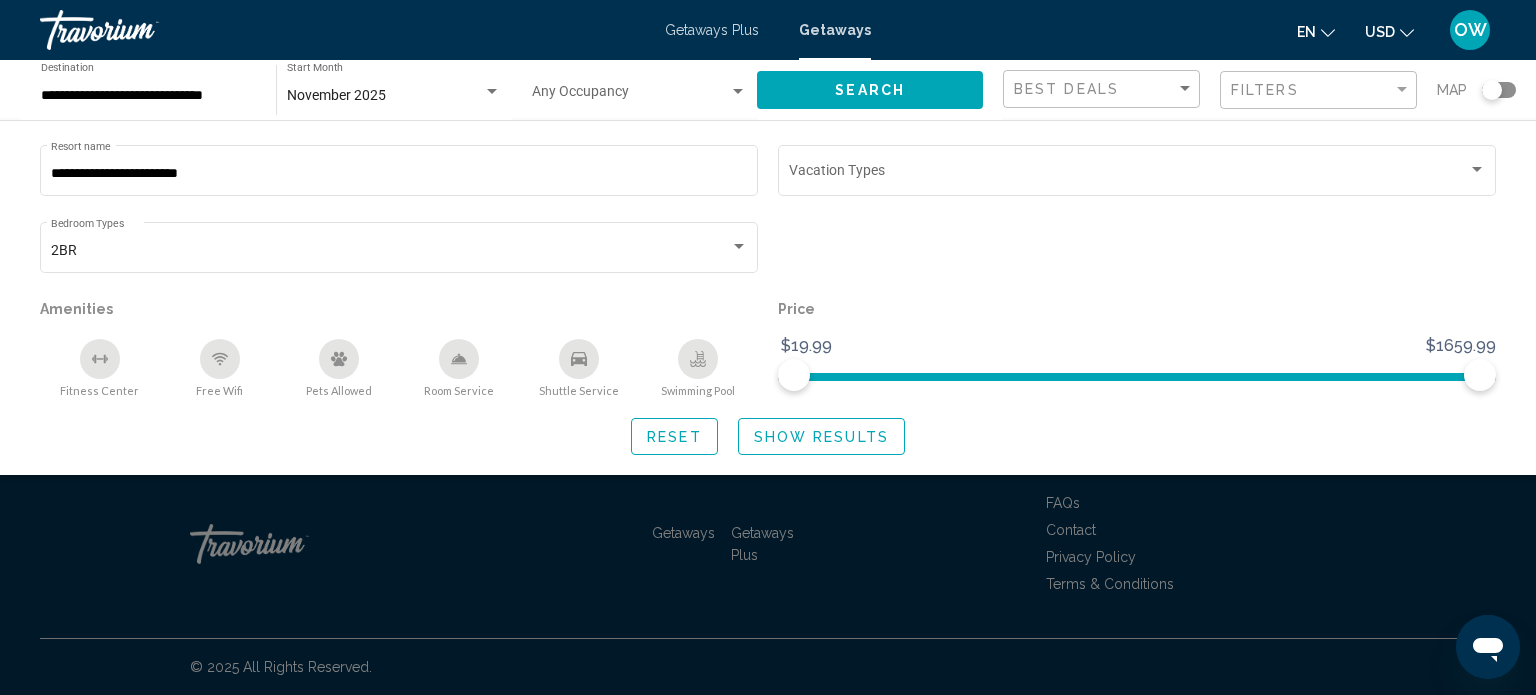 click 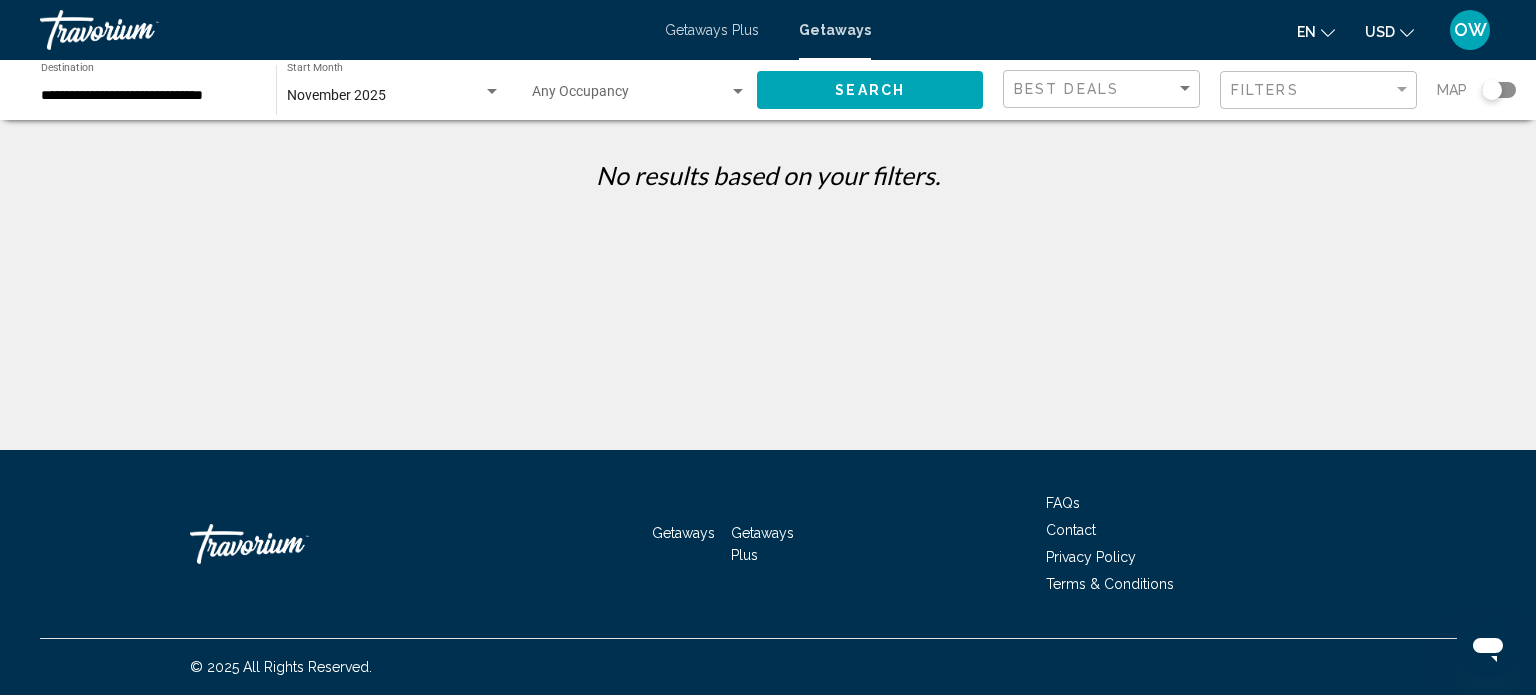 click on "Getaways Plus" at bounding box center (762, 544) 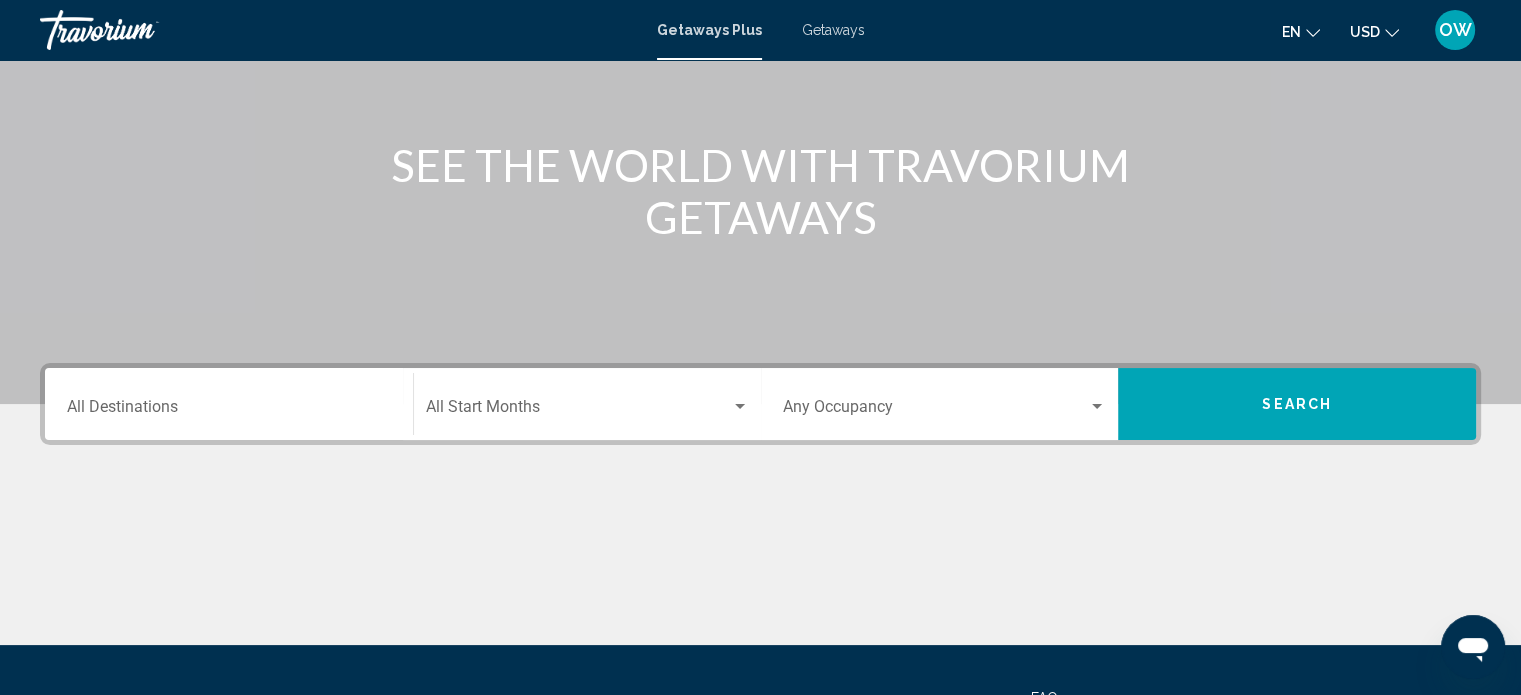 scroll, scrollTop: 199, scrollLeft: 0, axis: vertical 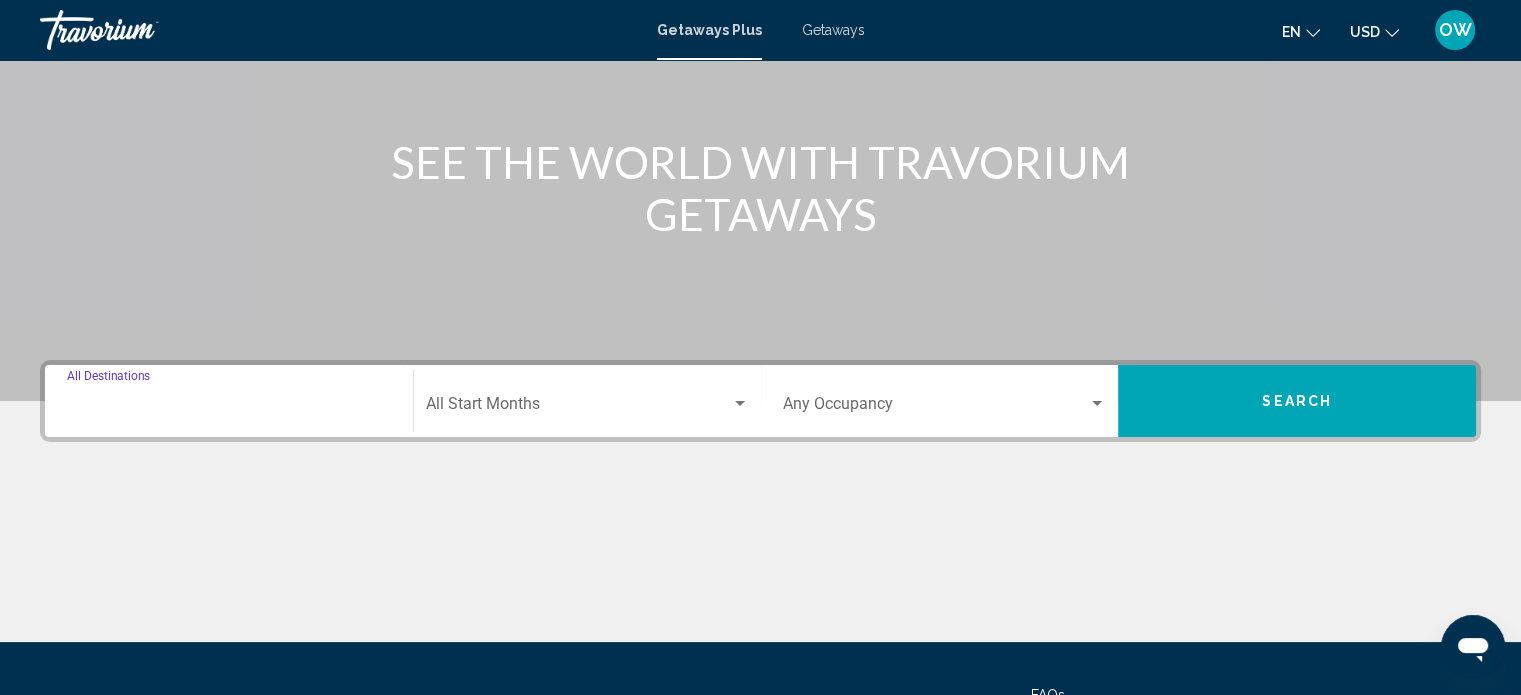 click on "Destination All Destinations" at bounding box center (229, 408) 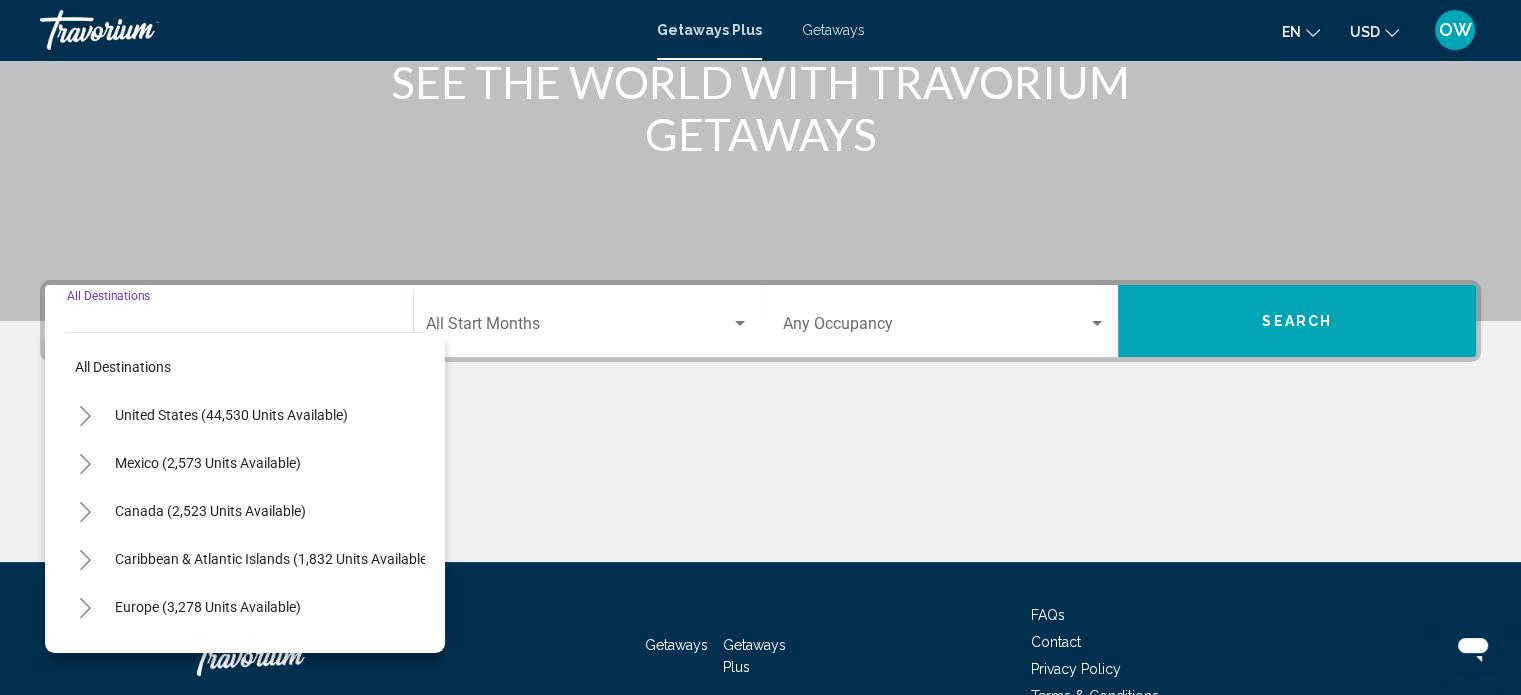scroll, scrollTop: 390, scrollLeft: 0, axis: vertical 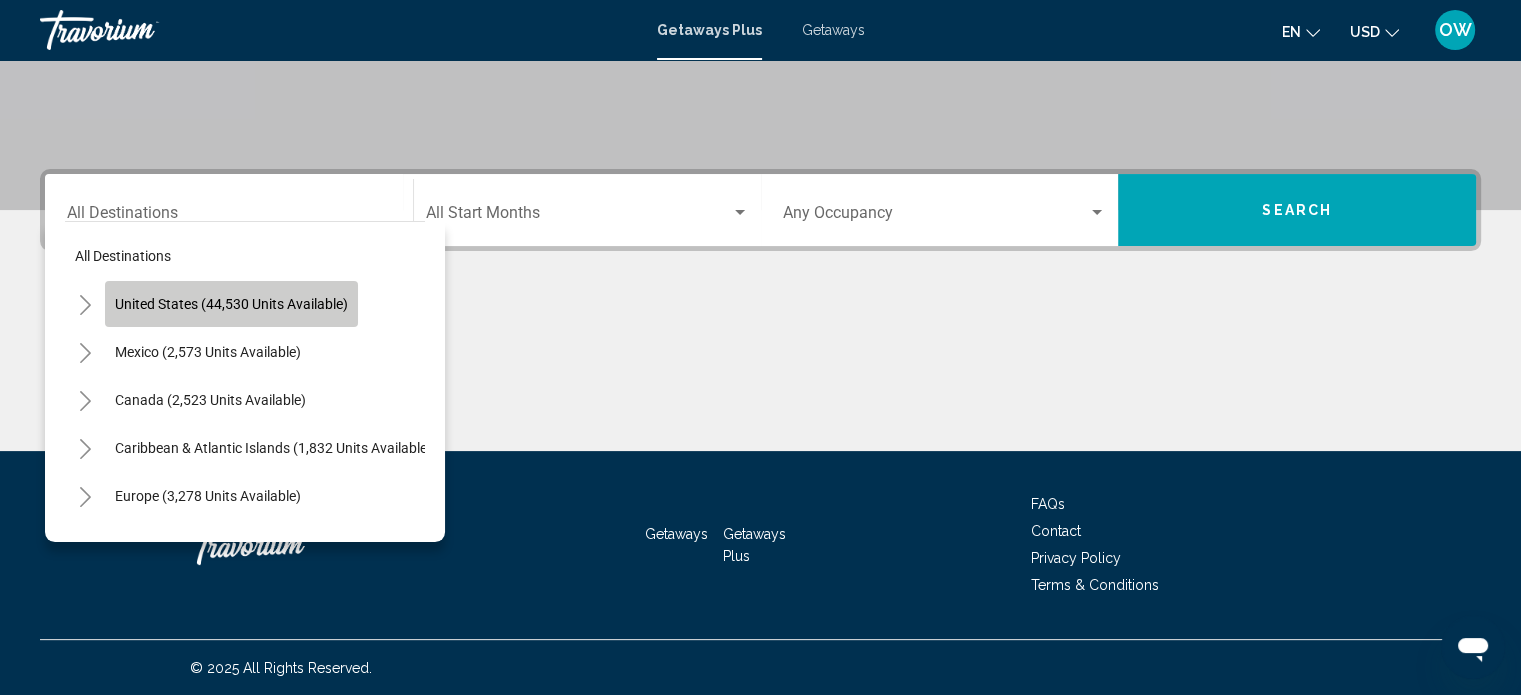 click on "United States (44,530 units available)" 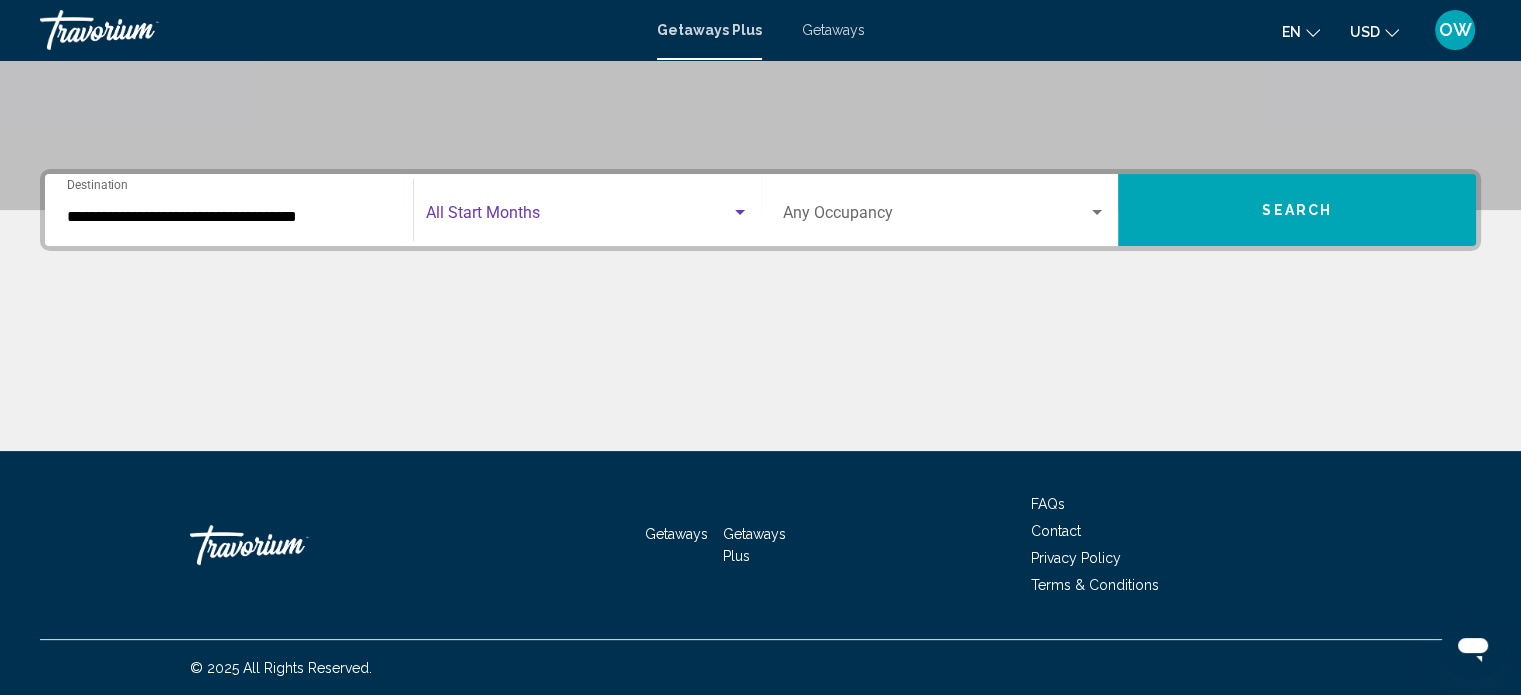 click at bounding box center (740, 213) 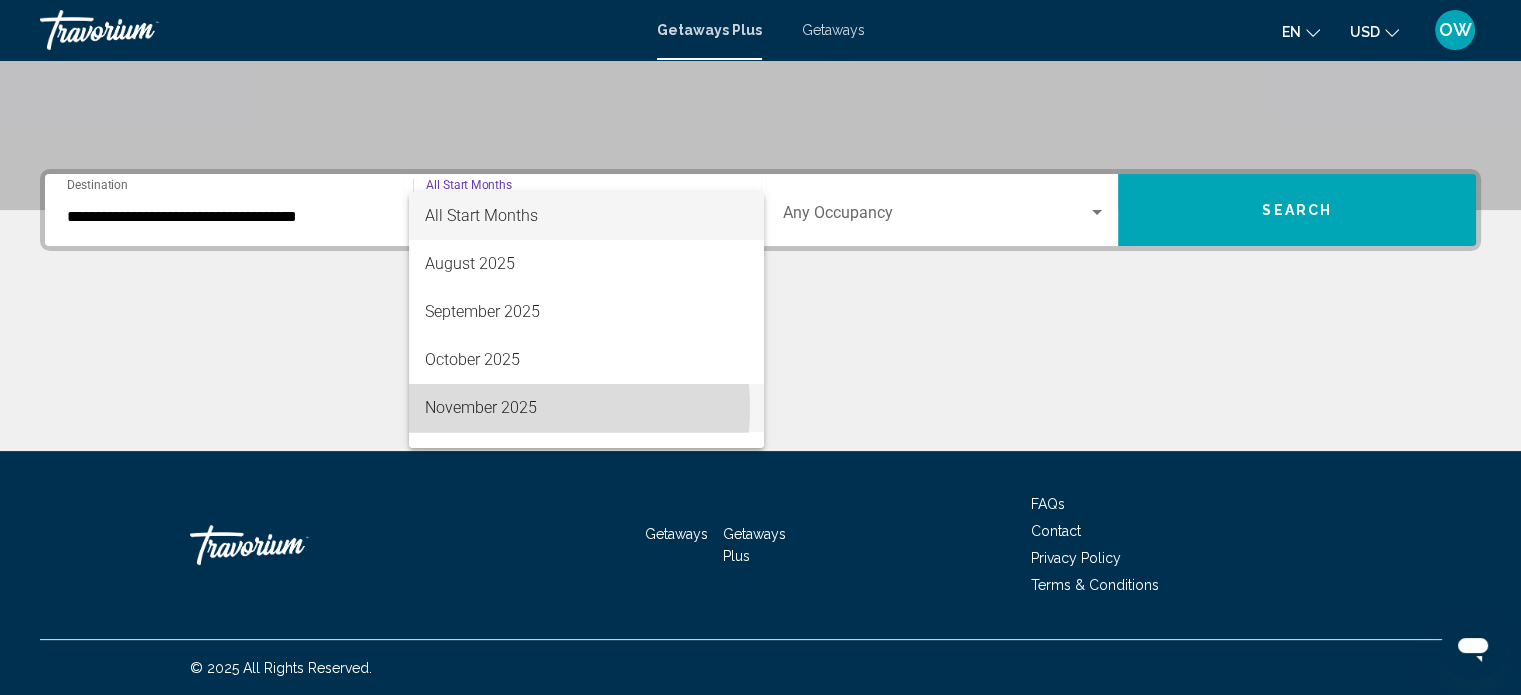 click on "November 2025" at bounding box center [586, 408] 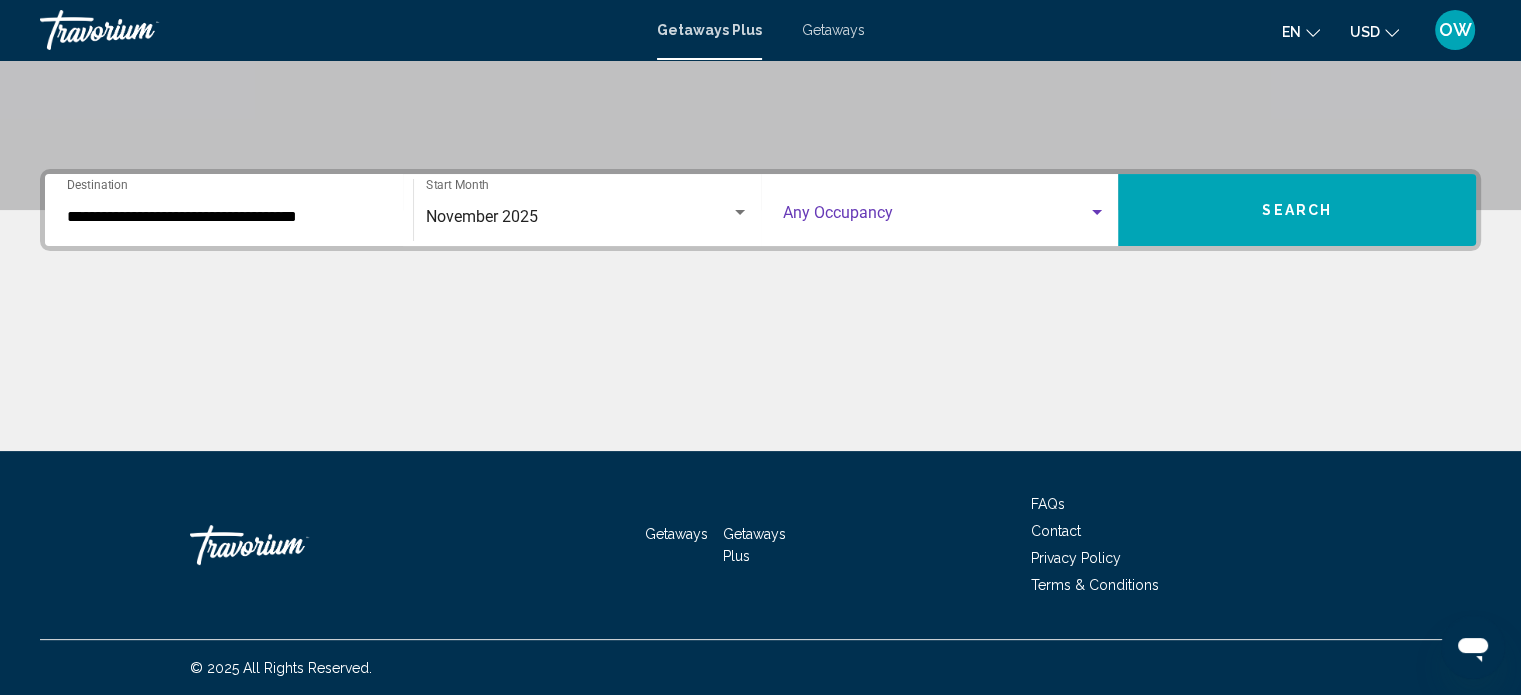 click at bounding box center (1097, 213) 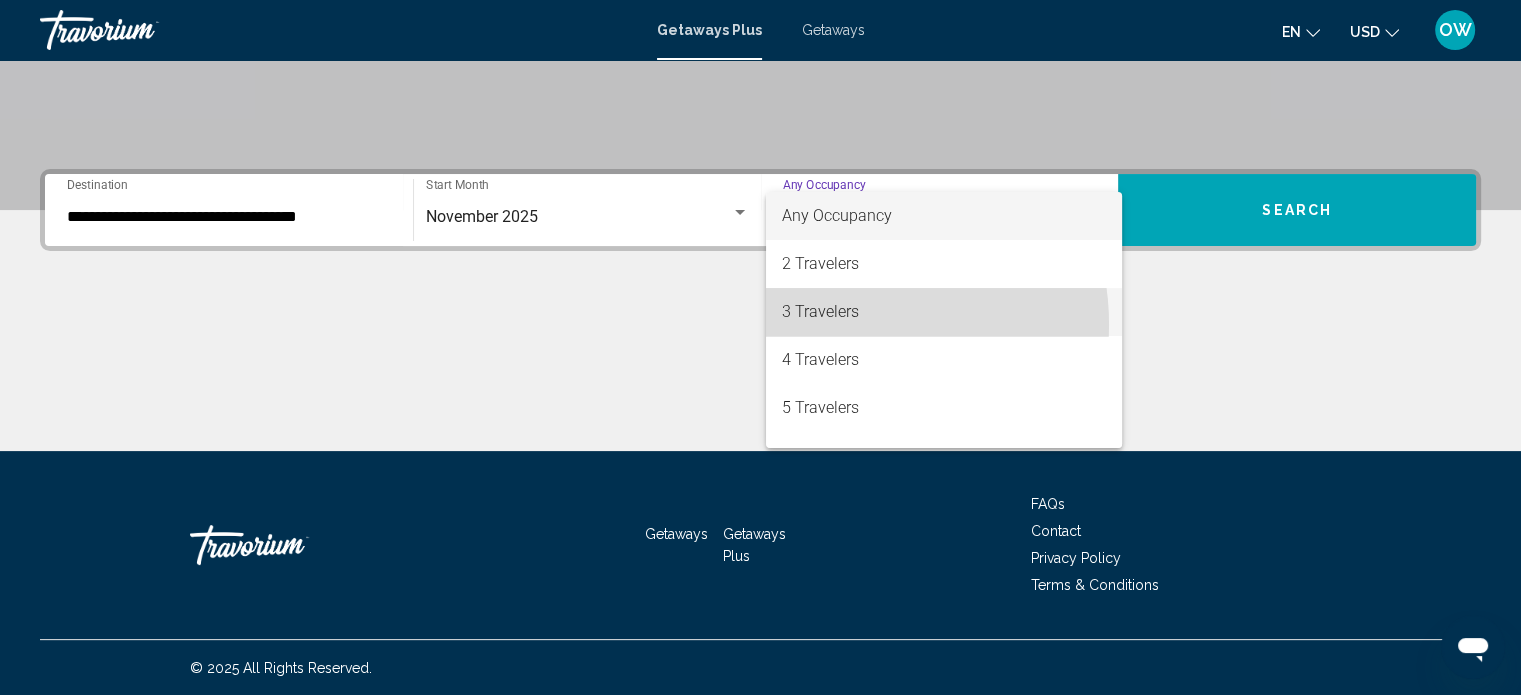 click on "3 Travelers" at bounding box center (944, 312) 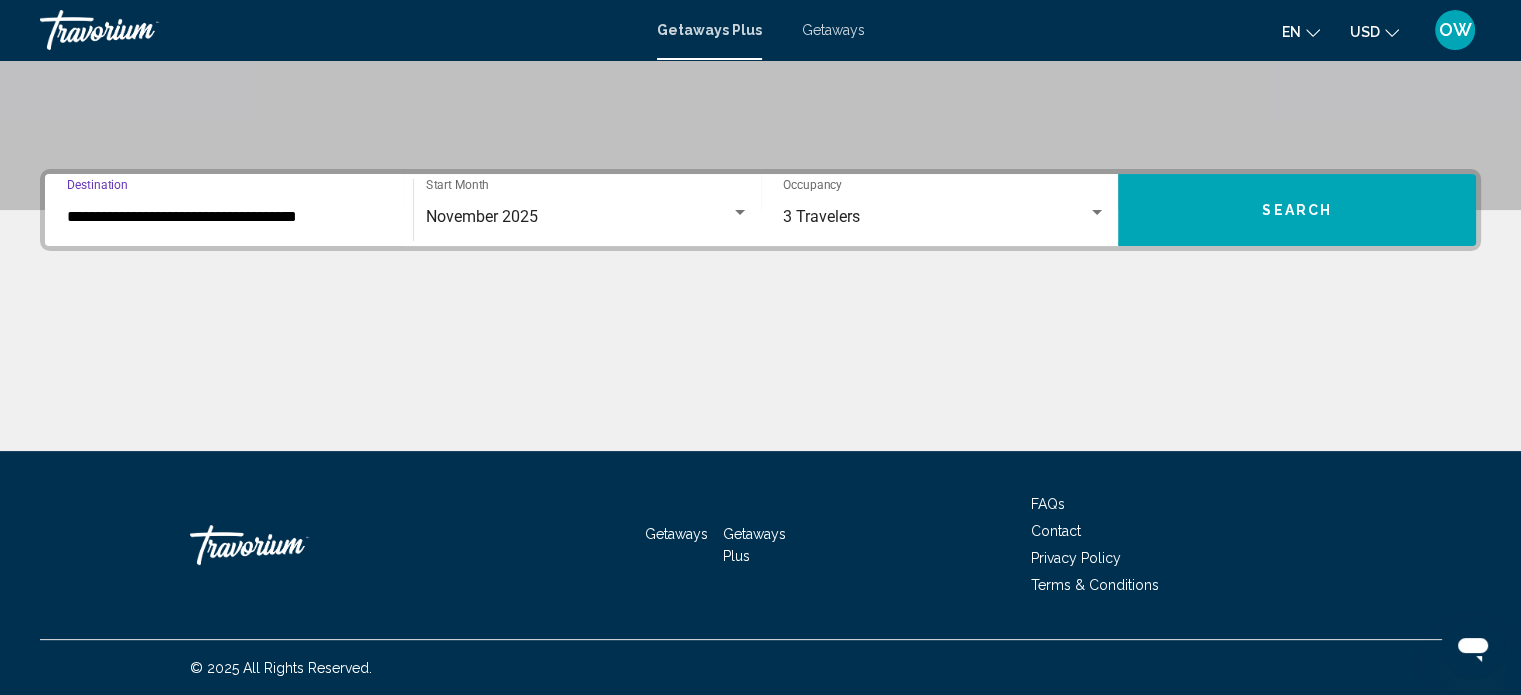 click on "**********" at bounding box center (229, 217) 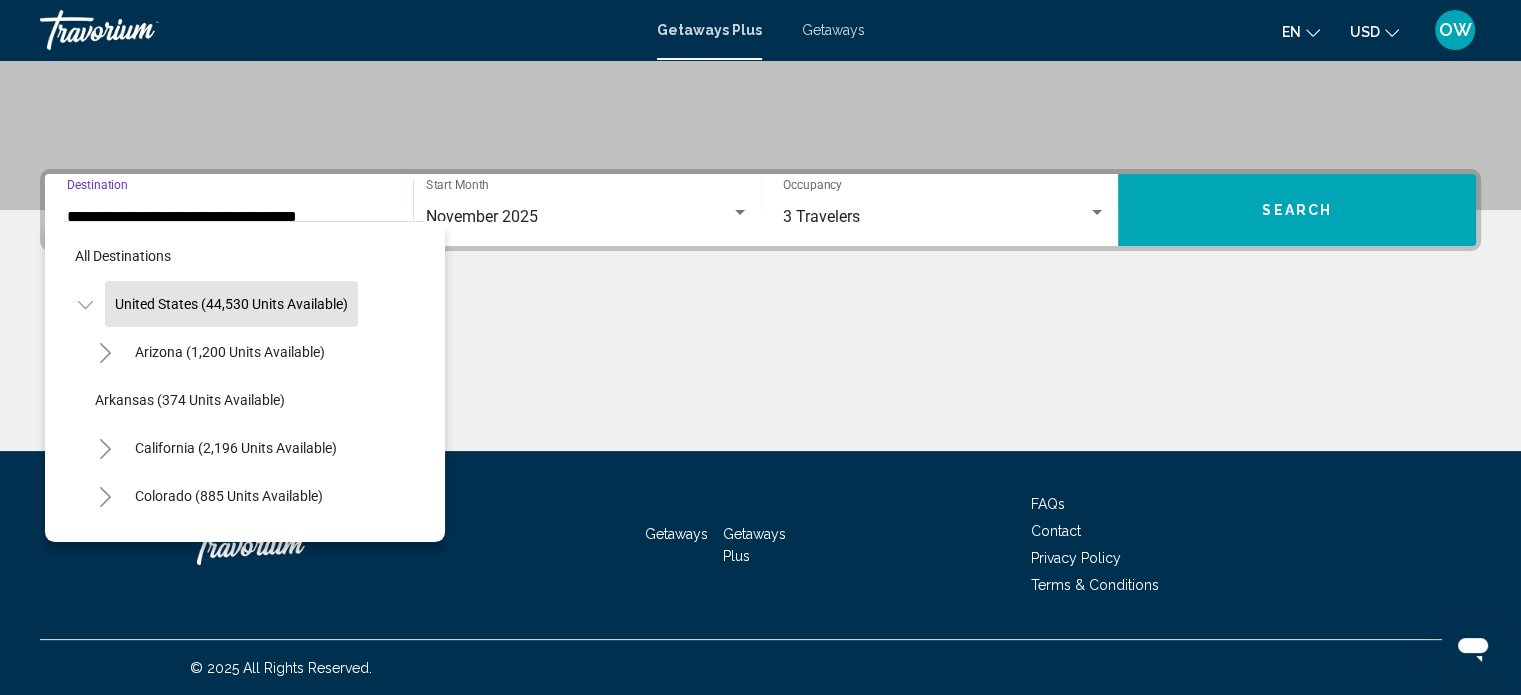 scroll, scrollTop: 346, scrollLeft: 0, axis: vertical 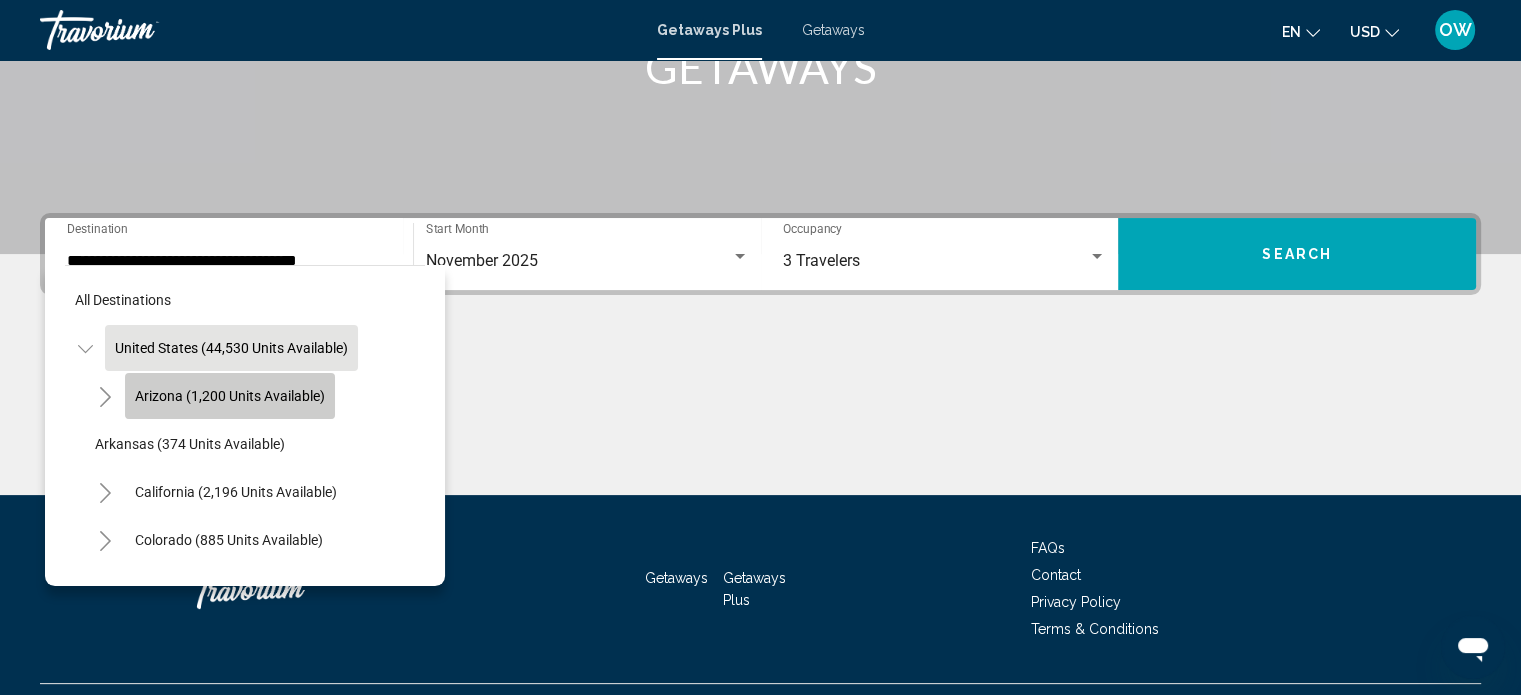 click on "Arizona (1,200 units available)" 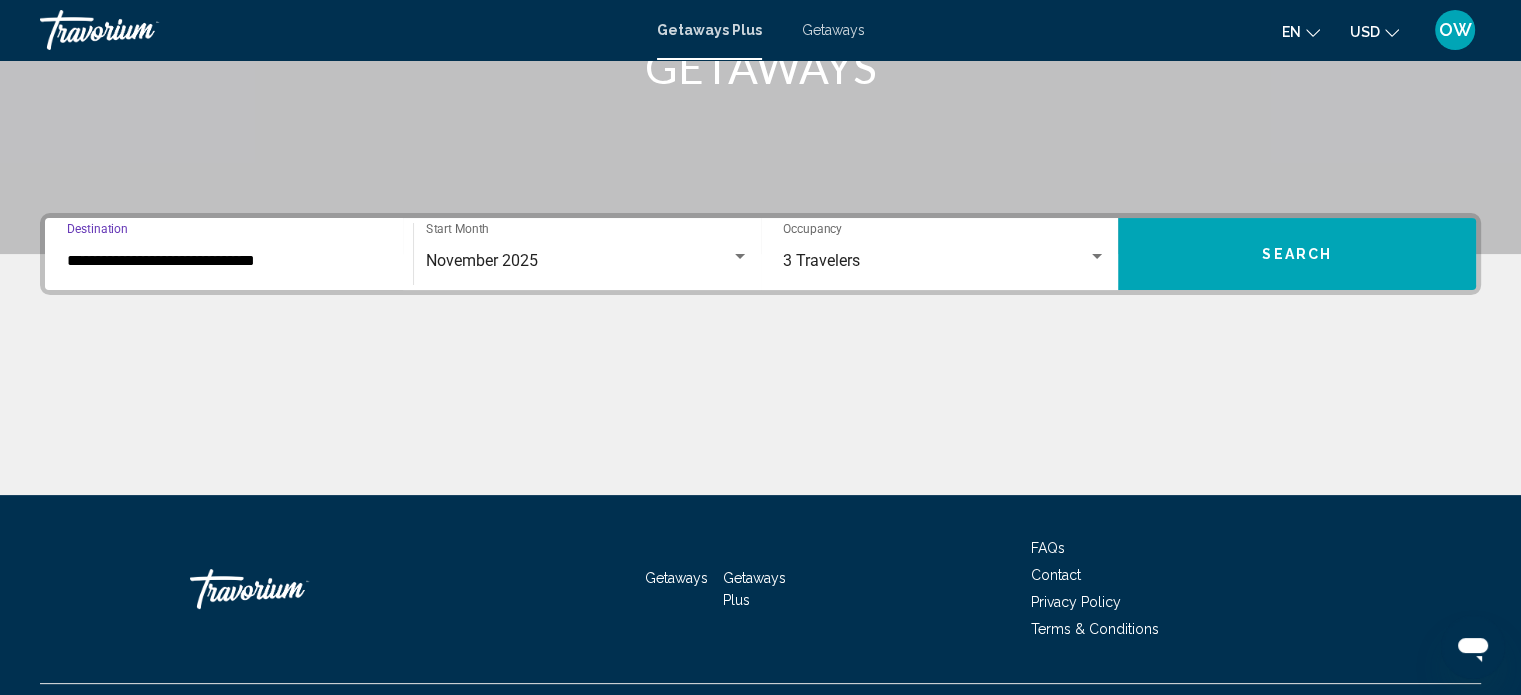 scroll, scrollTop: 390, scrollLeft: 0, axis: vertical 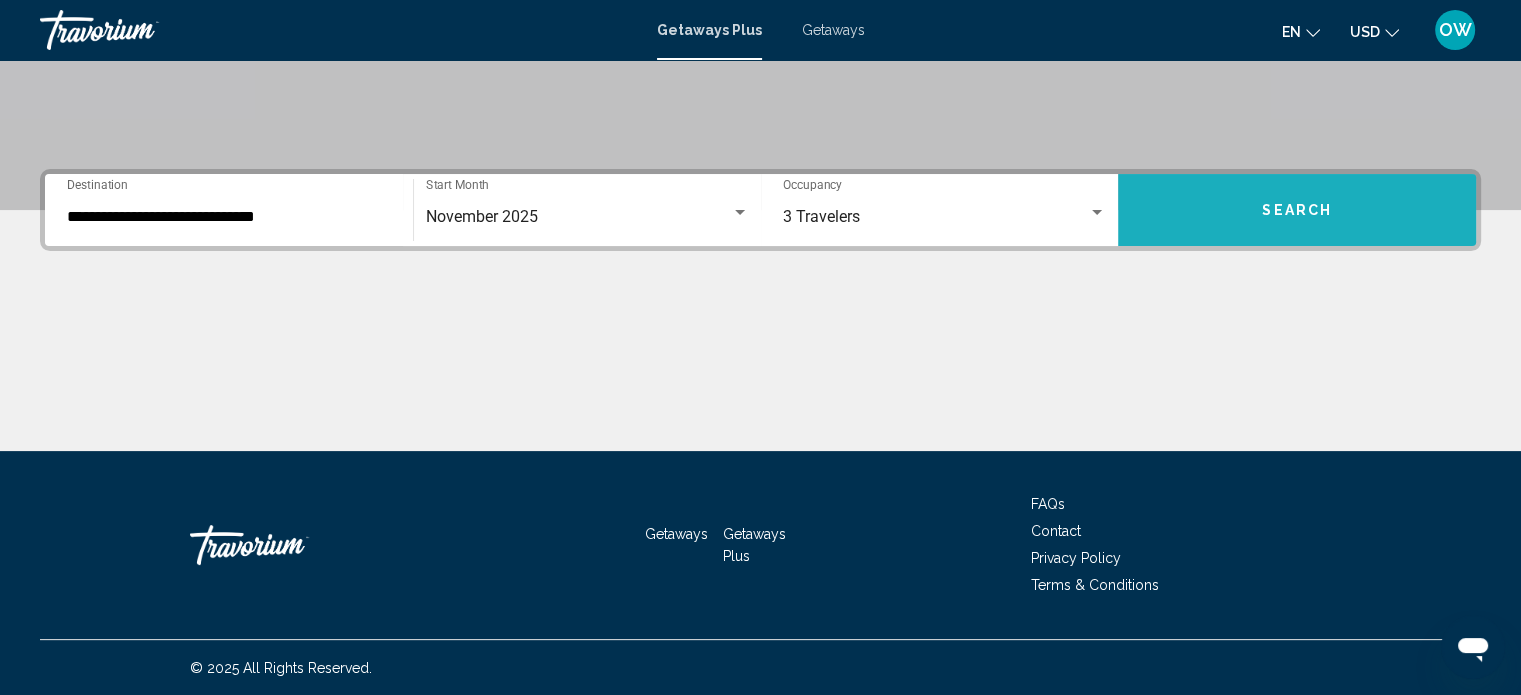 click on "Search" at bounding box center (1297, 210) 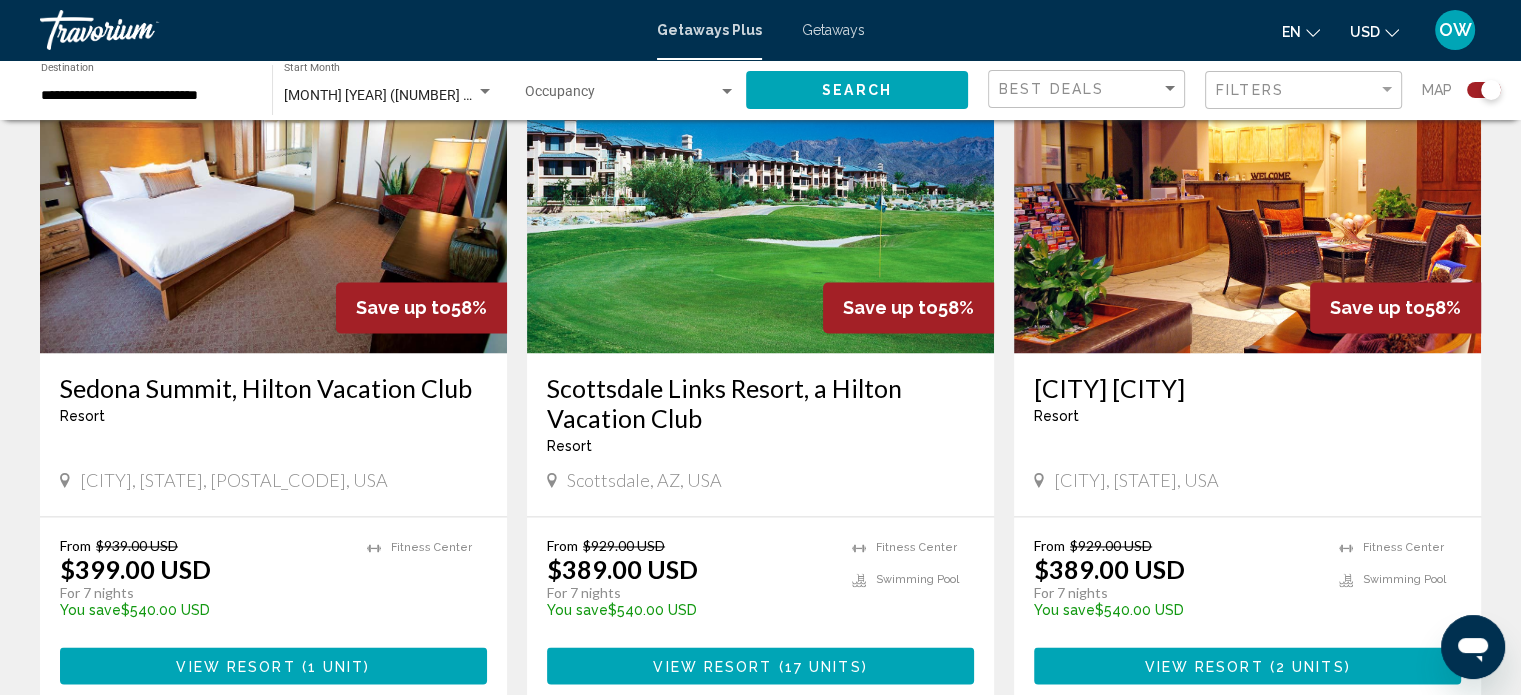 scroll, scrollTop: 2940, scrollLeft: 0, axis: vertical 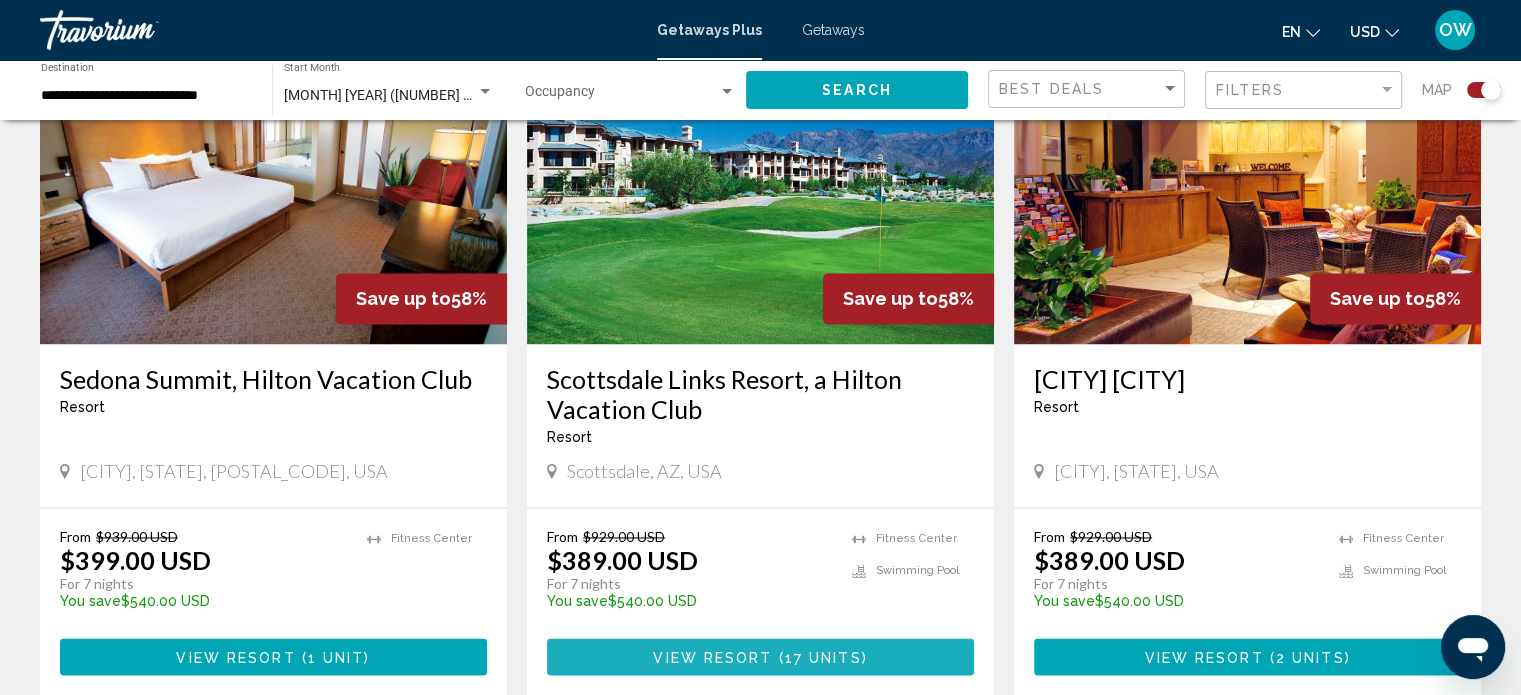 click on "17 units" at bounding box center (823, 657) 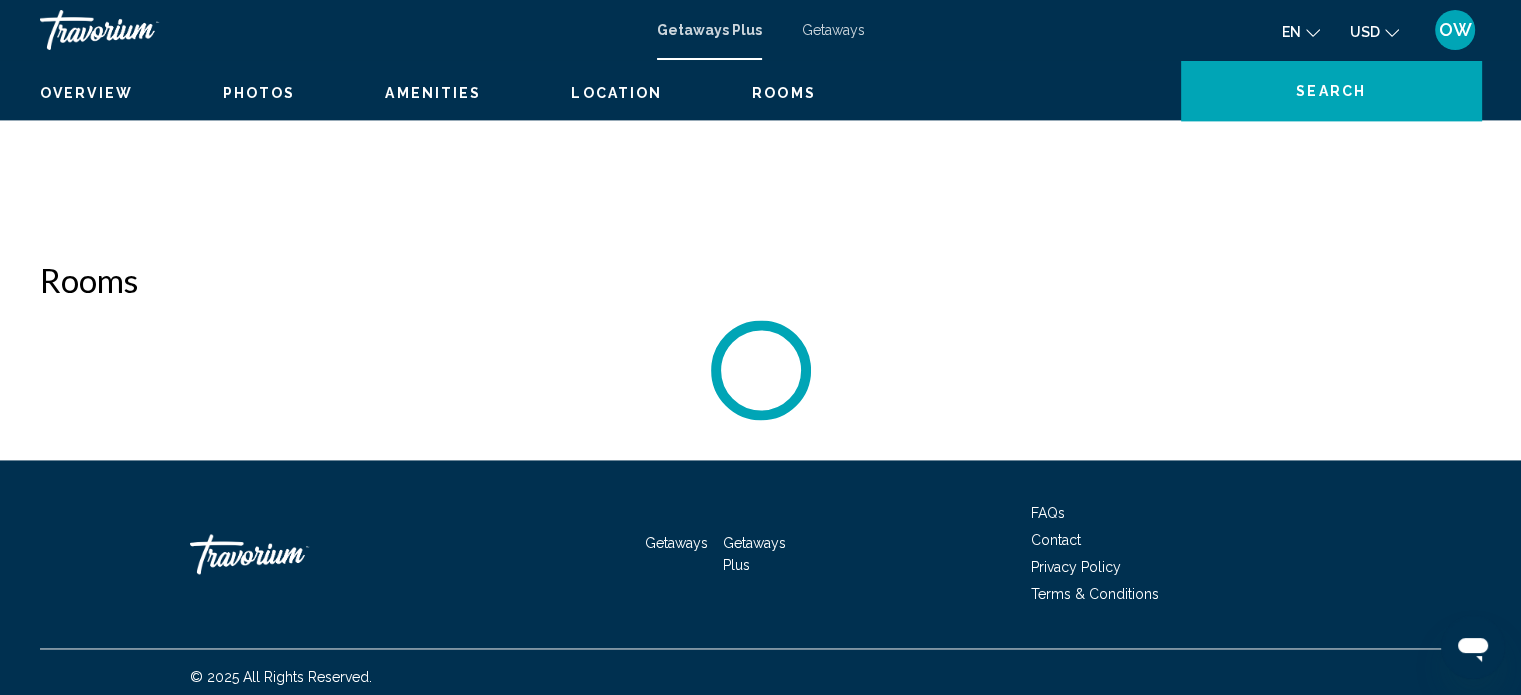 scroll, scrollTop: 12, scrollLeft: 0, axis: vertical 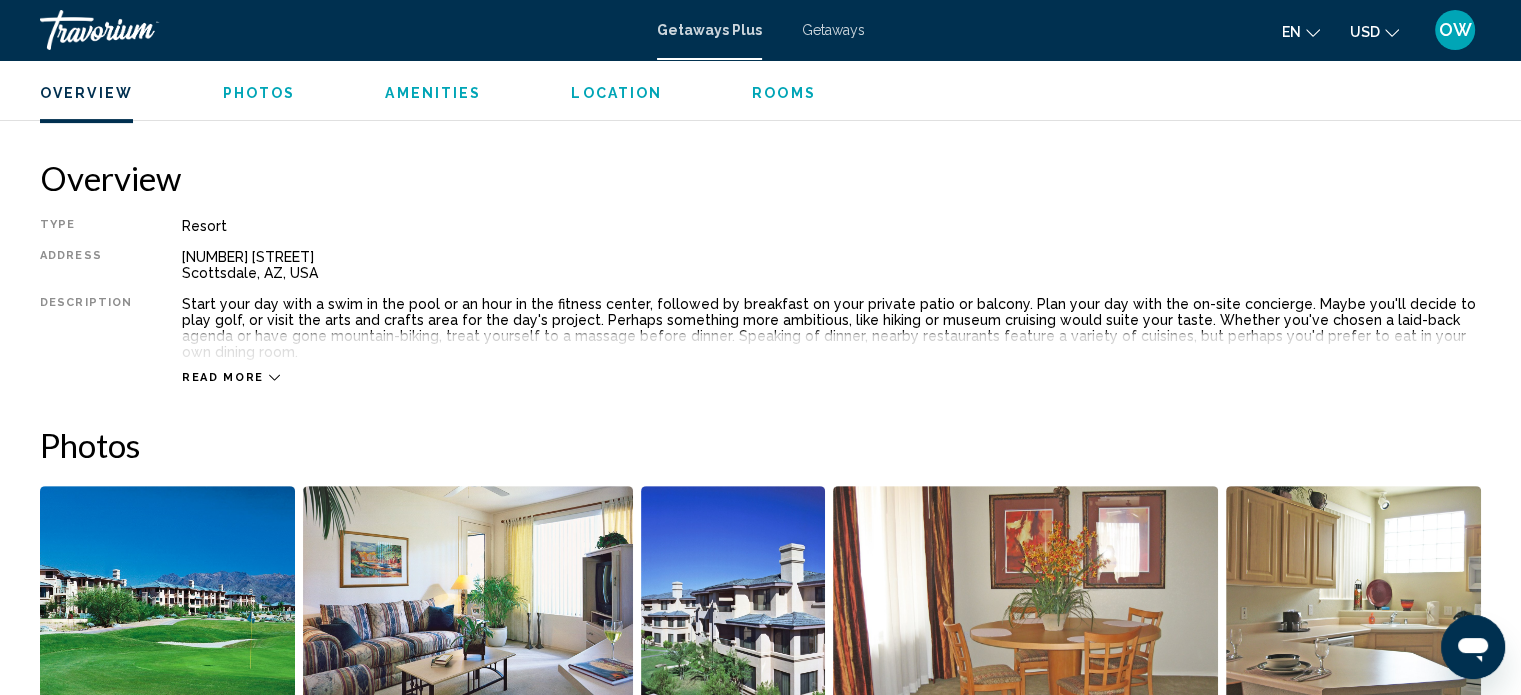 click on "Read more" at bounding box center [231, 377] 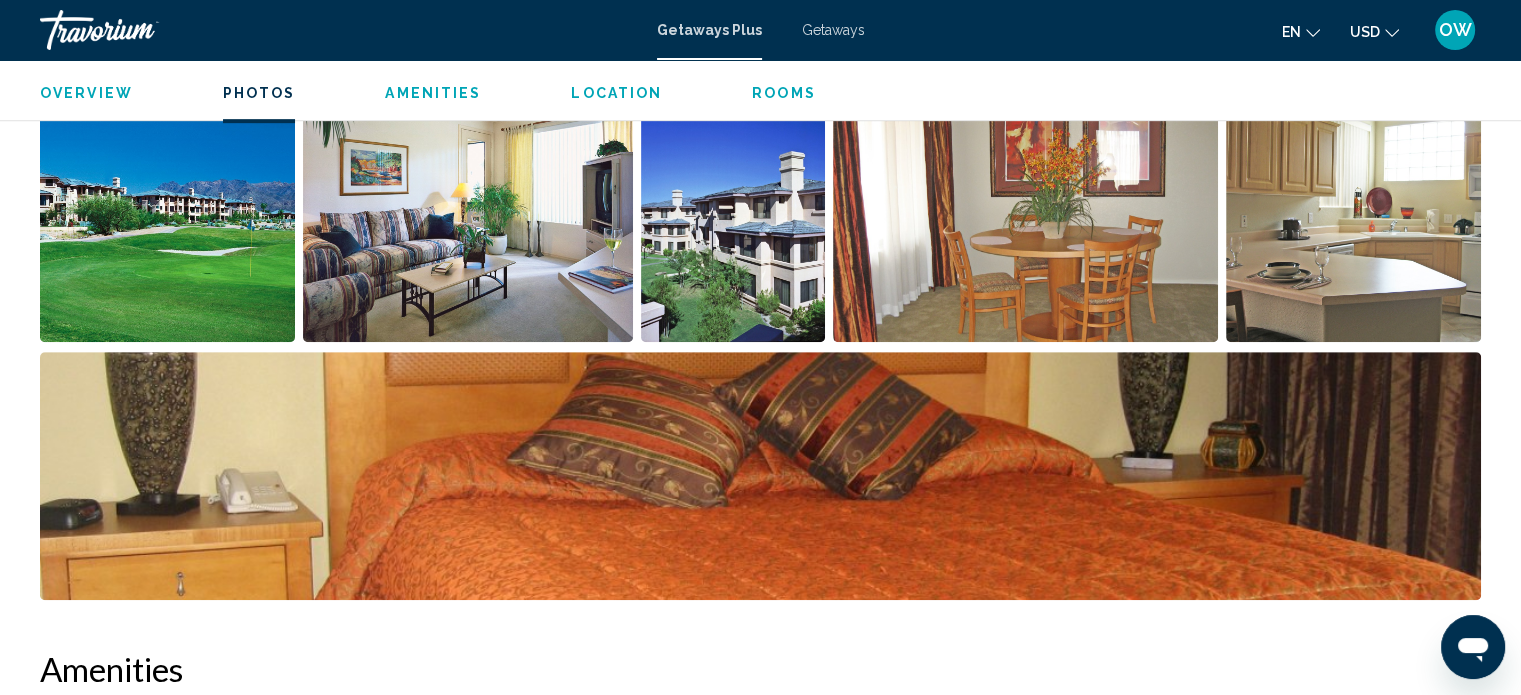 scroll, scrollTop: 1081, scrollLeft: 0, axis: vertical 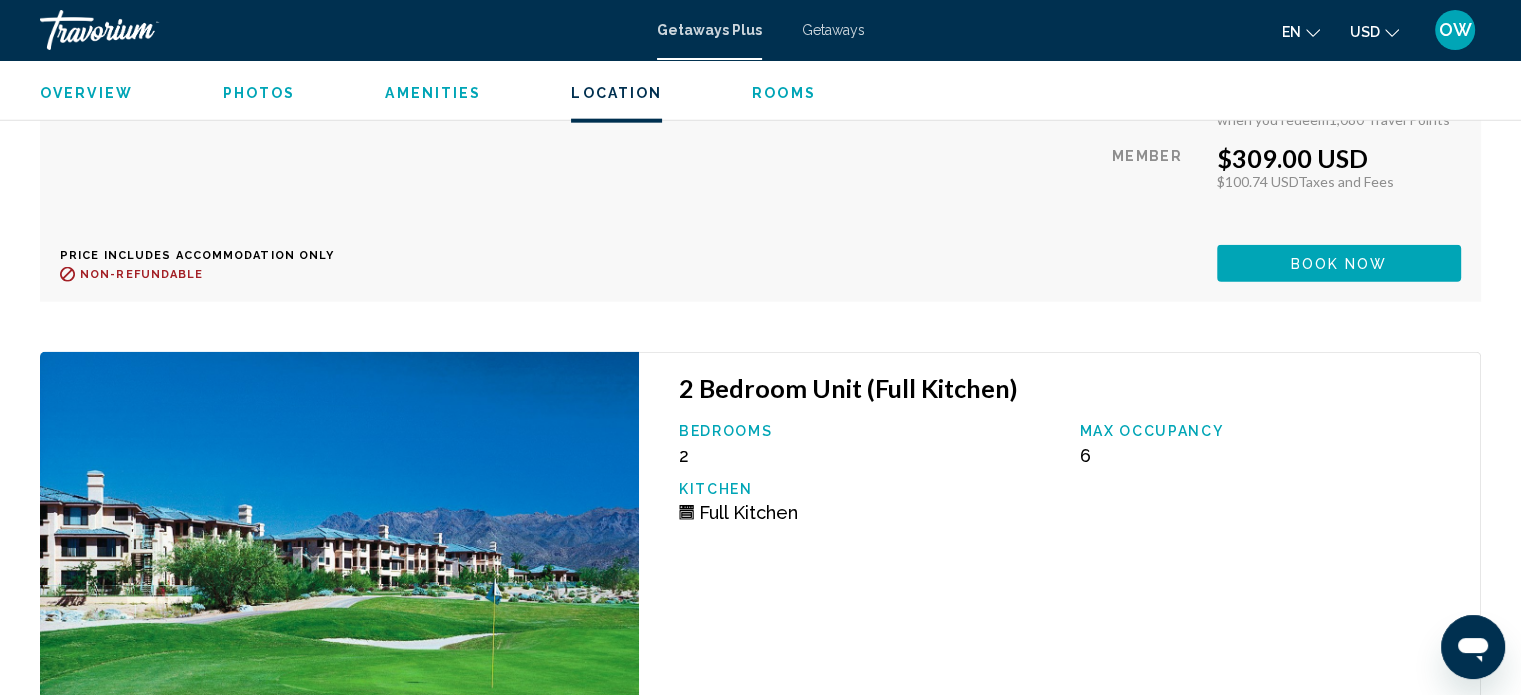 click on "Max Occupancy" at bounding box center [1269, -1452] 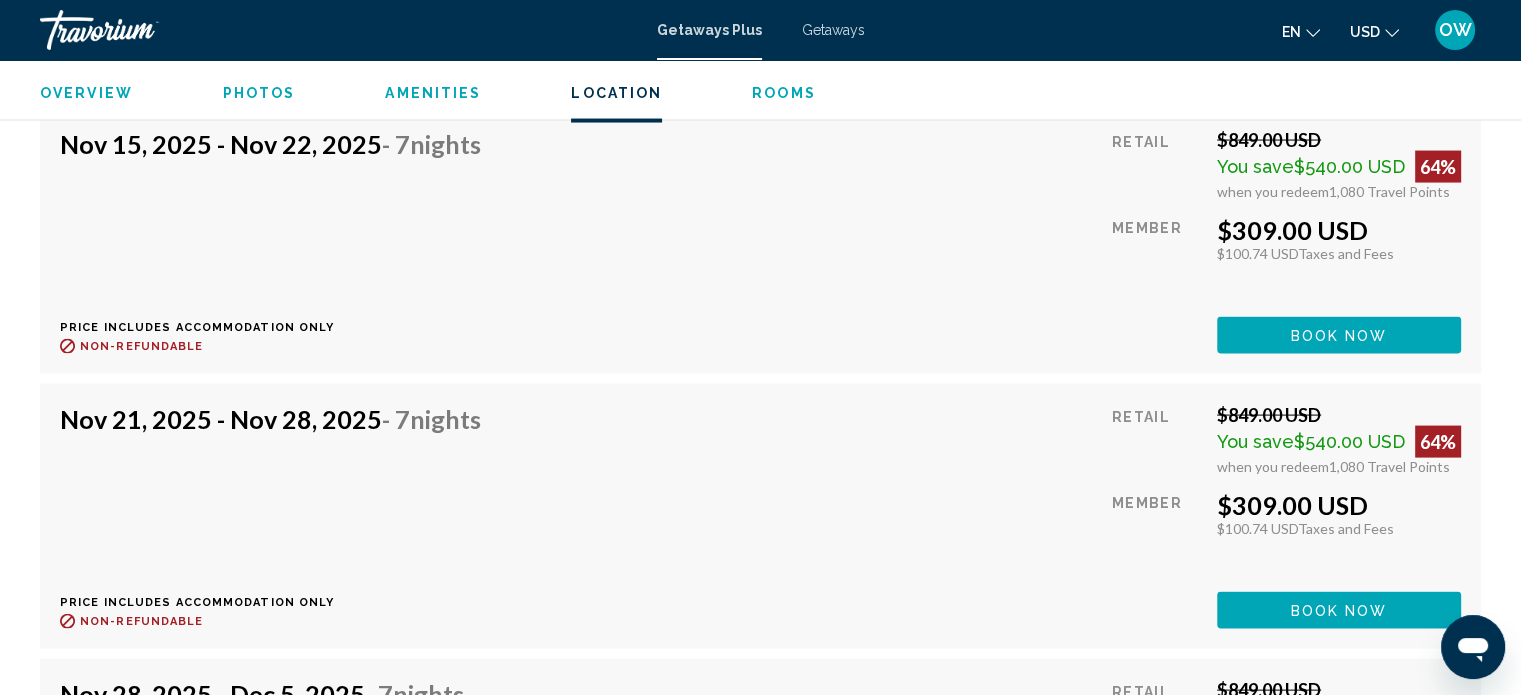 scroll, scrollTop: 4002, scrollLeft: 0, axis: vertical 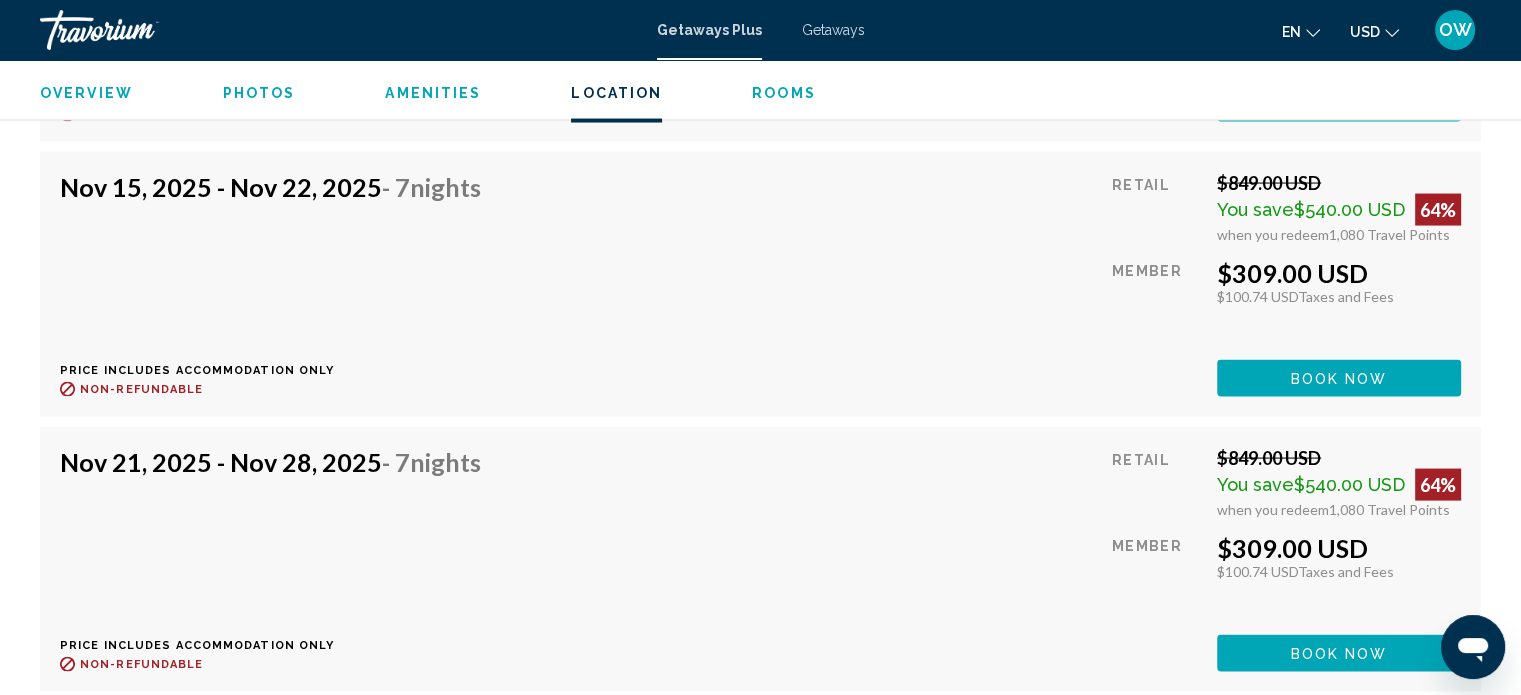 click on "Non-refundable" at bounding box center [141, 664] 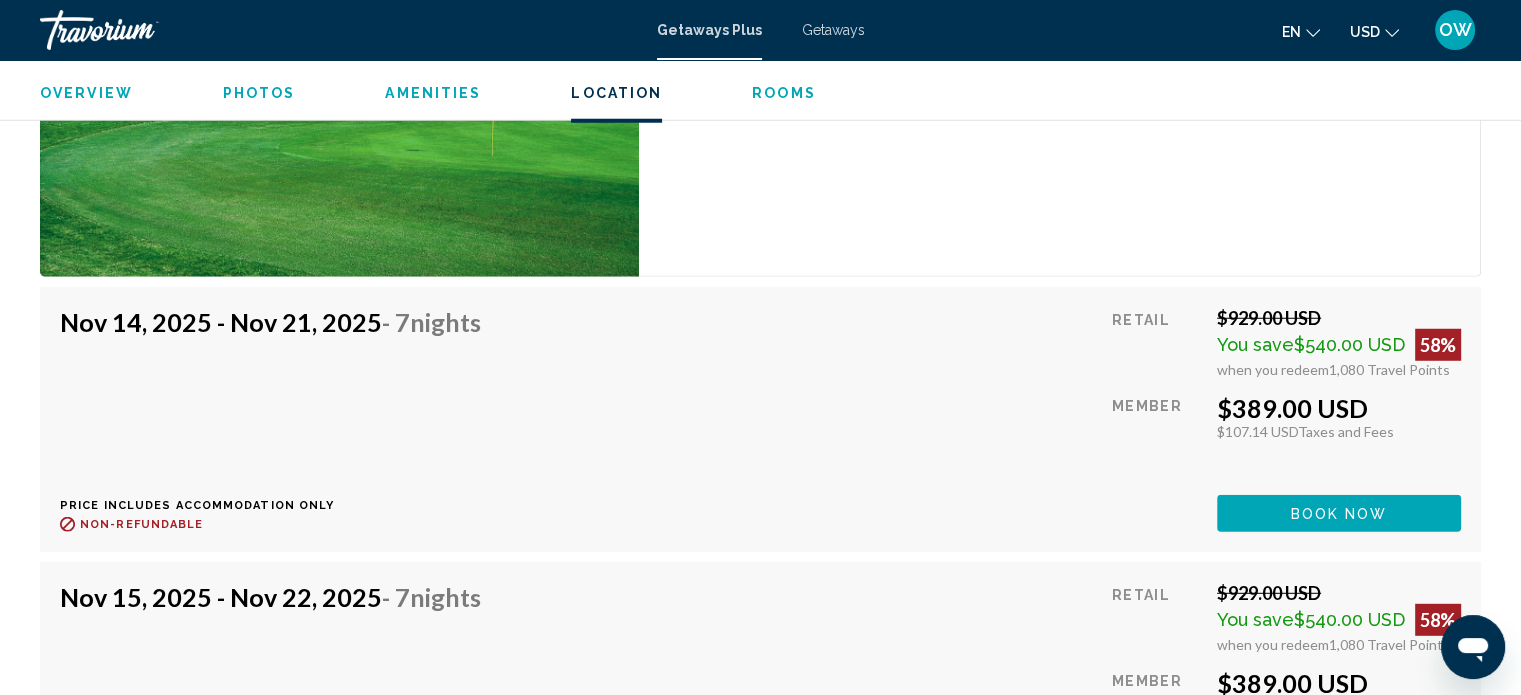 scroll, scrollTop: 5328, scrollLeft: 0, axis: vertical 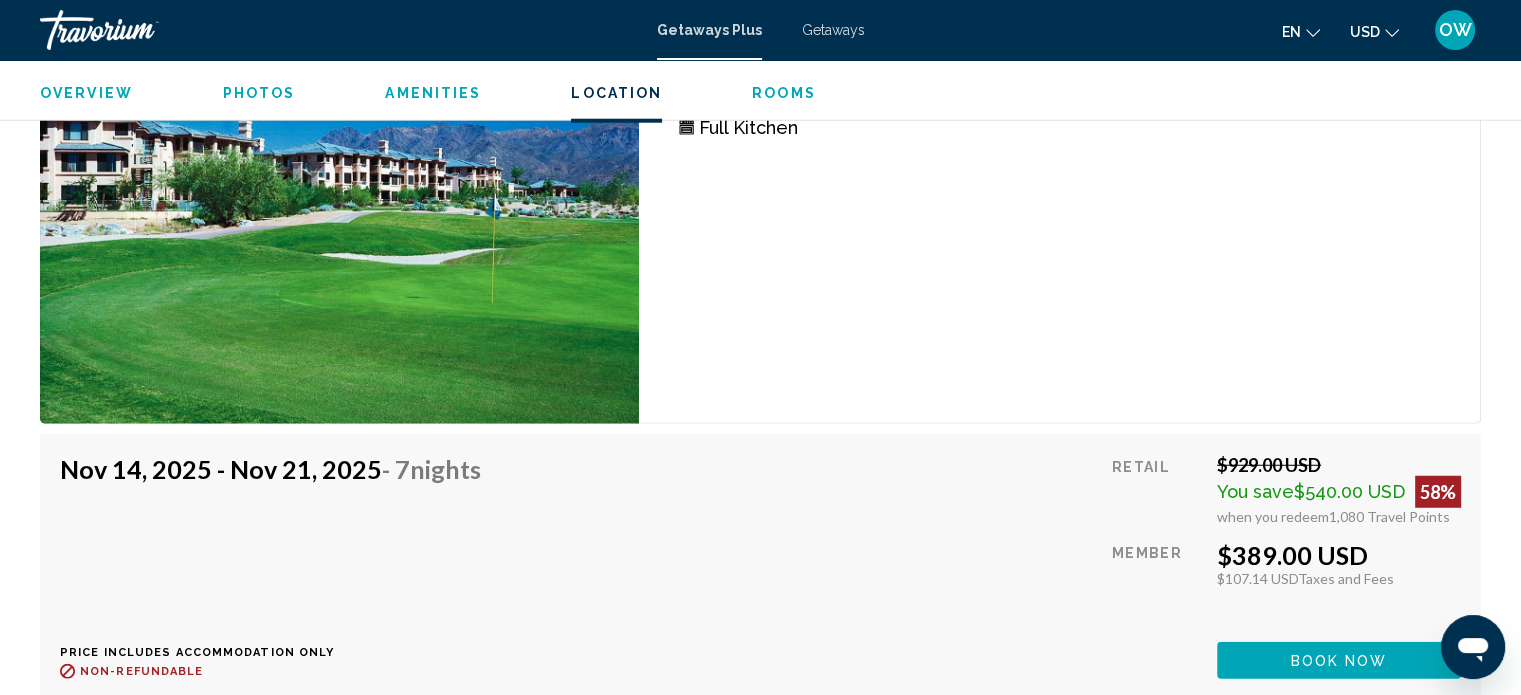 click on "Amenities" at bounding box center [433, 93] 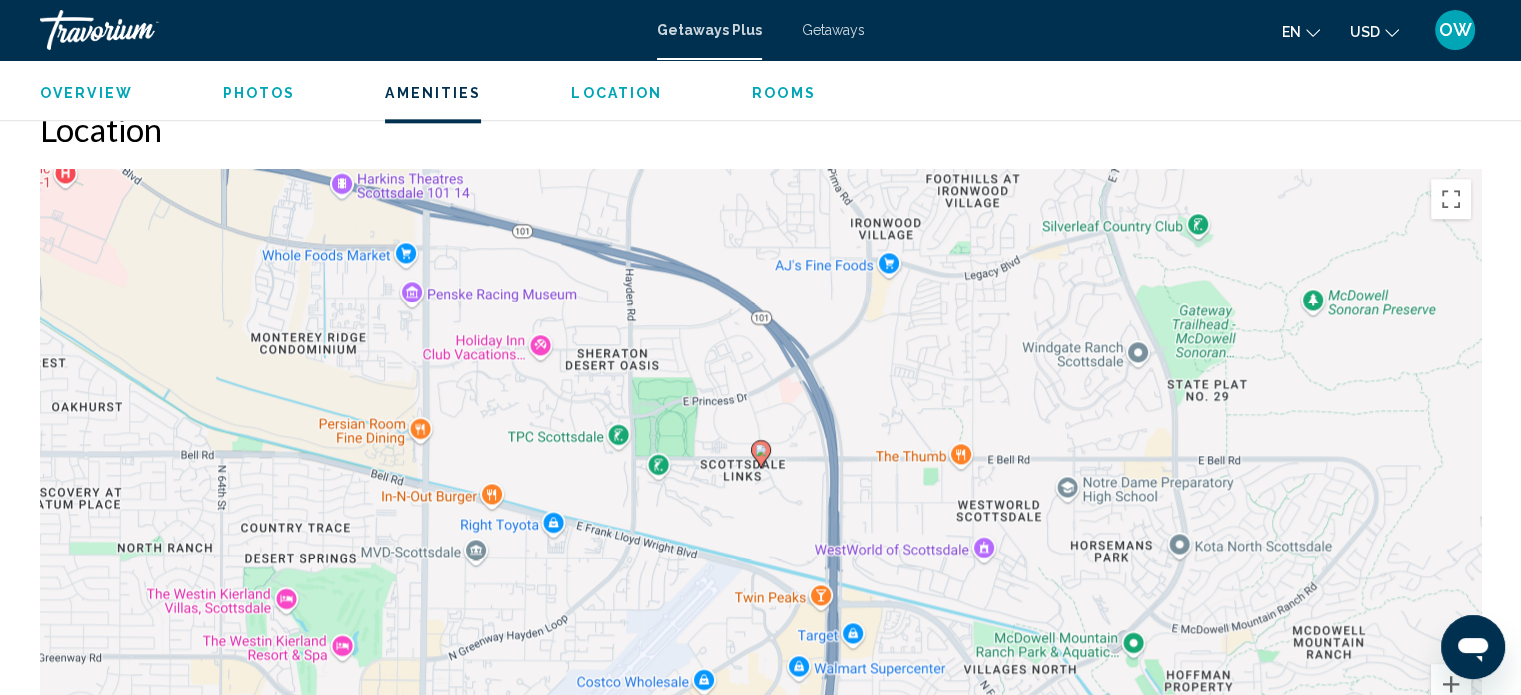 scroll, scrollTop: 1508, scrollLeft: 0, axis: vertical 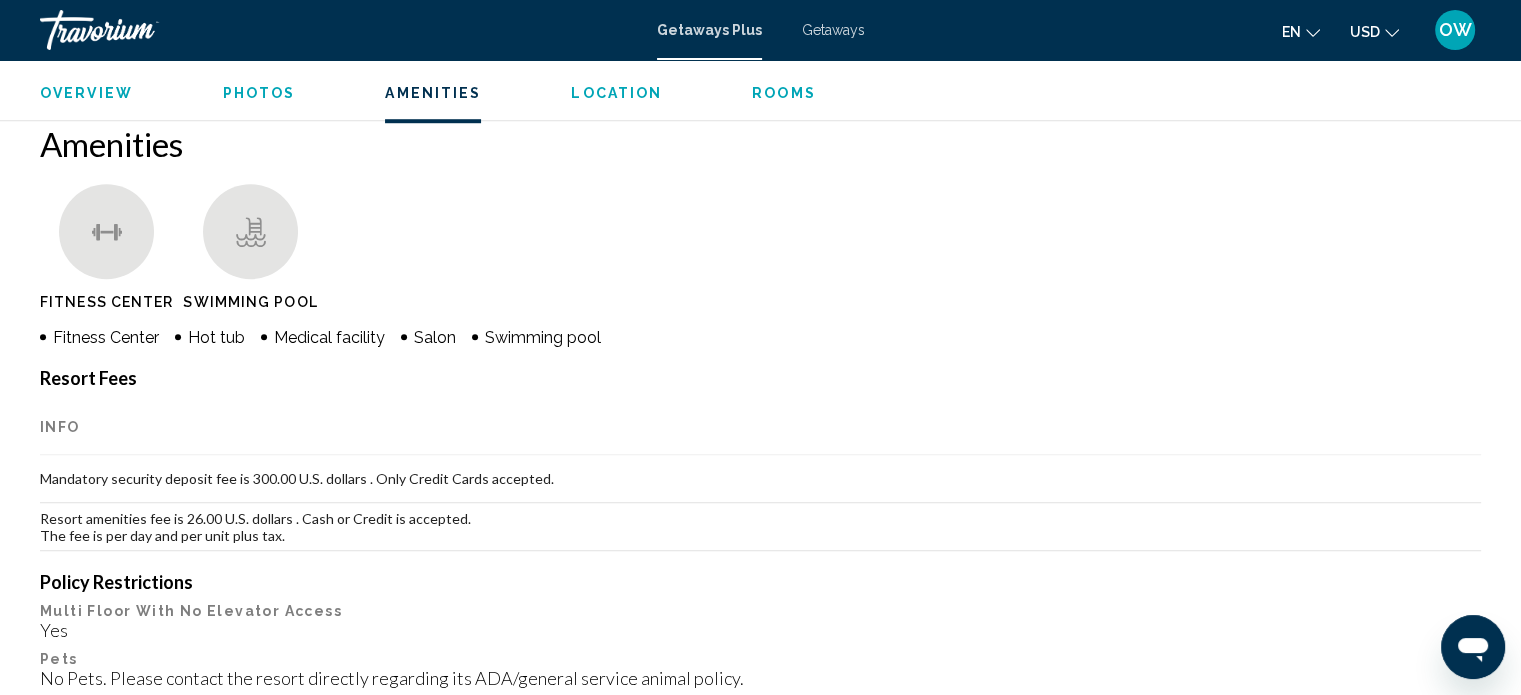 click on "Rooms" at bounding box center (784, 93) 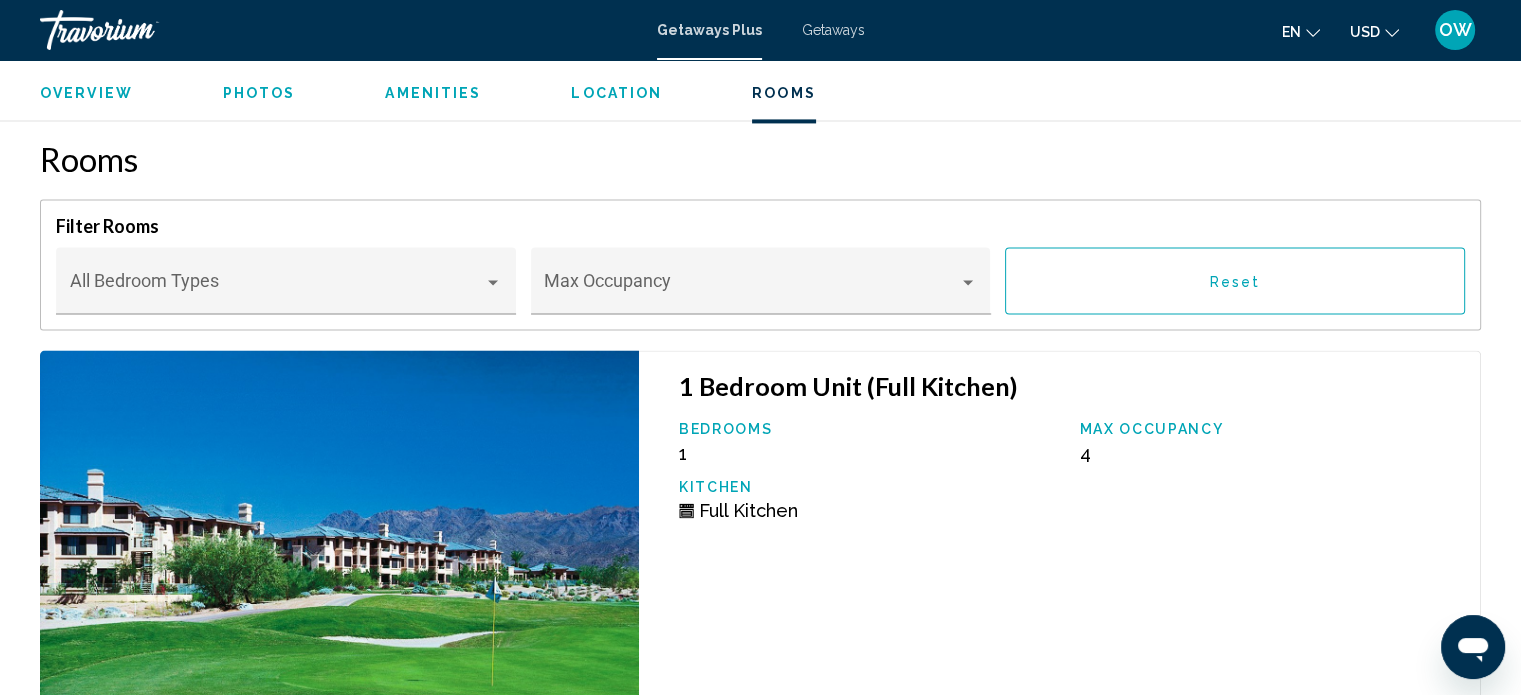 scroll, scrollTop: 3064, scrollLeft: 0, axis: vertical 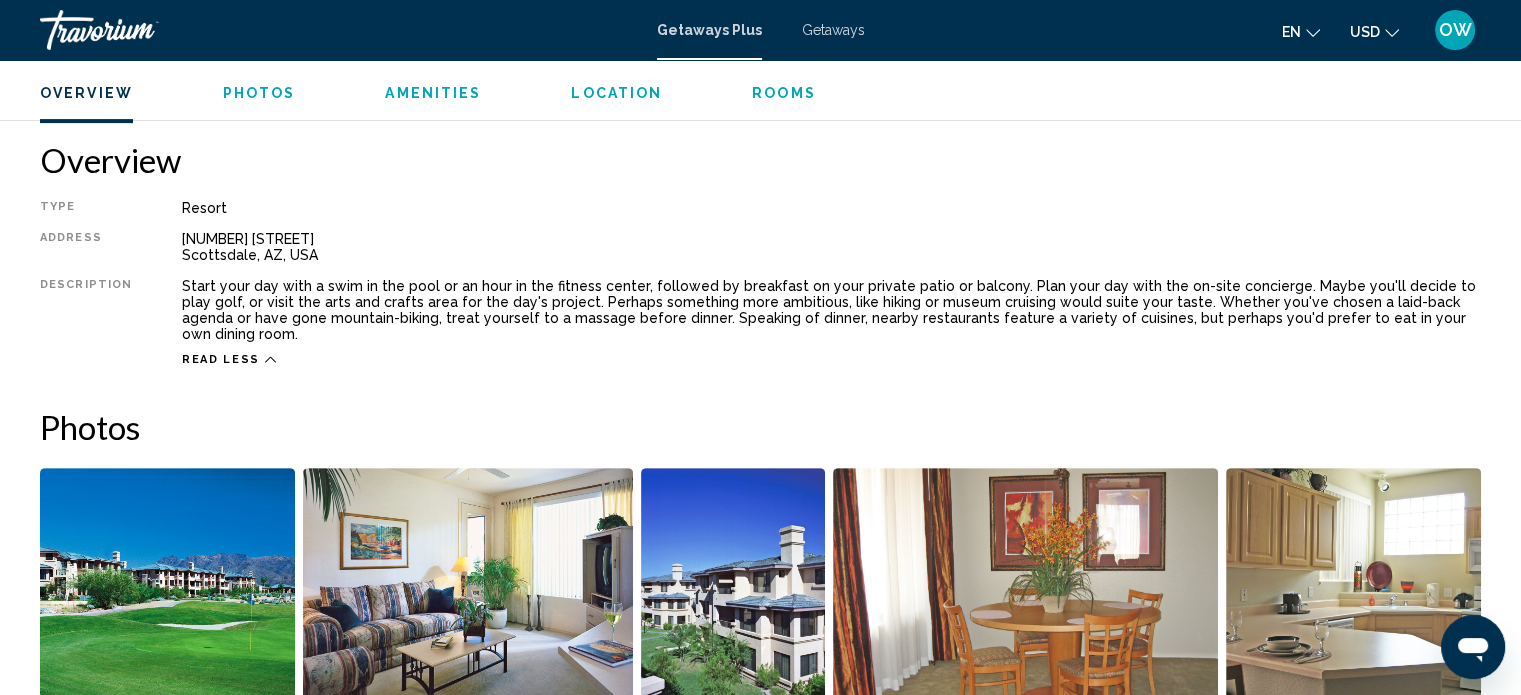 click on "Rooms" at bounding box center (784, 93) 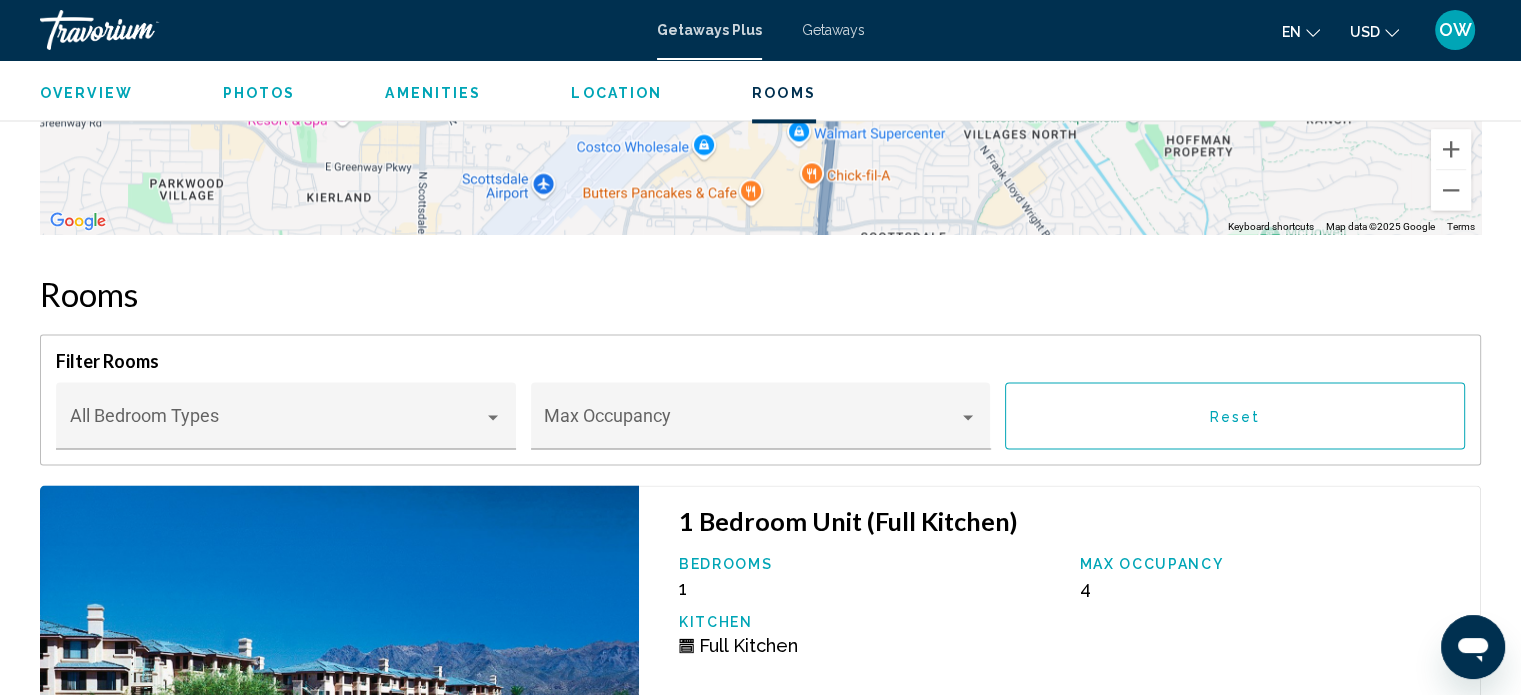 scroll, scrollTop: 3064, scrollLeft: 0, axis: vertical 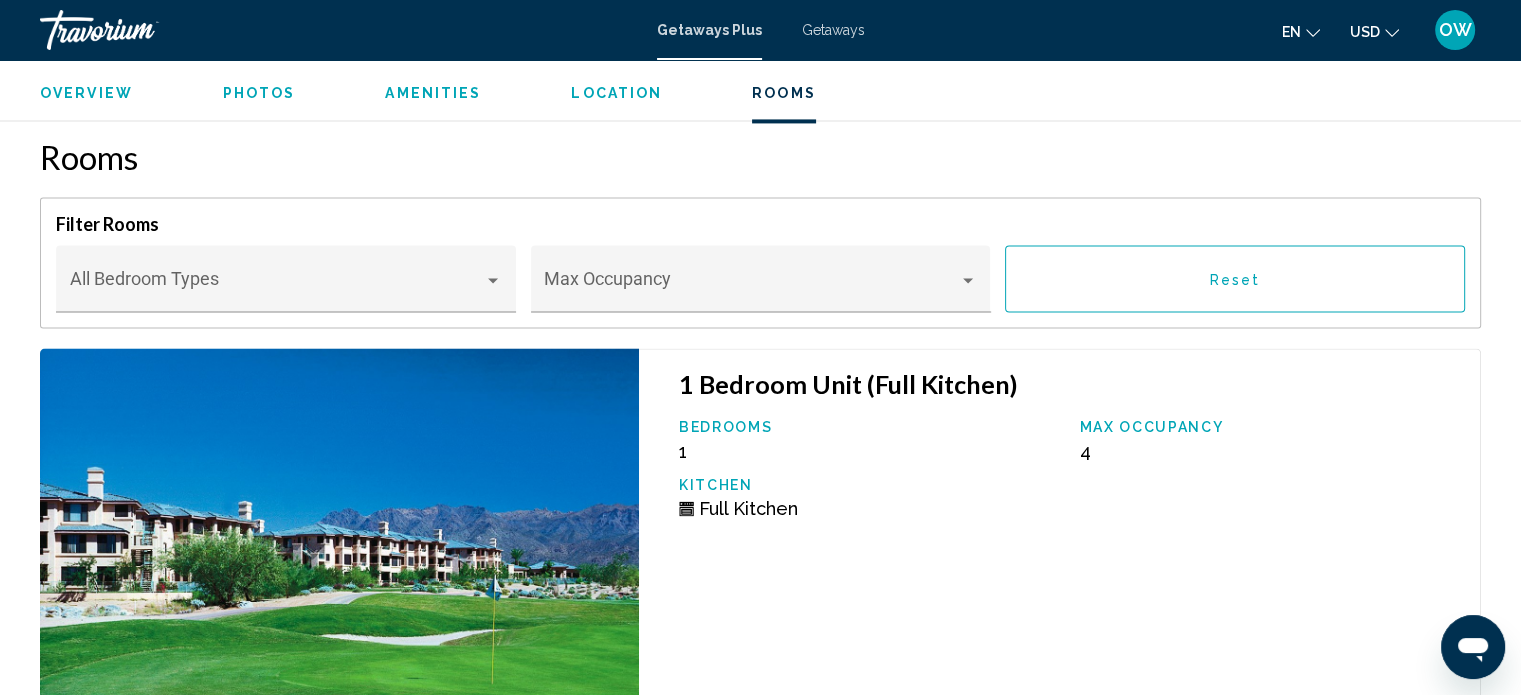 click on "Location" at bounding box center (616, 93) 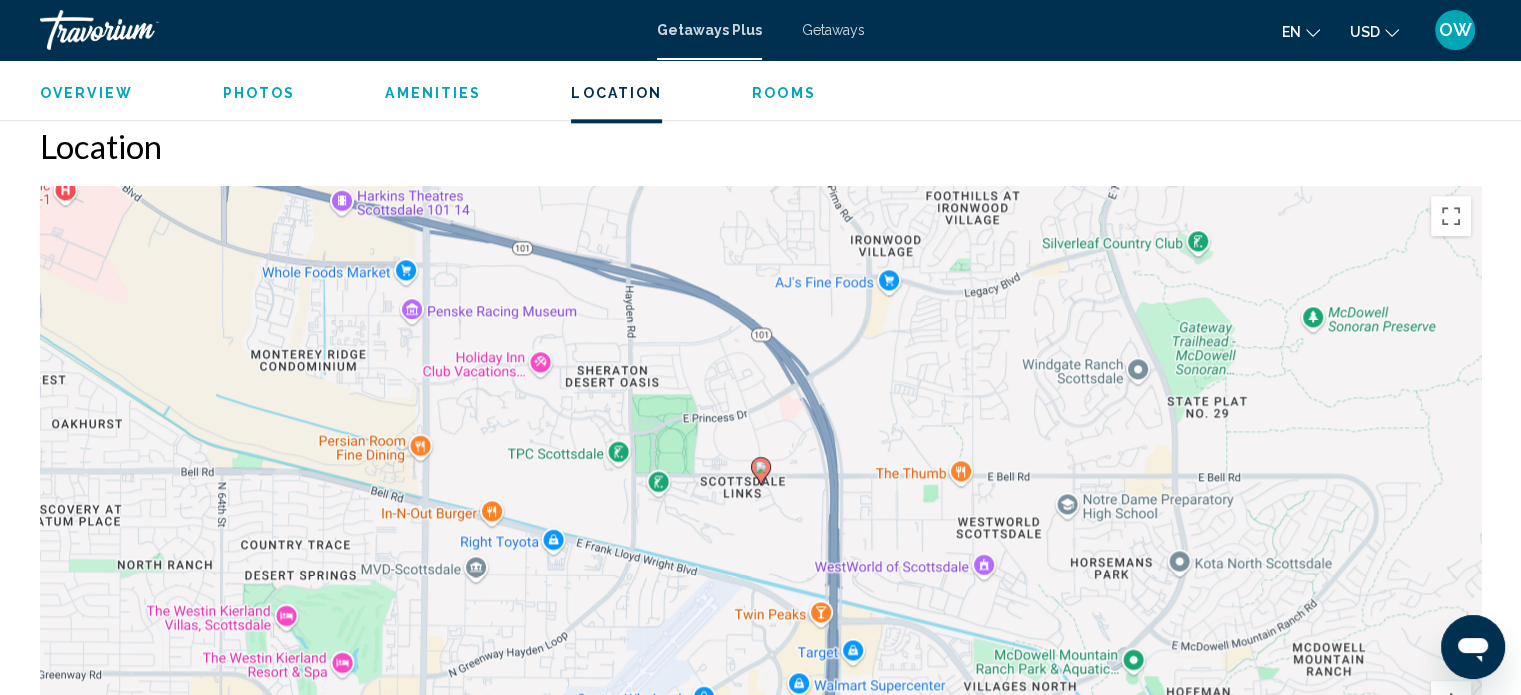 scroll, scrollTop: 2364, scrollLeft: 0, axis: vertical 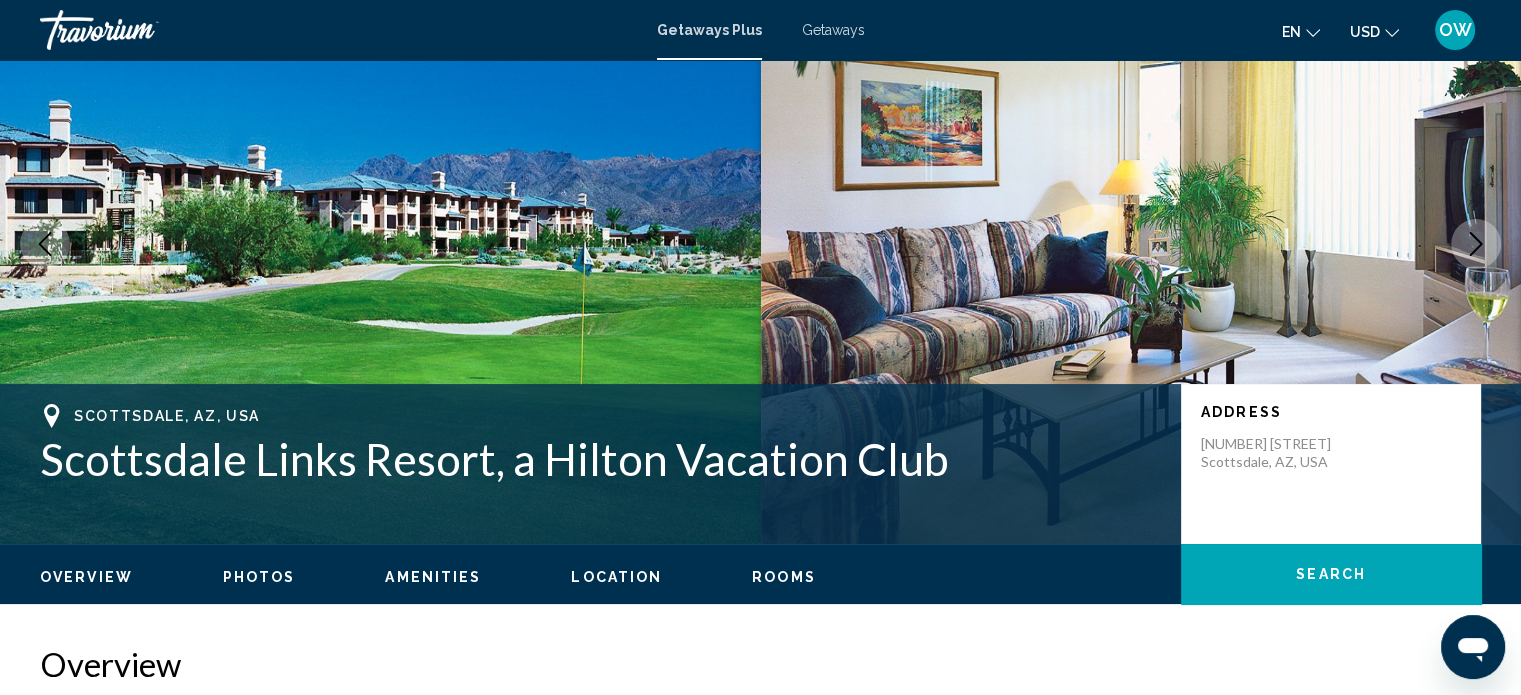 click on "USD
USD ($) MXN (Mex$) CAD (Can$) GBP (£) EUR (€) AUD (A$) NZD (NZ$) CNY (CN¥)" 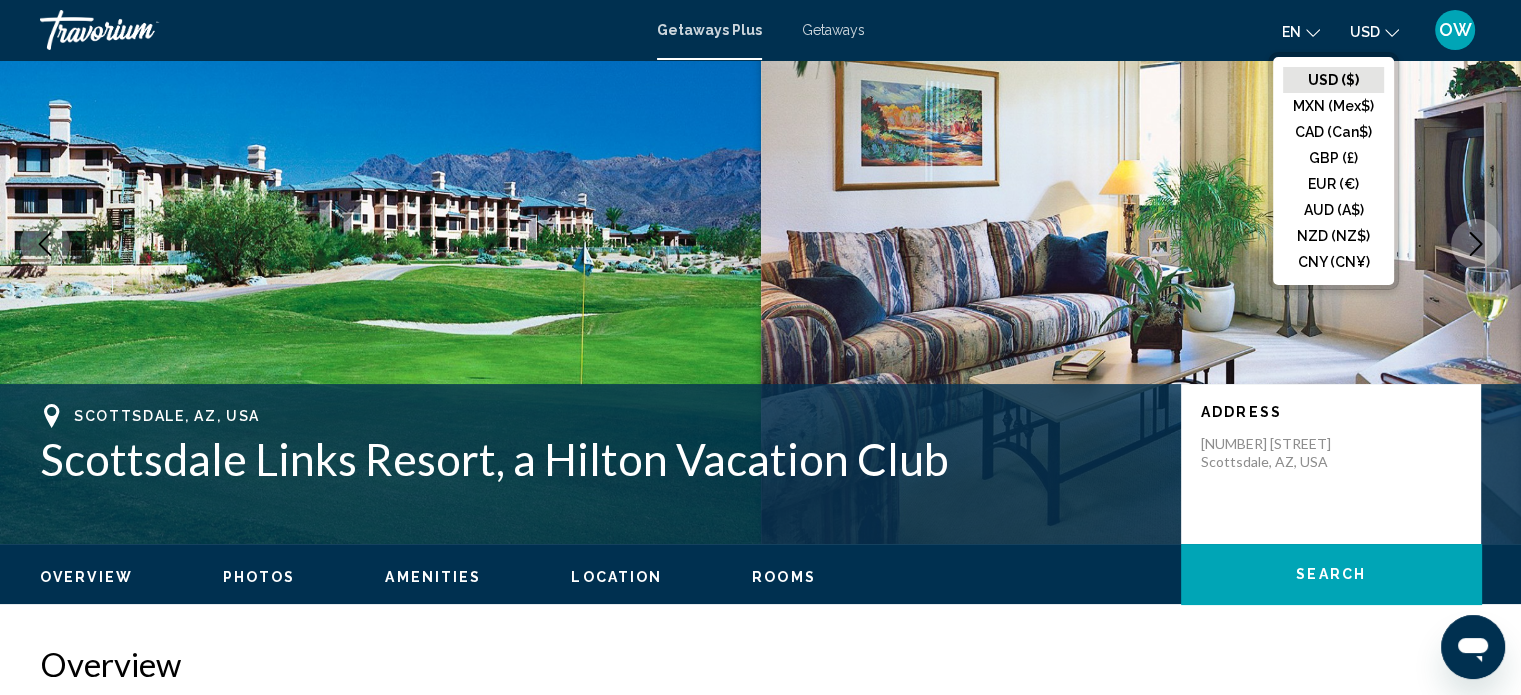 click on "USD
USD ($) MXN (Mex$) CAD (Can$) GBP (£) EUR (€) AUD (A$) NZD (NZ$) CNY (CN¥)" 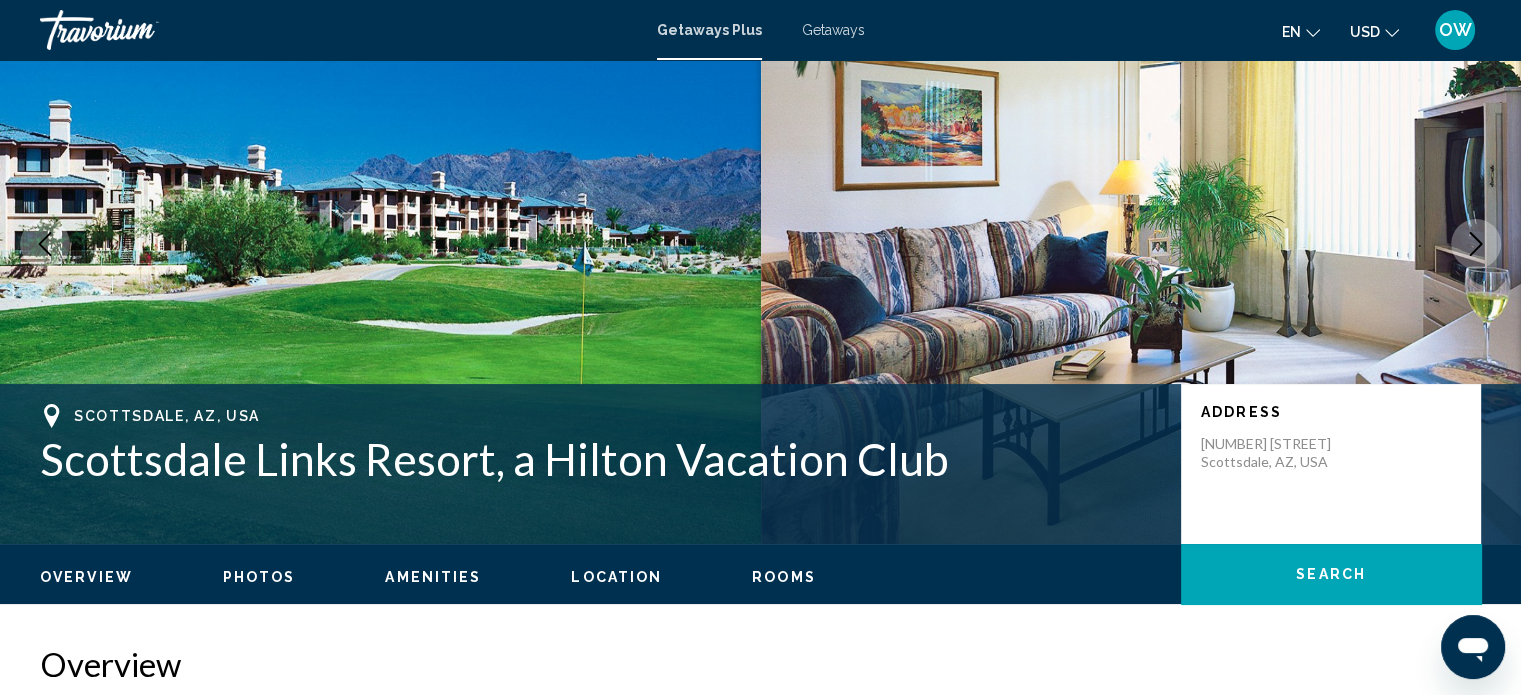 click on "en
English Español Français Italiano Português русский USD
USD ($) MXN (Mex$) CAD (Can$) GBP (£) EUR (€) AUD (A$) NZD (NZ$) CNY (CN¥) OW Login" at bounding box center (1183, 30) 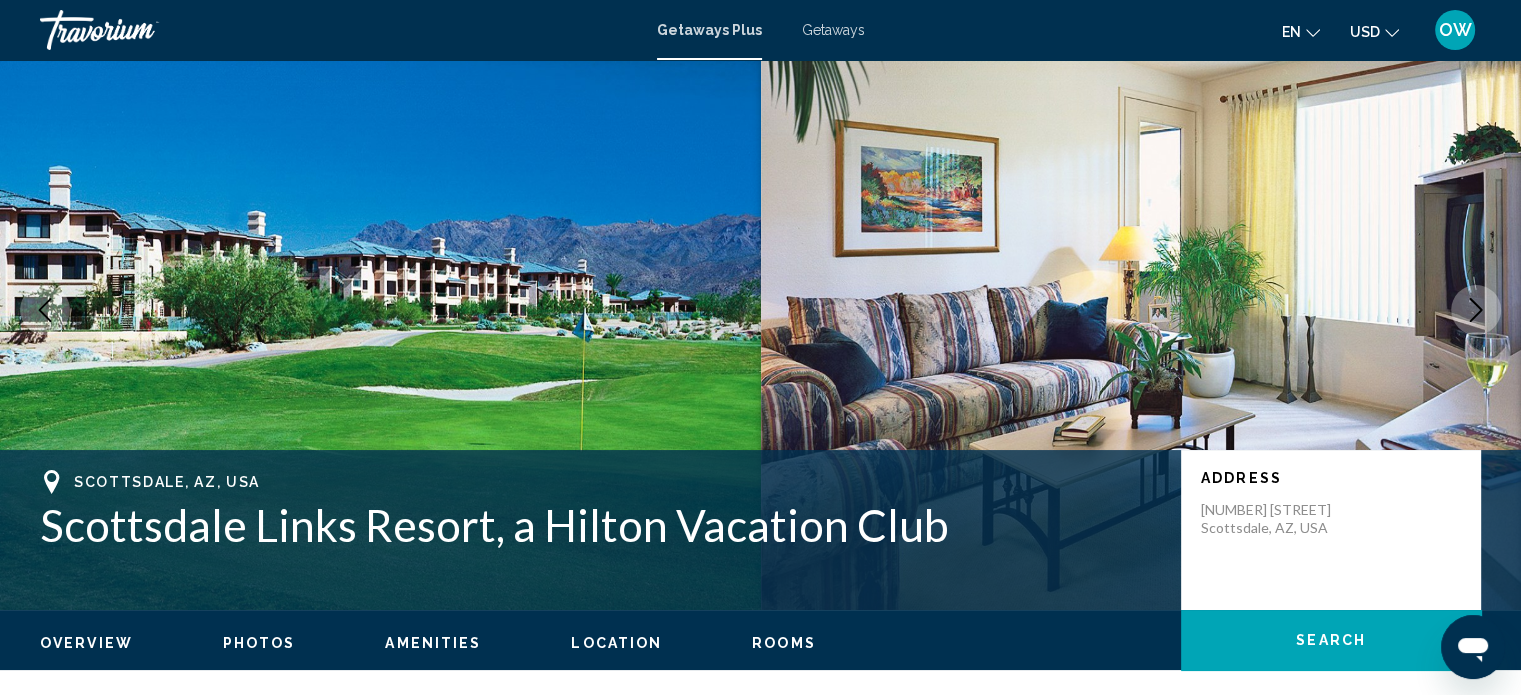 scroll, scrollTop: 16, scrollLeft: 0, axis: vertical 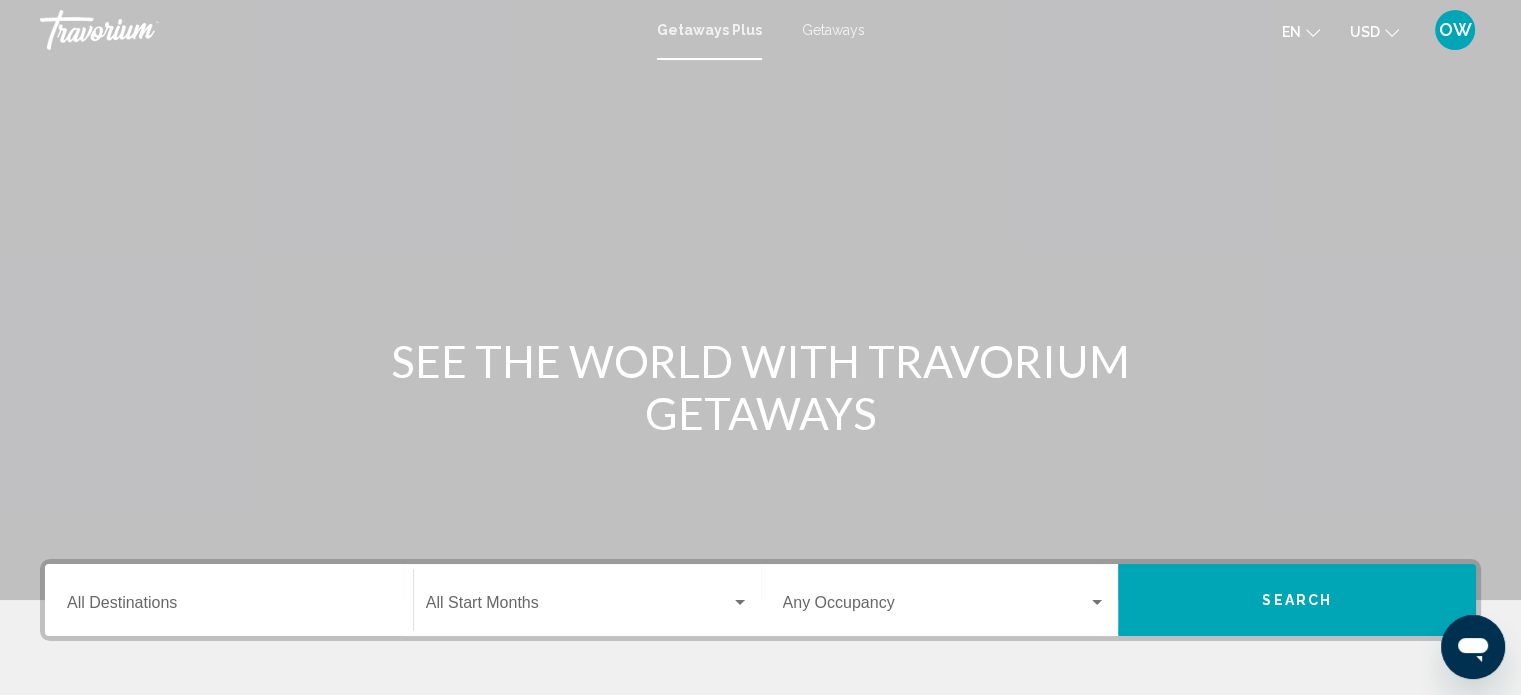 click on "Getaways" at bounding box center (833, 30) 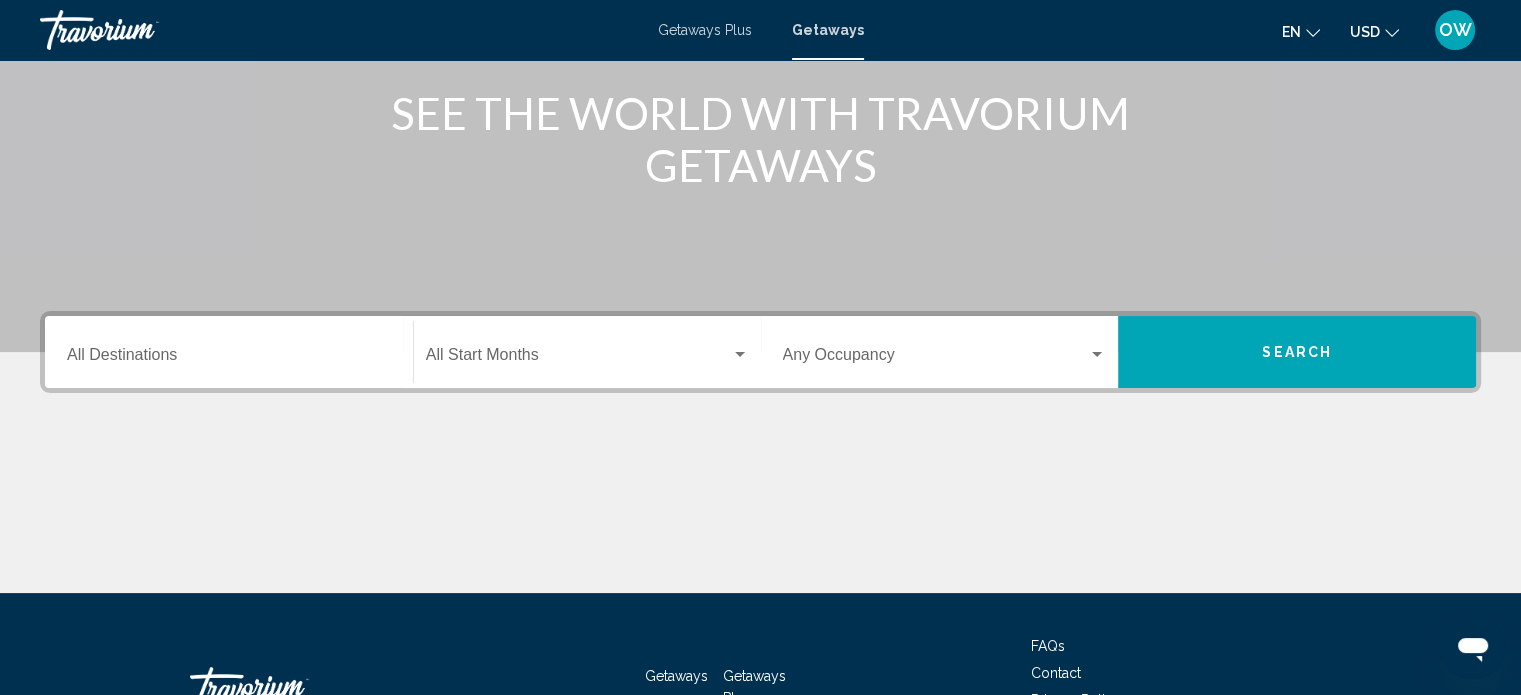 scroll, scrollTop: 390, scrollLeft: 0, axis: vertical 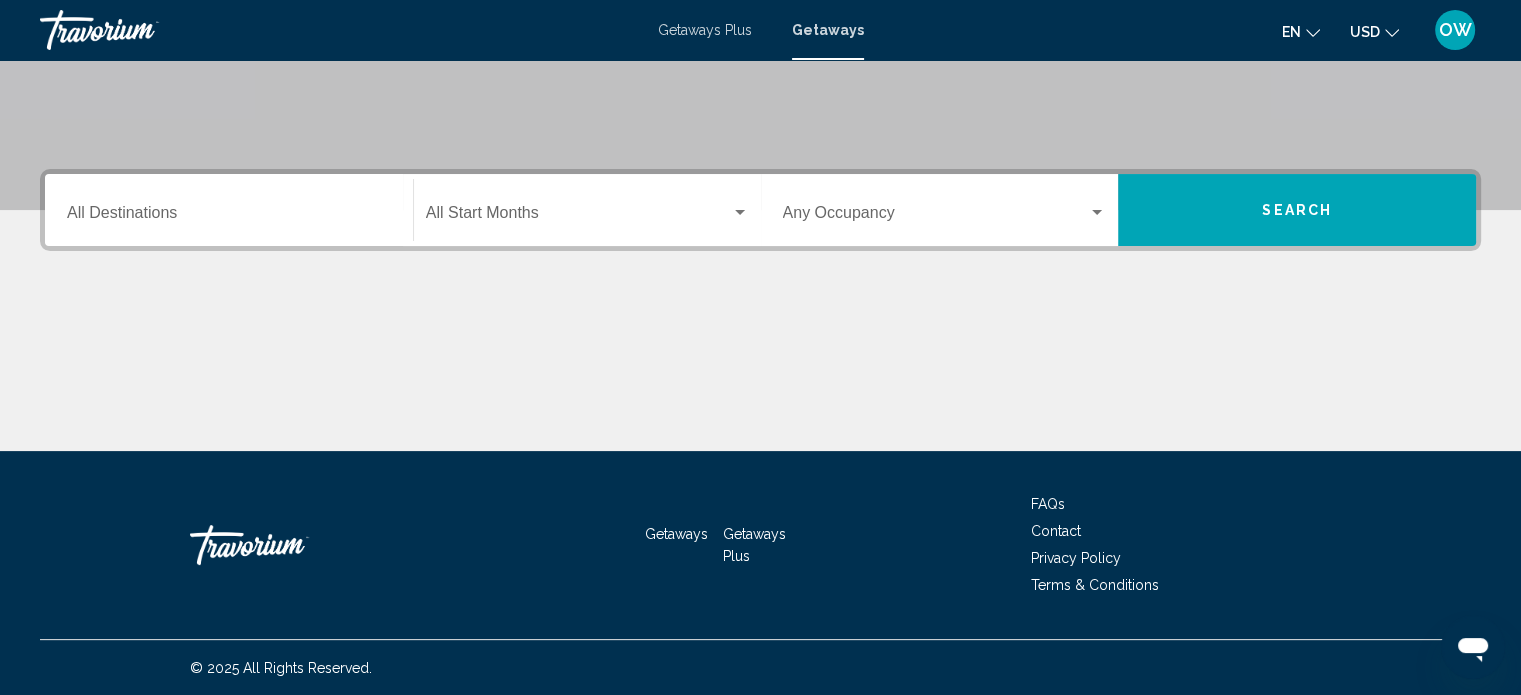 click on "Destination All Destinations" at bounding box center [229, 217] 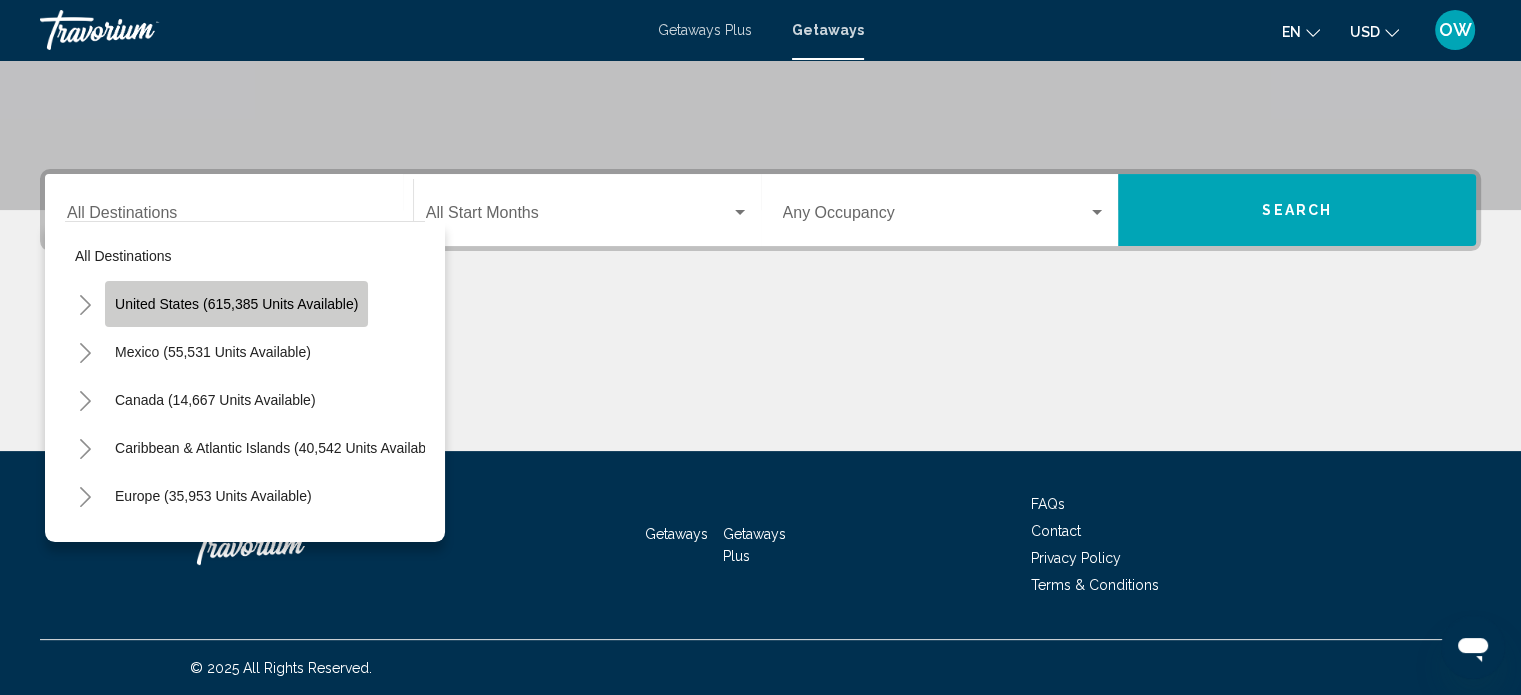 click on "United States (615,385 units available)" 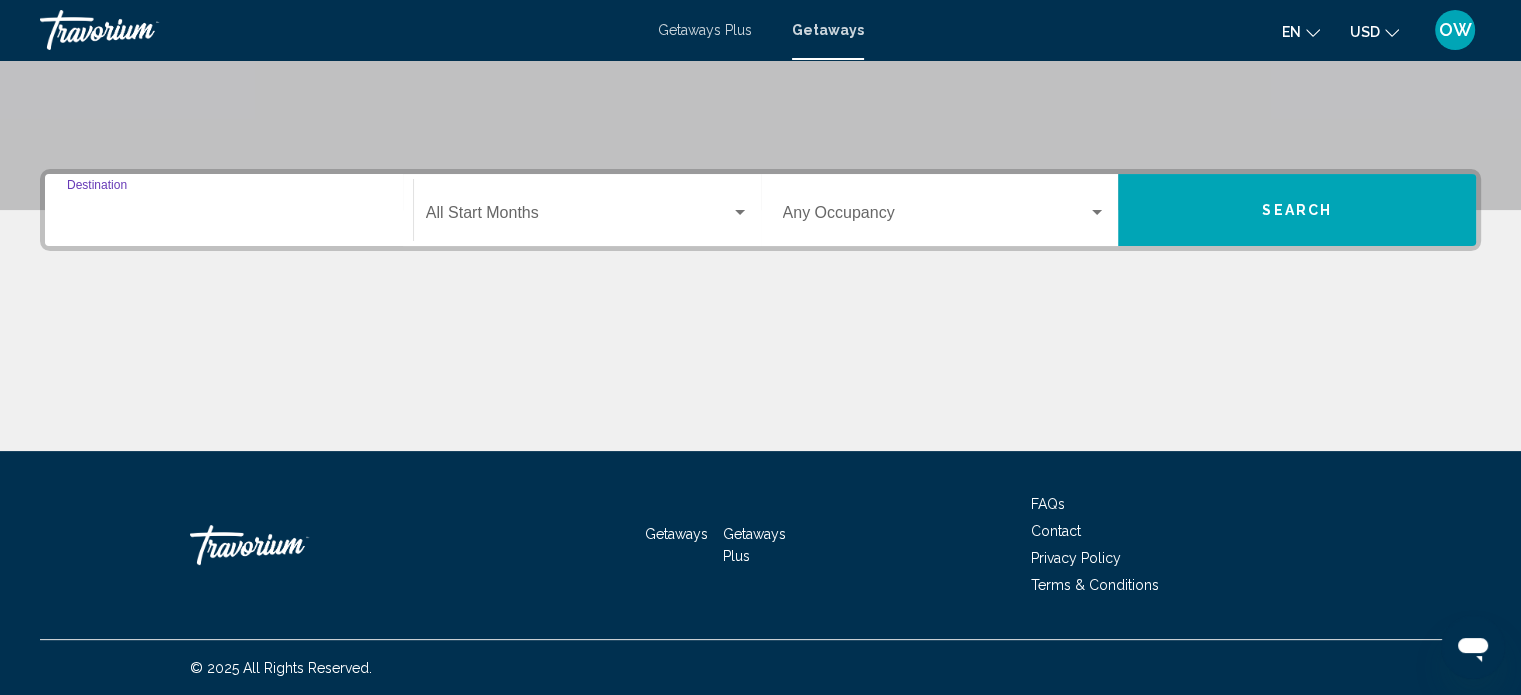type on "**********" 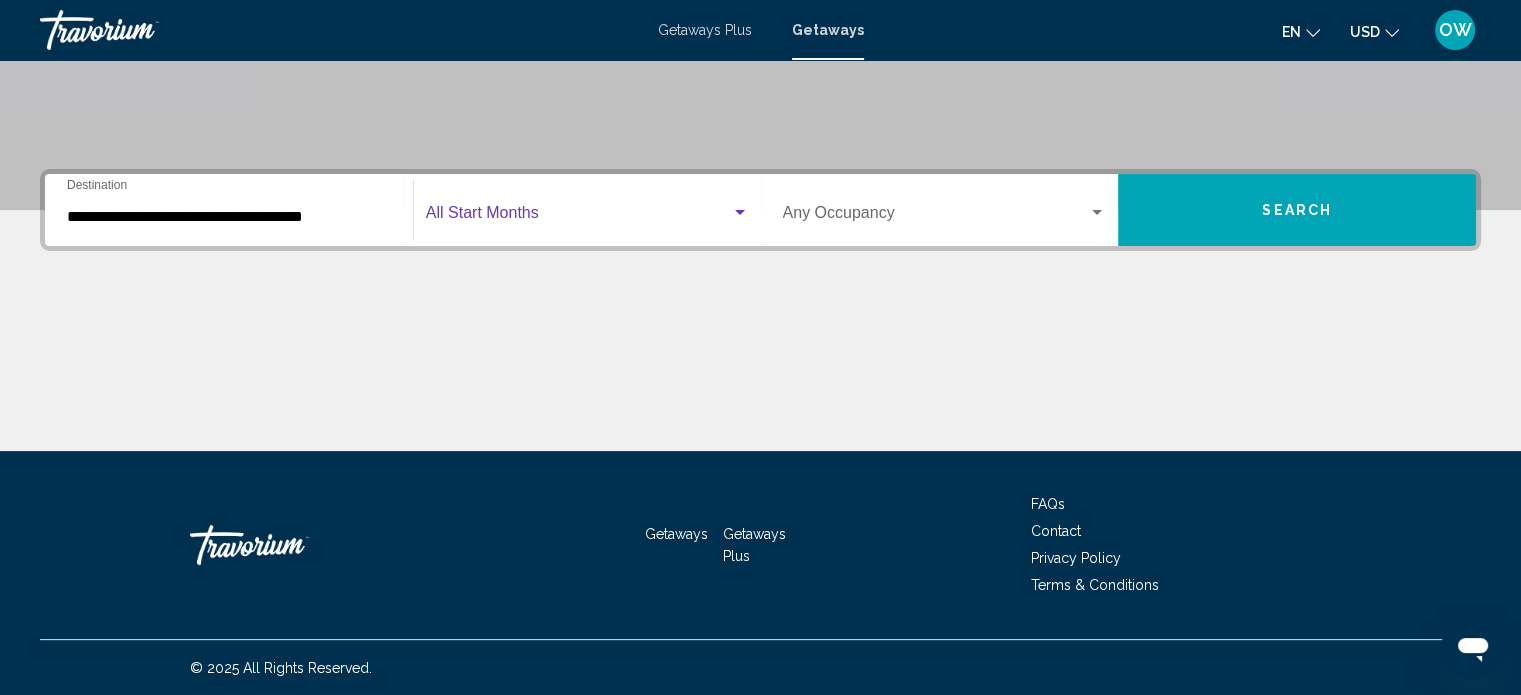 click at bounding box center (740, 213) 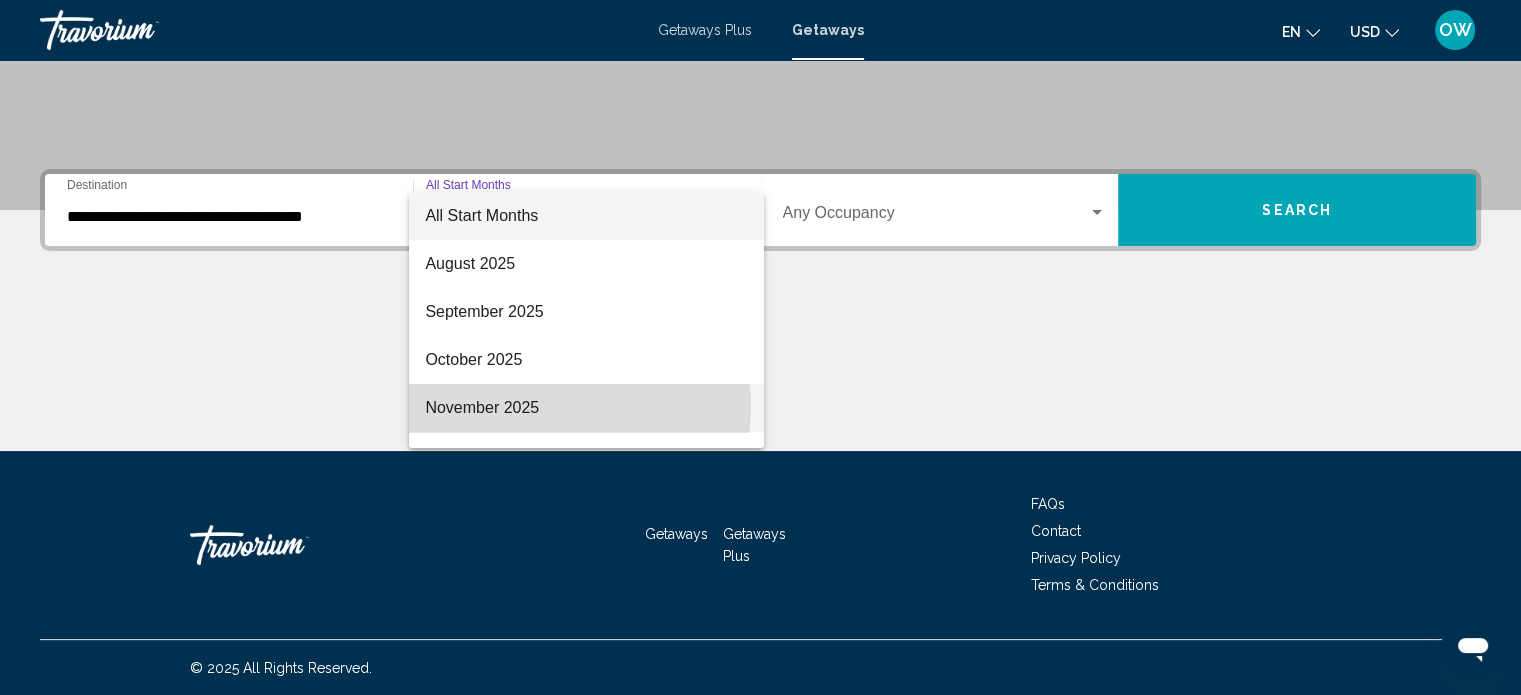 click on "November 2025" at bounding box center [586, 408] 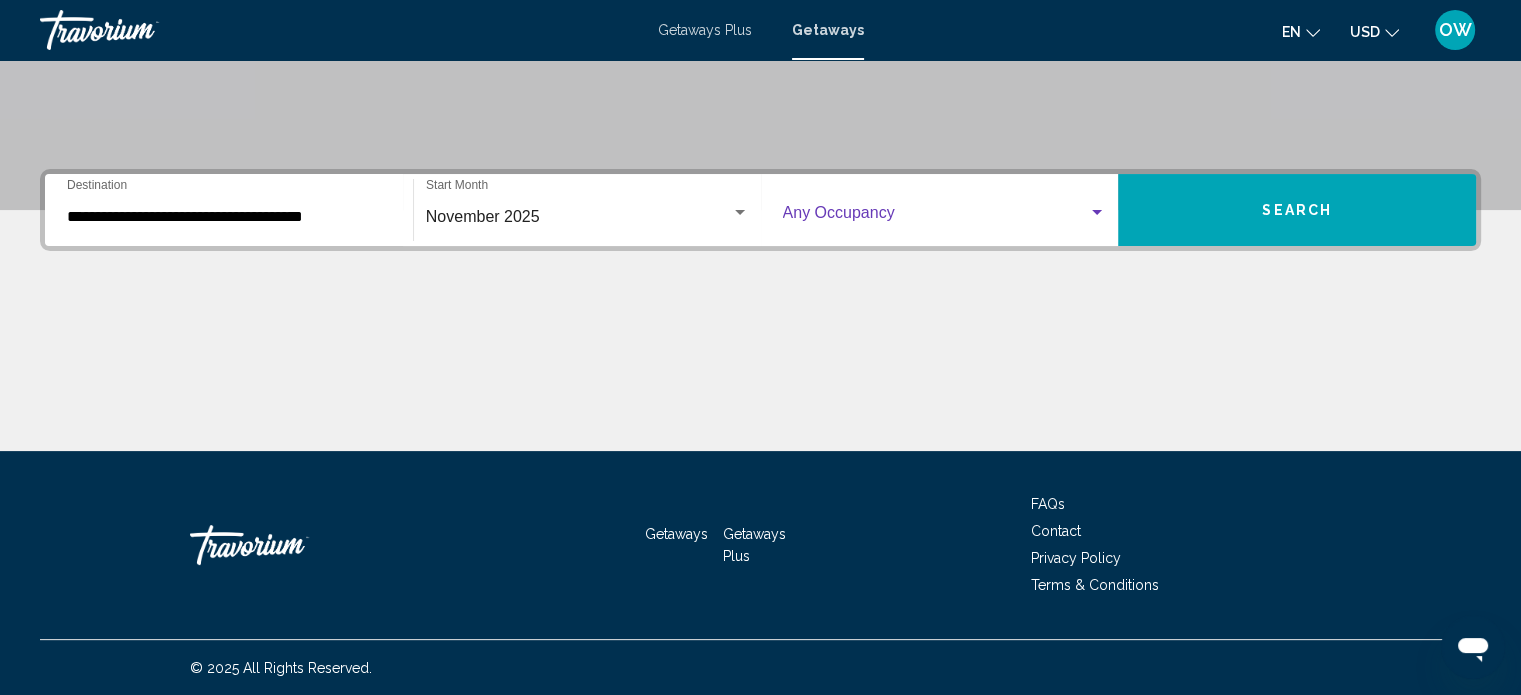 click at bounding box center (1097, 213) 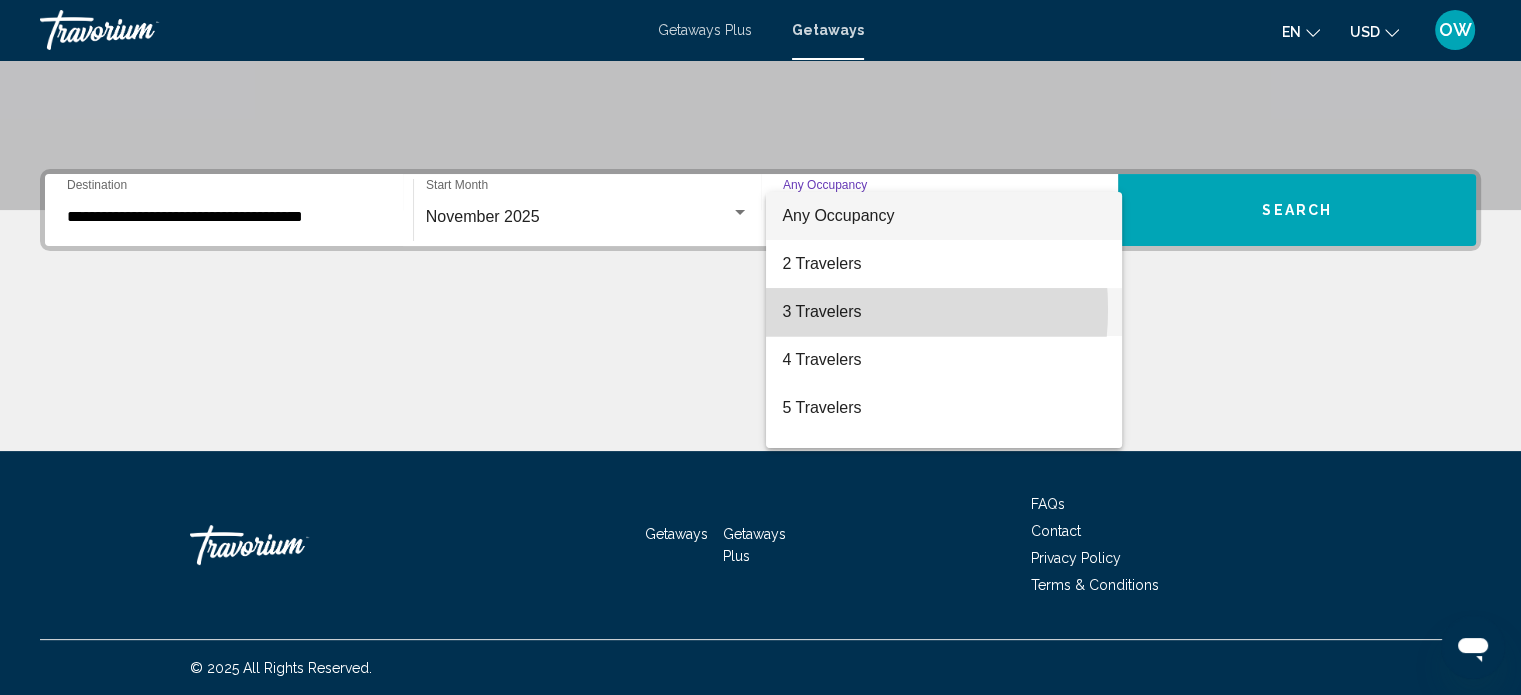 click on "3 Travelers" at bounding box center (944, 312) 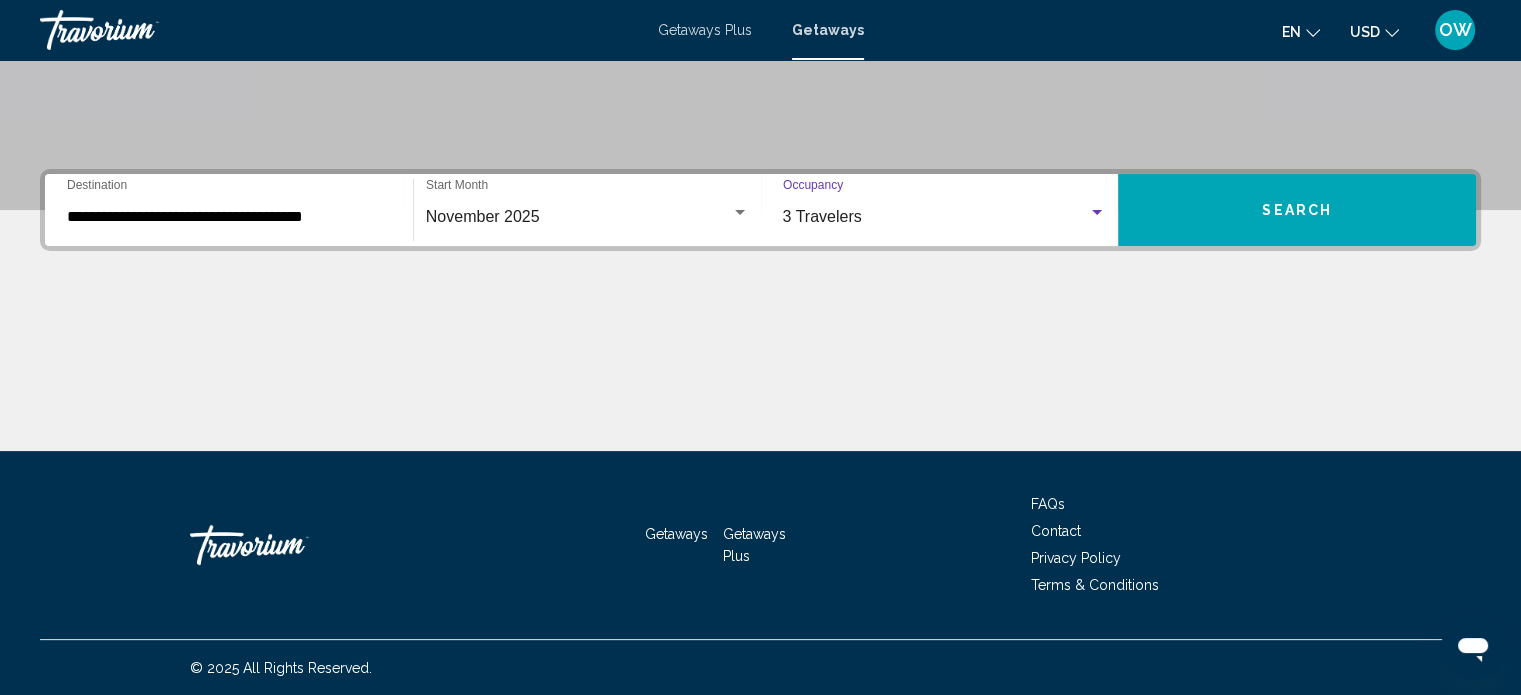 click at bounding box center (1097, 212) 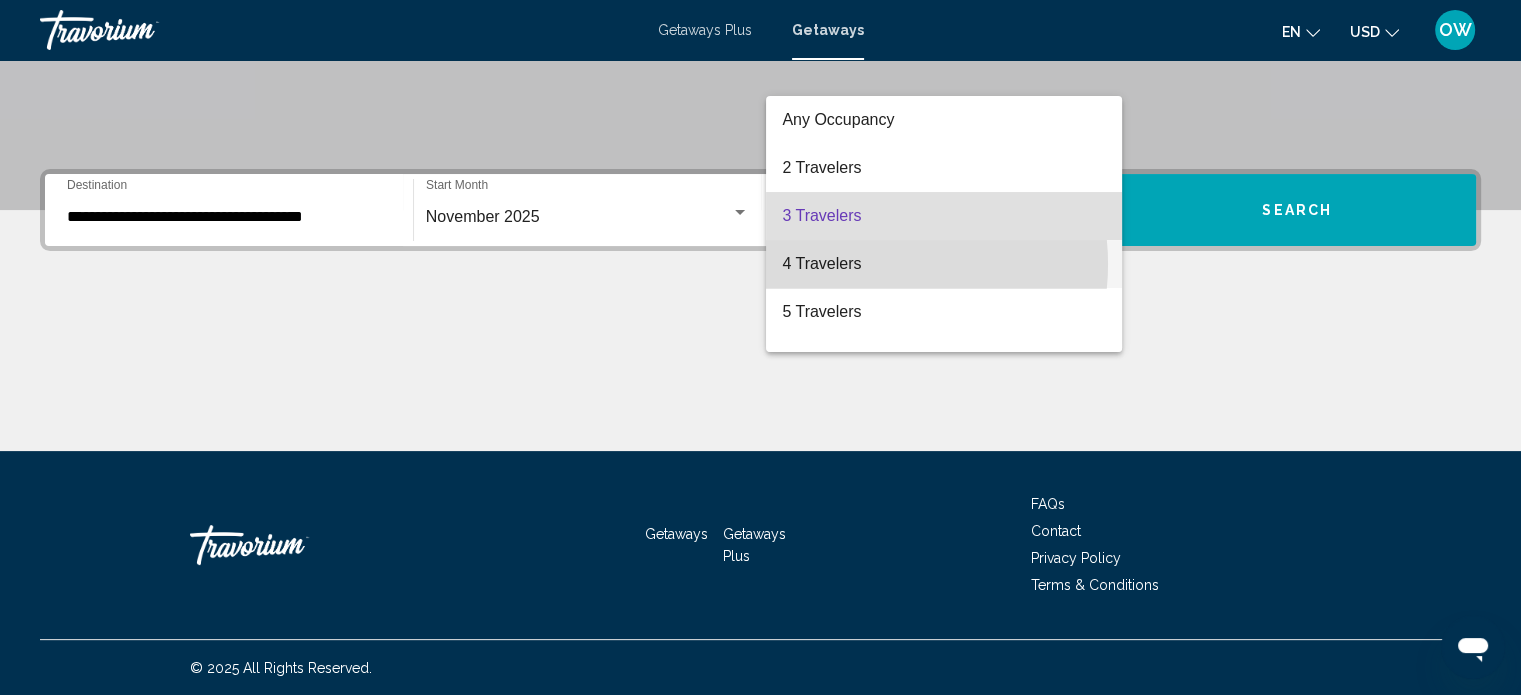 click on "4 Travelers" at bounding box center [944, 264] 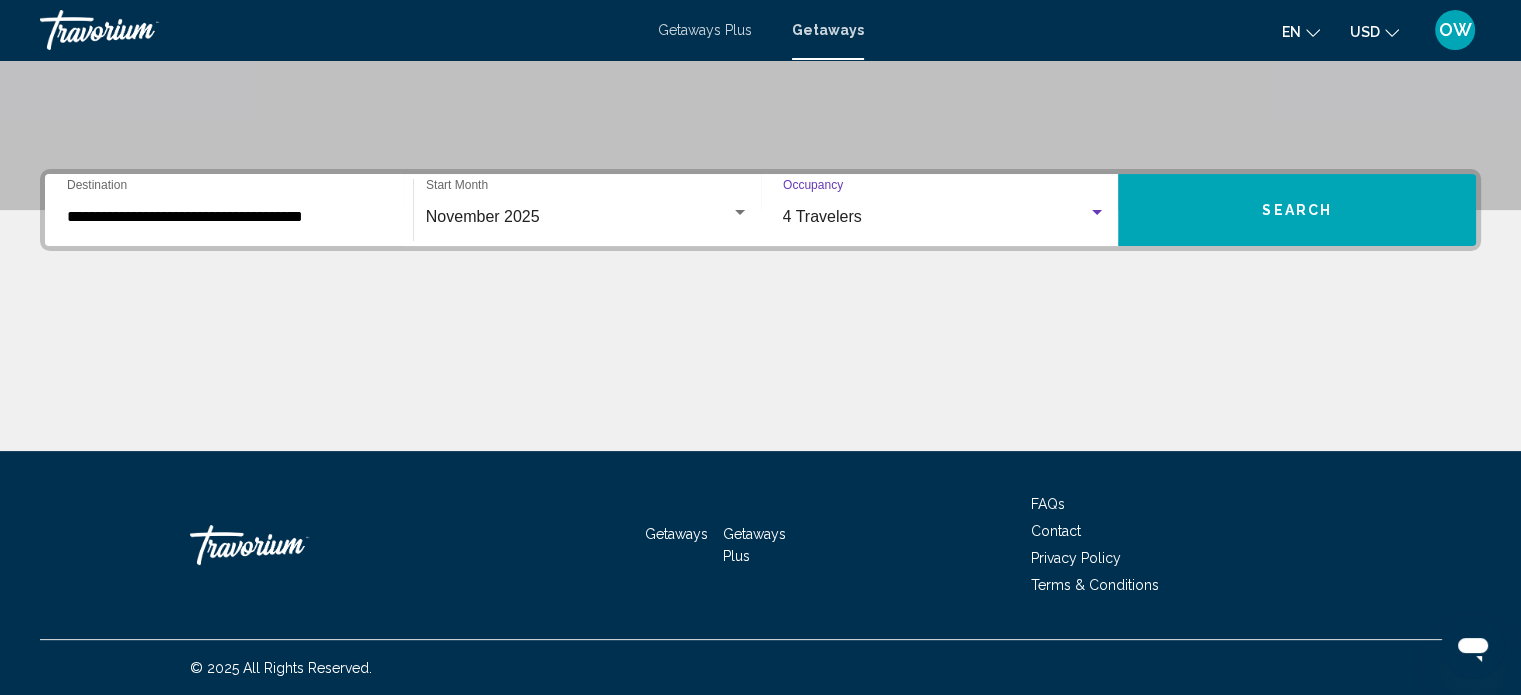 click on "Search" at bounding box center [1297, 211] 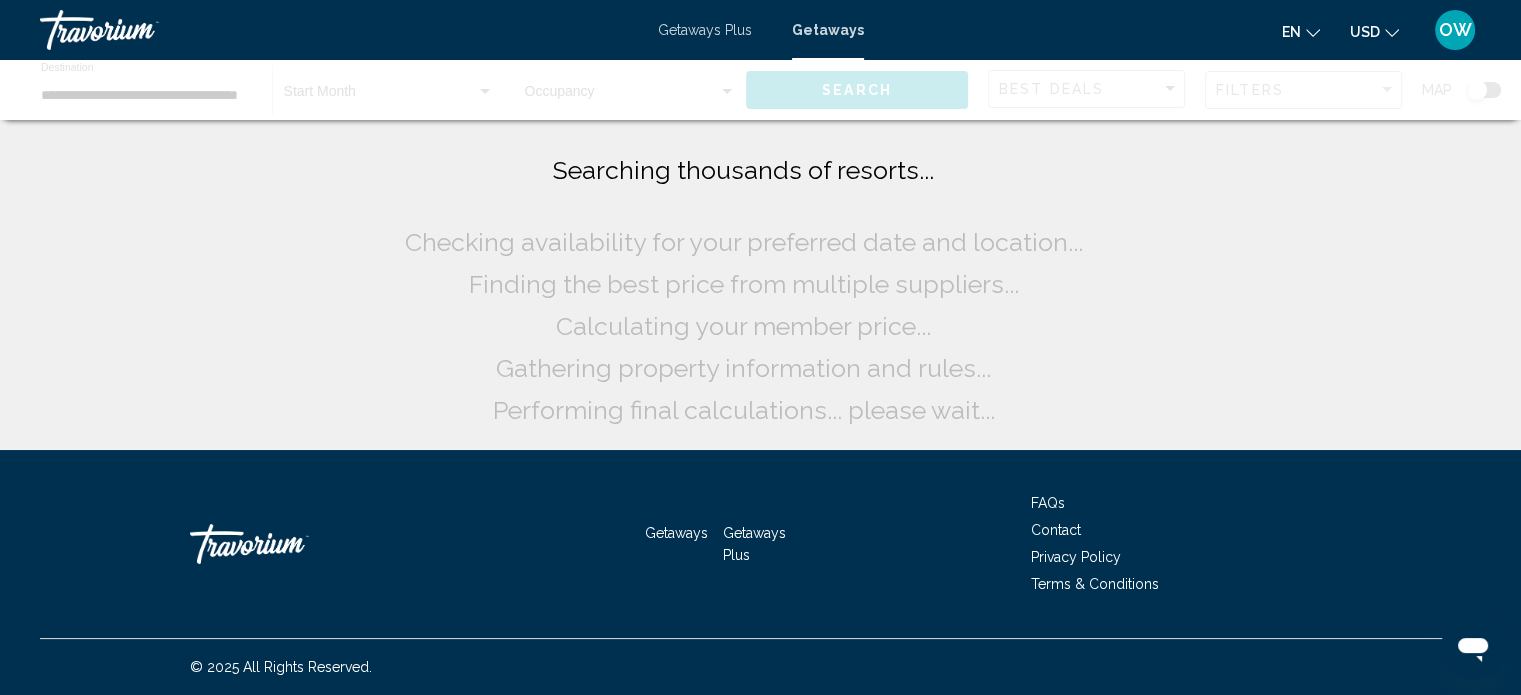 scroll, scrollTop: 0, scrollLeft: 0, axis: both 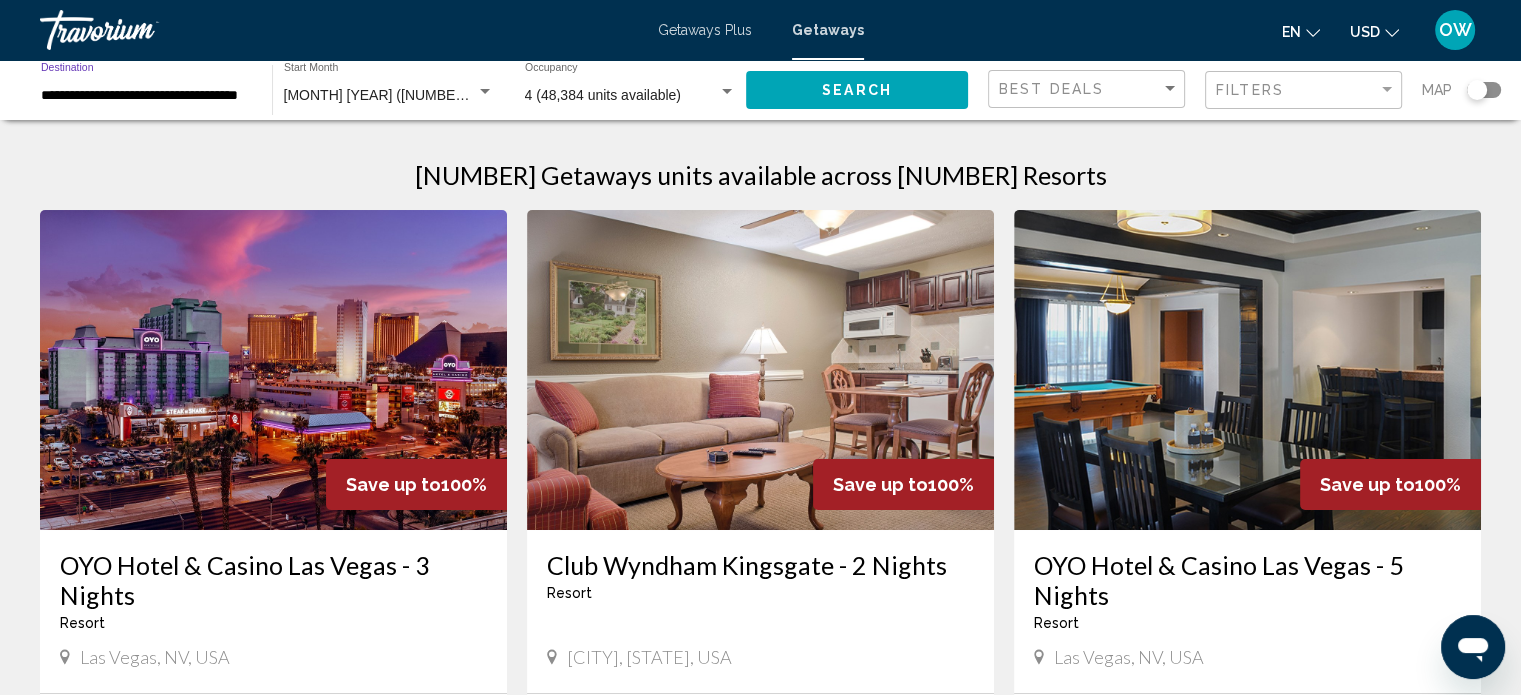 click on "**********" at bounding box center [146, 96] 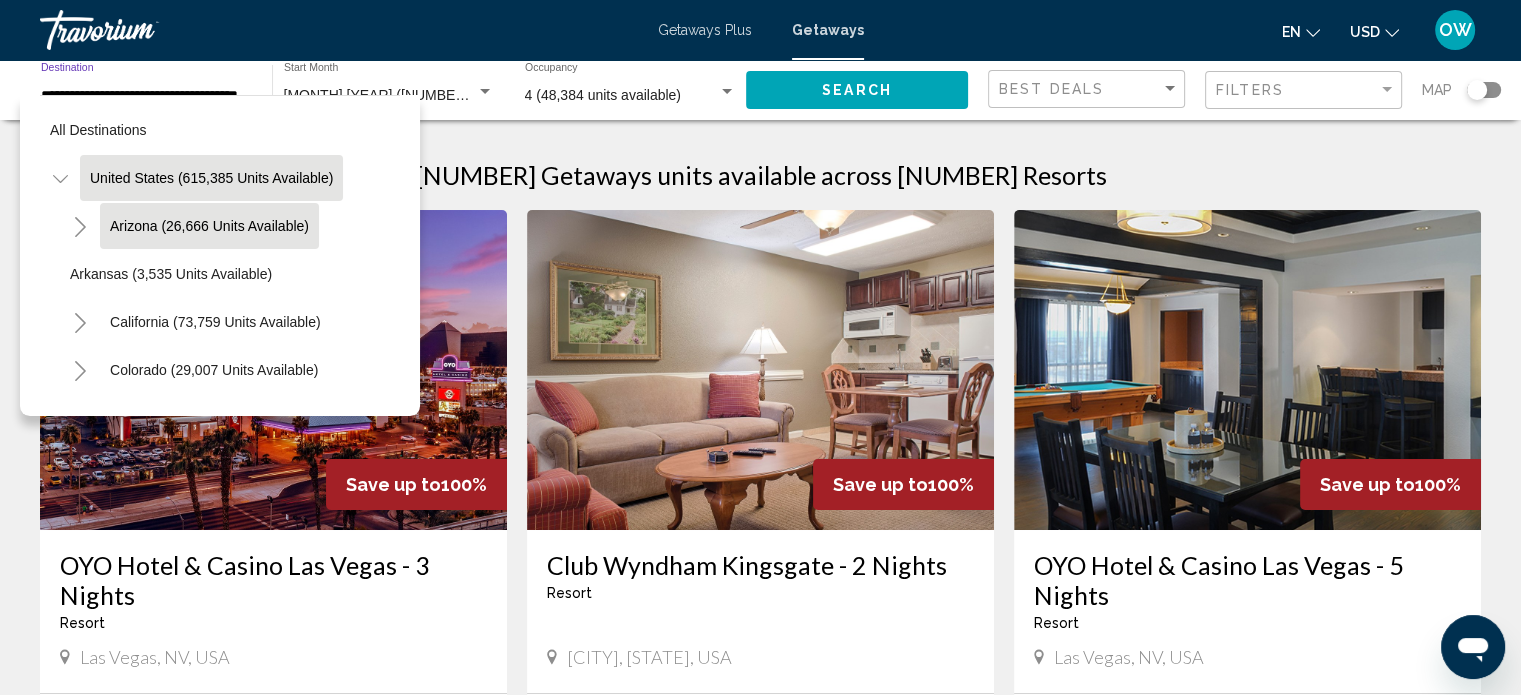 click on "Arizona (26,666 units available)" 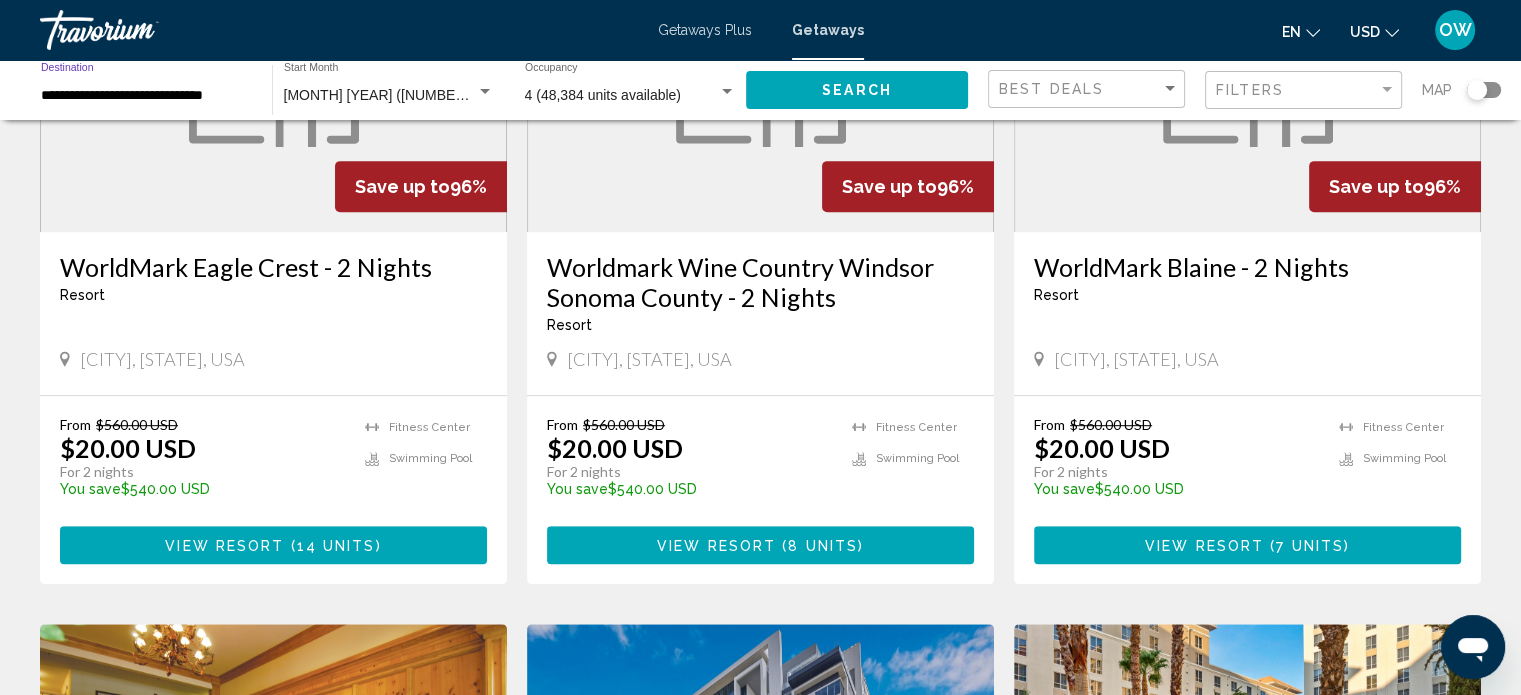 scroll, scrollTop: 997, scrollLeft: 0, axis: vertical 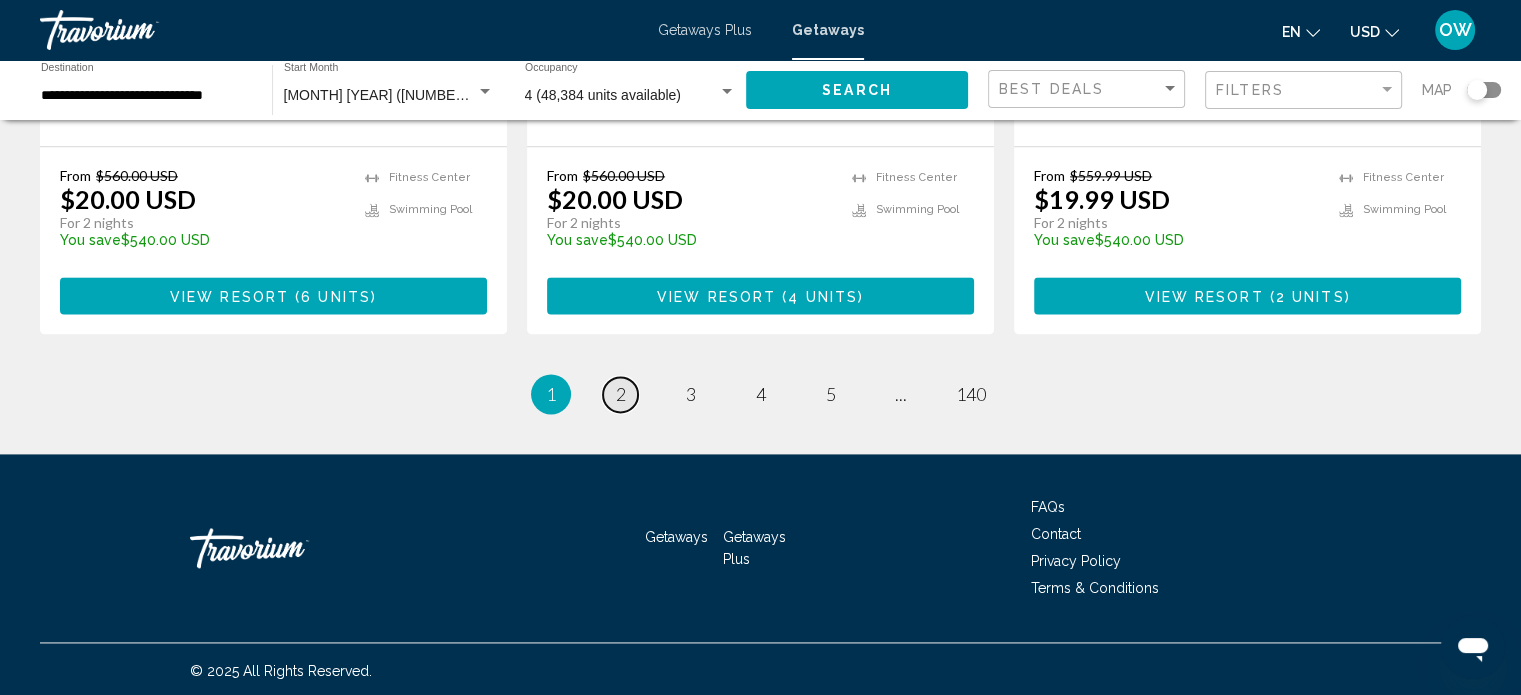 click on "page  2" at bounding box center [620, 394] 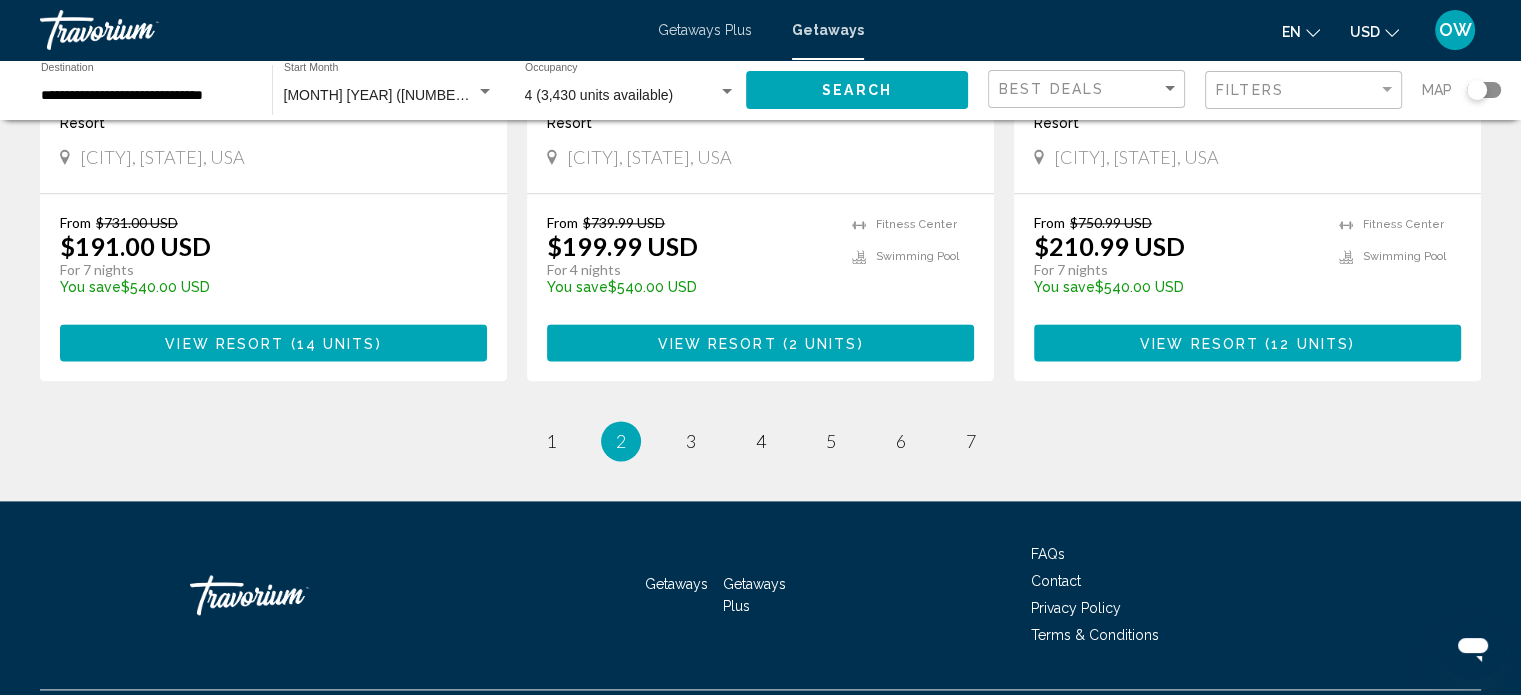 scroll, scrollTop: 2621, scrollLeft: 0, axis: vertical 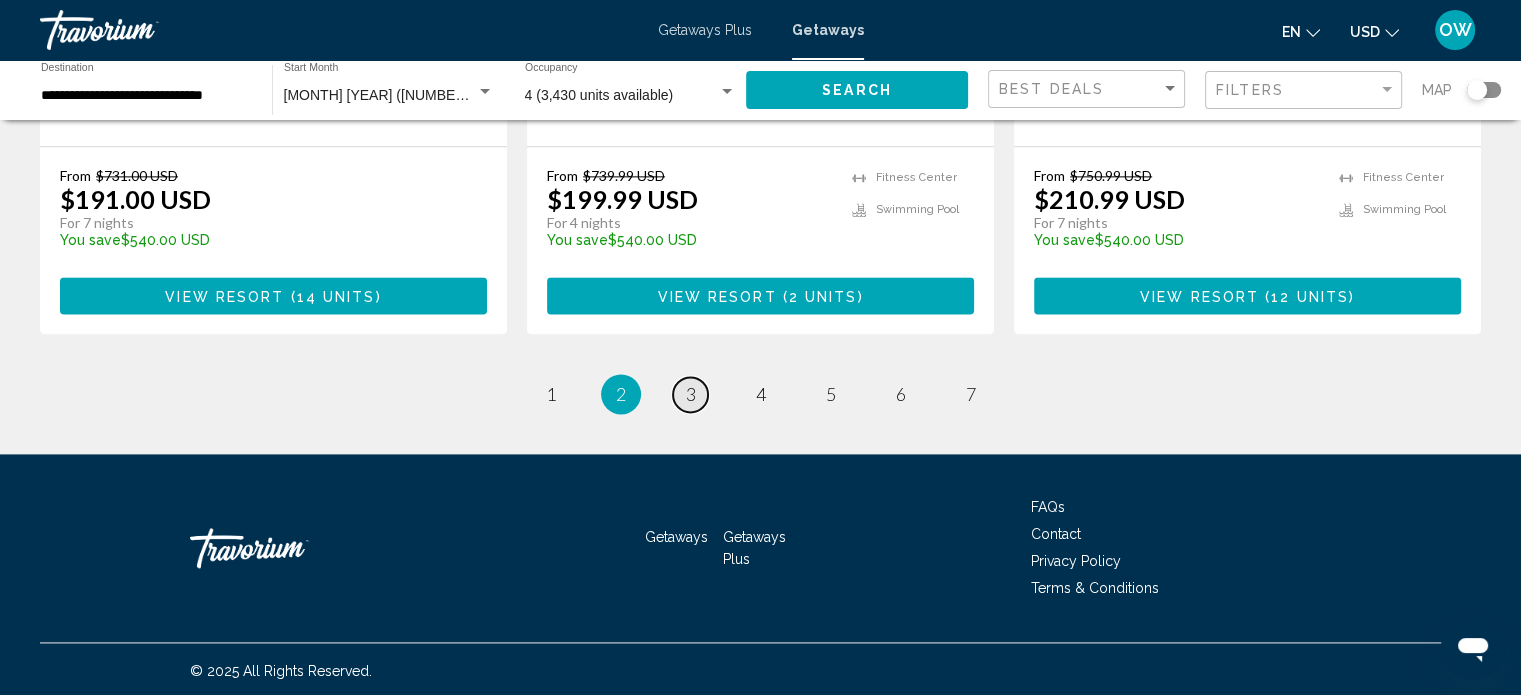 click on "3" at bounding box center [691, 394] 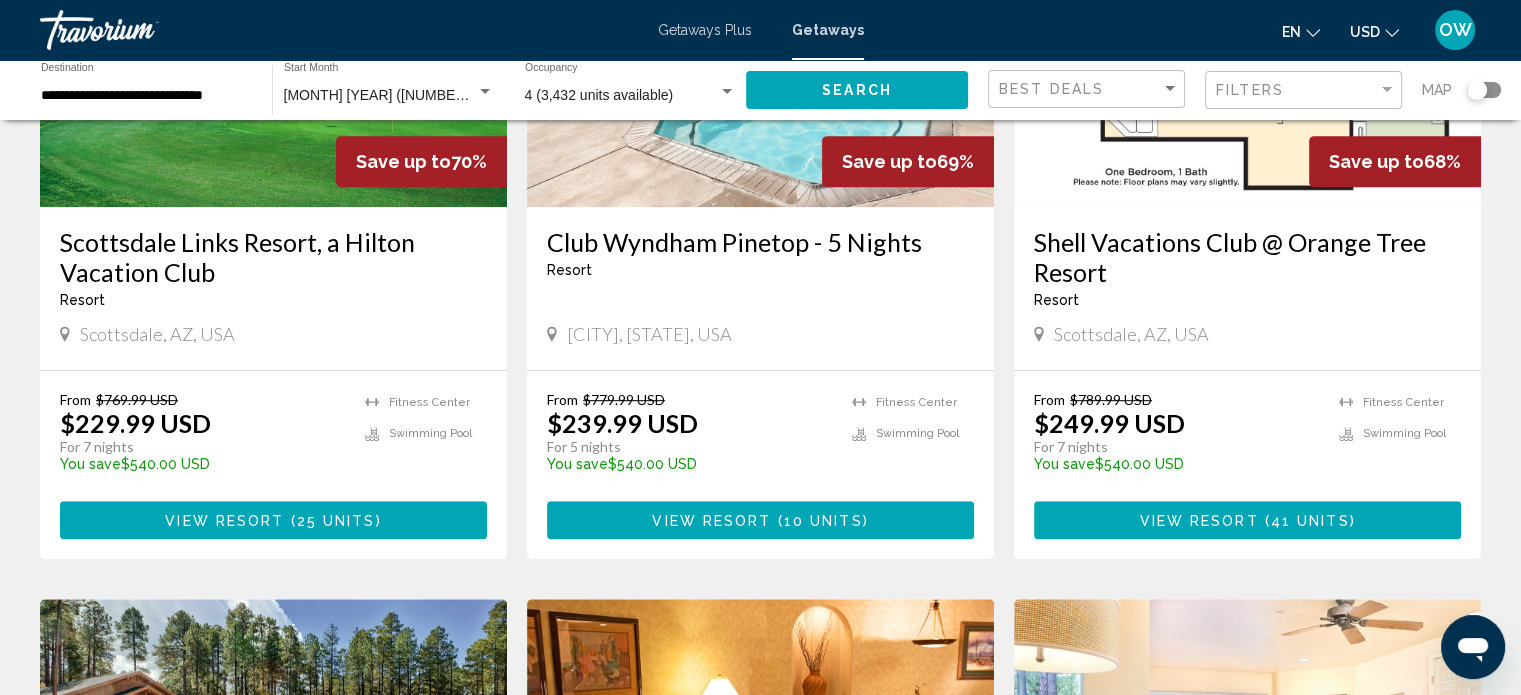 scroll, scrollTop: 1083, scrollLeft: 0, axis: vertical 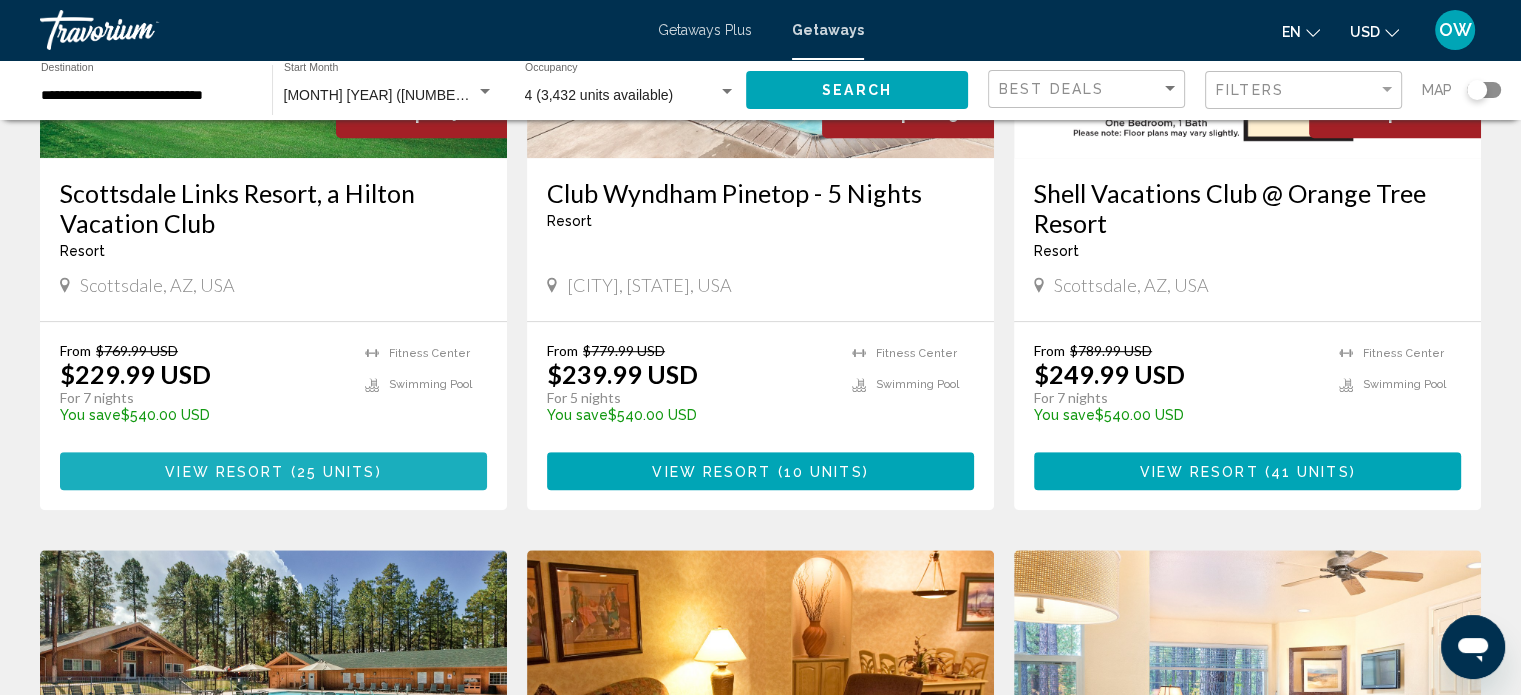 click on "View Resort" at bounding box center [224, 472] 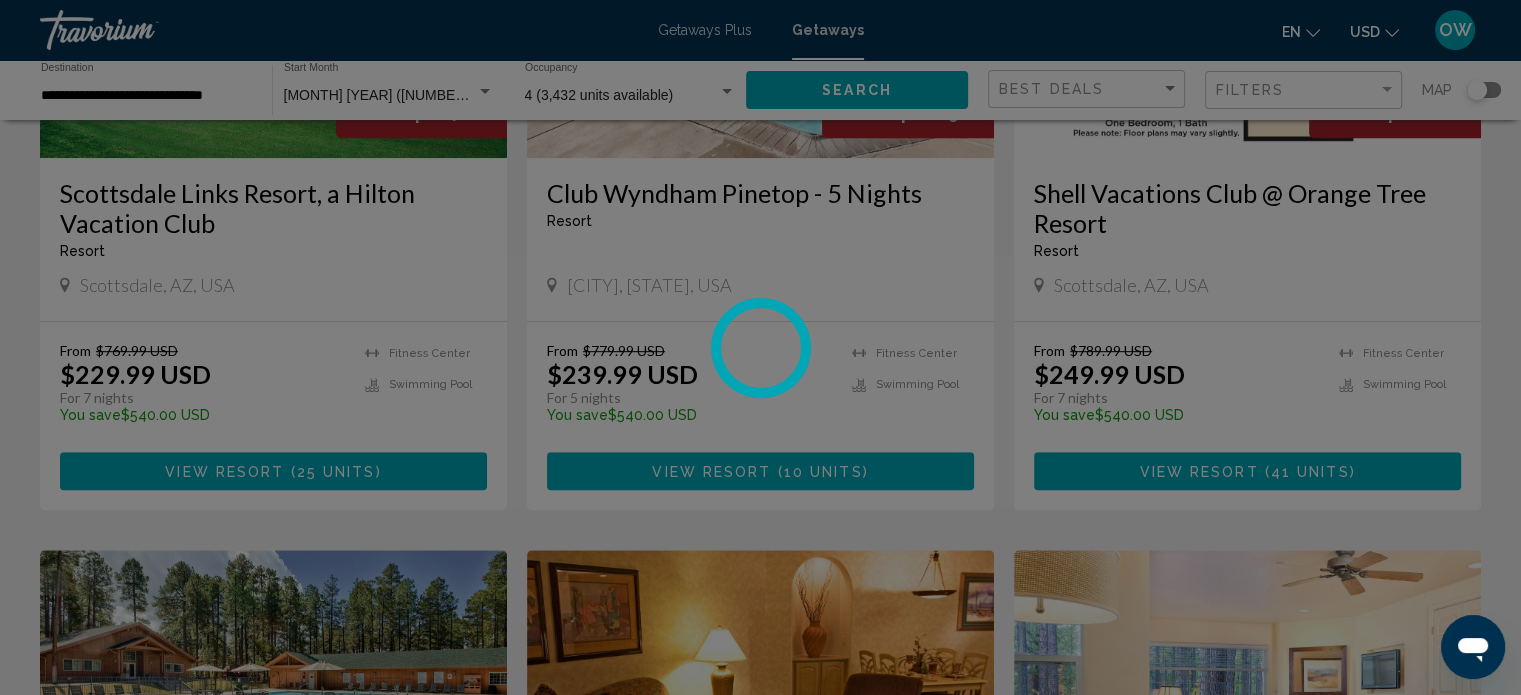 scroll, scrollTop: 12, scrollLeft: 0, axis: vertical 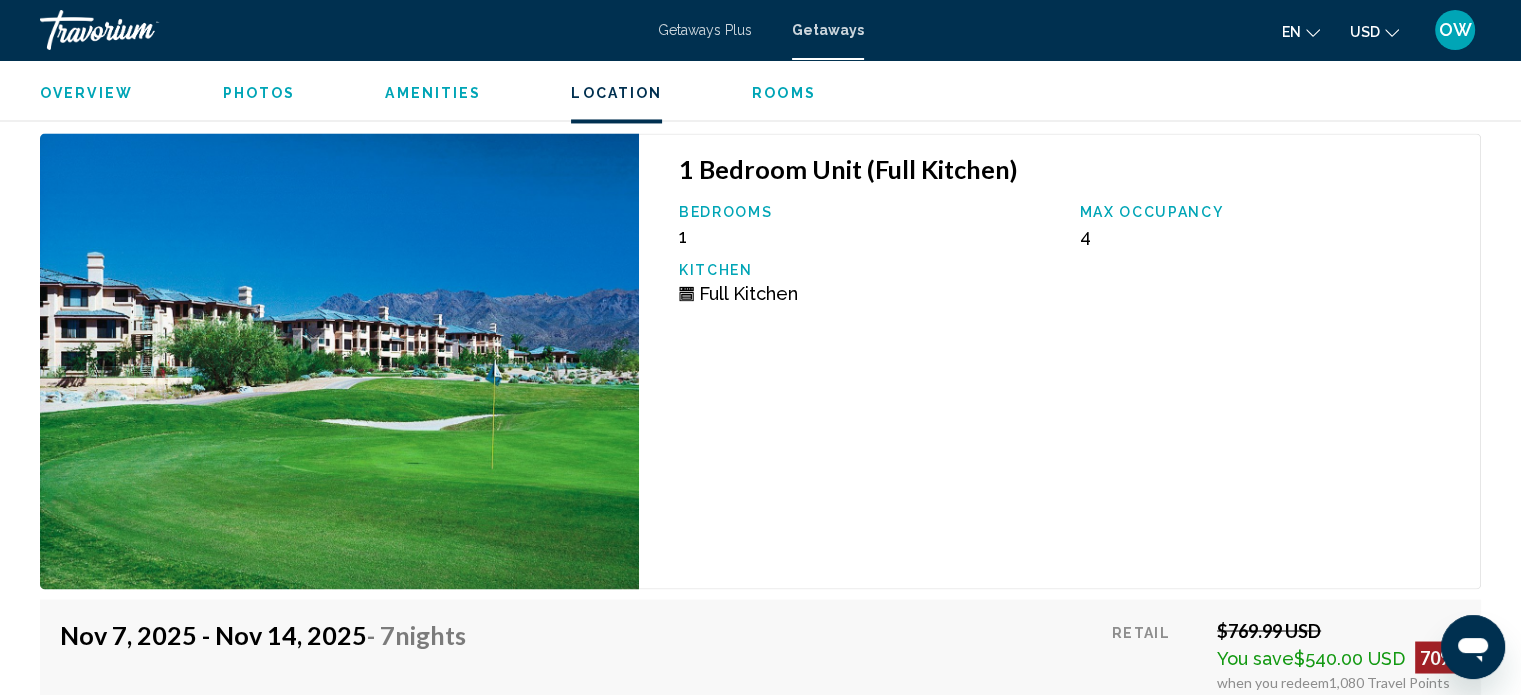 click on "Overview Type Resort All-Inclusive No All-Inclusive Address 16858 N Perimeter Drive Scottsdale, AZ, USA Description Start your day with a swim in the pool or an hour in the fitness center, followed by breakfast on your private patio or balcony. Plan your day with the on-site concierge. Maybe you'll decide to play golf, or visit the arts and crafts area for the day's project. Perhaps something more ambitious, like hiking or museum cruising would suite your taste. Whether you've chosen a laid-back agenda or have gone mountain-biking, treat yourself to a massage before dinner. Speaking of dinner, nearby restaurants feature a variety of cuisines, but perhaps you'd prefer to eat in your own dining room. Read more
Photos Amenities
Fitness Center
Swimming Pool Fitness Center Hot tub Medical facility Salon Swimming pool No Amenities available. Resort Fees  Info  Yes" at bounding box center (760, 680) 